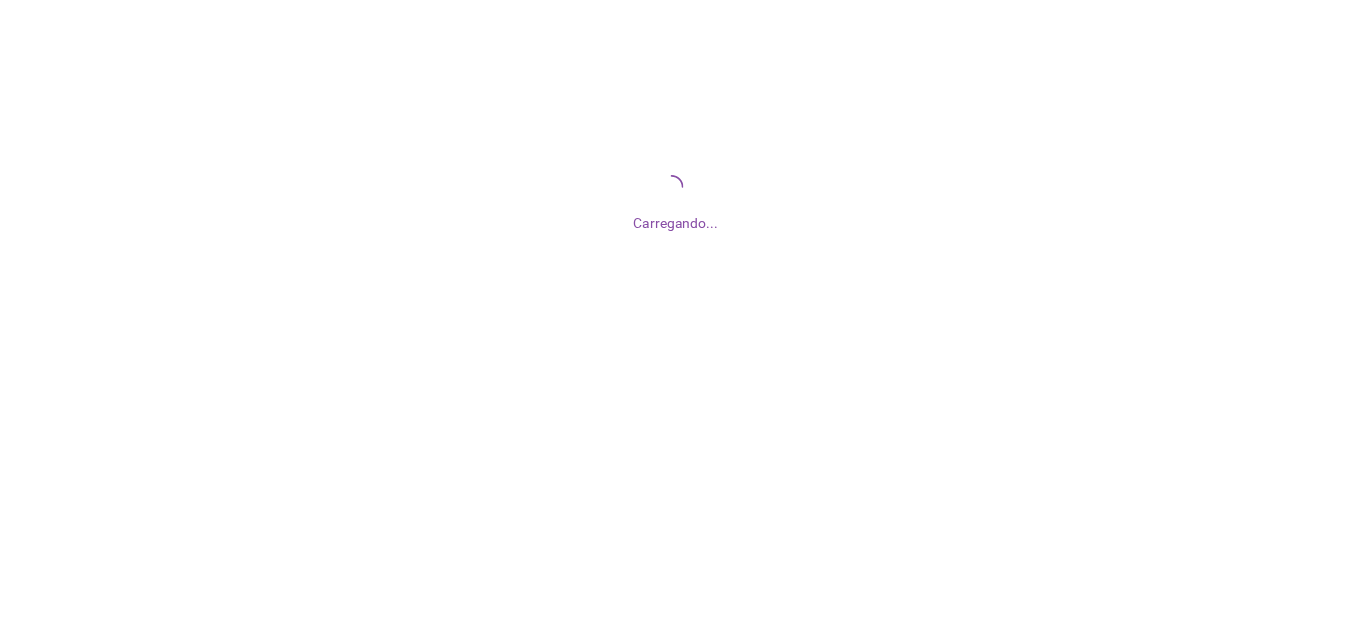 scroll, scrollTop: 0, scrollLeft: 0, axis: both 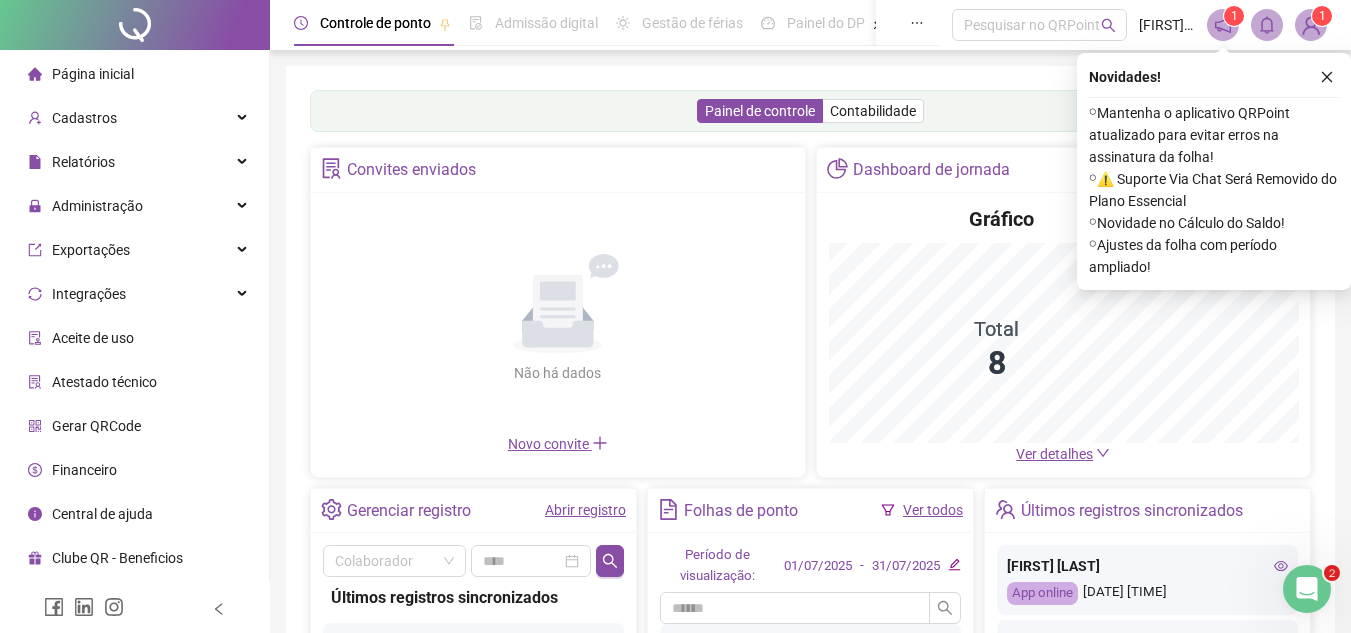 click 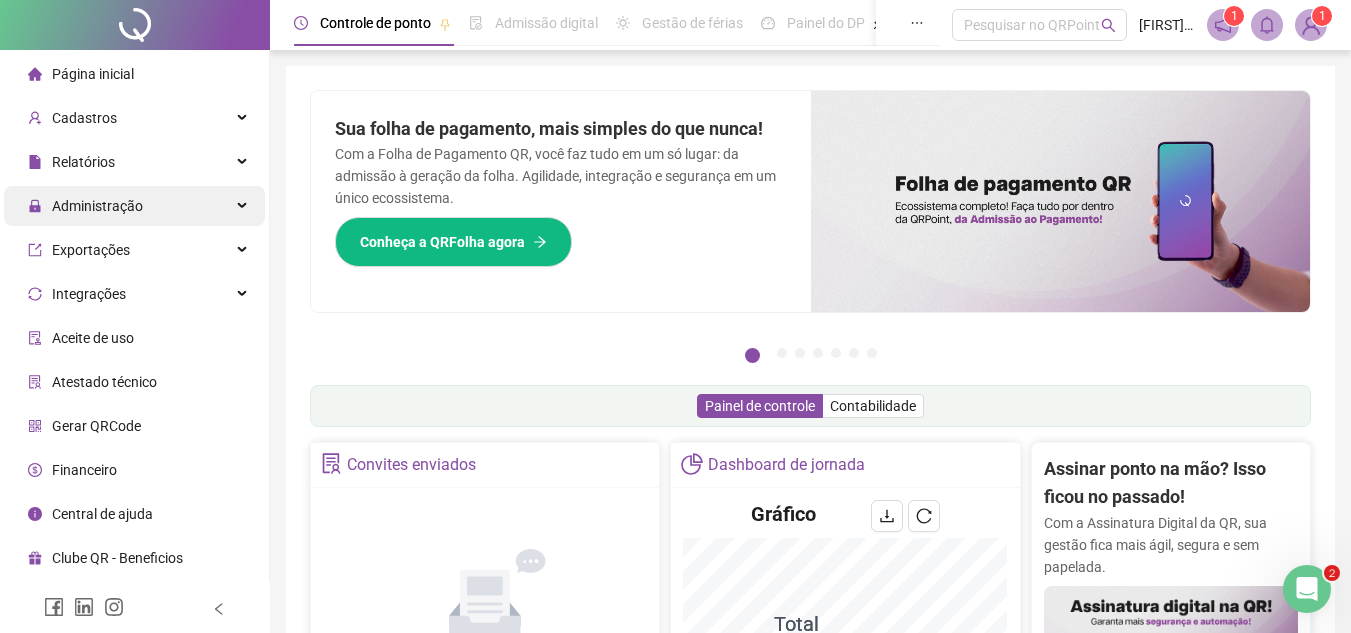 click on "Administração" at bounding box center [134, 206] 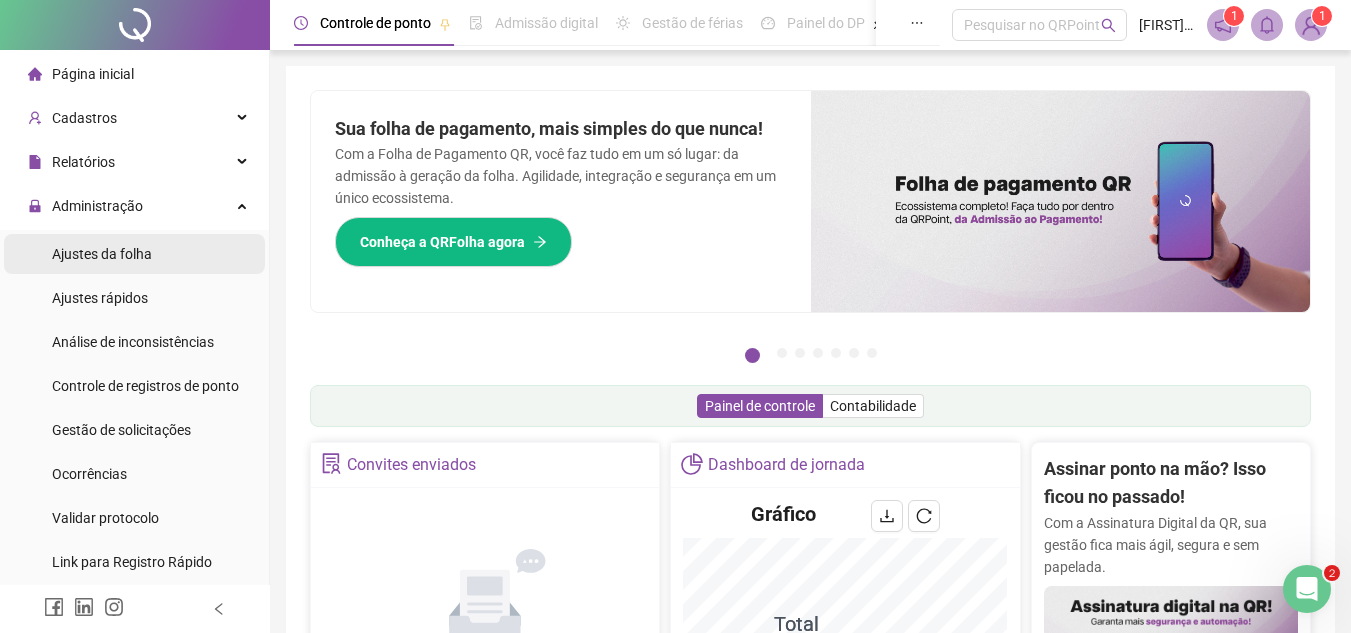 click on "Ajustes da folha" at bounding box center [102, 254] 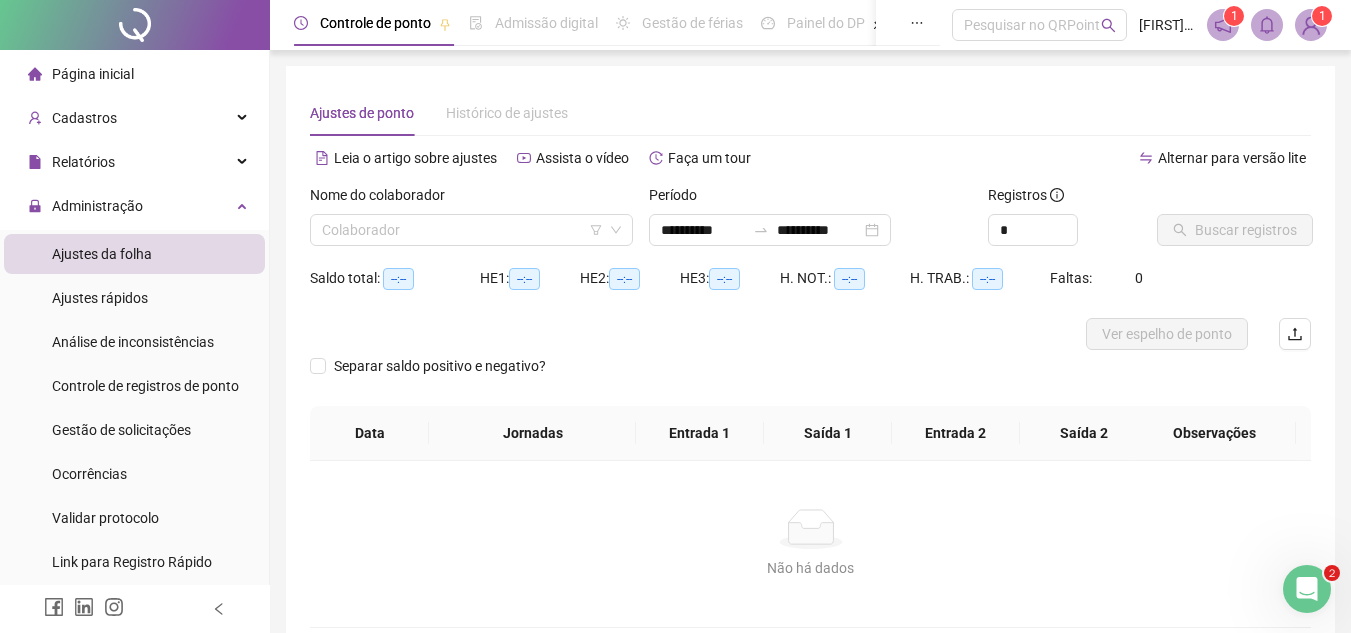 click on "Nome do colaborador Colaborador" at bounding box center (471, 223) 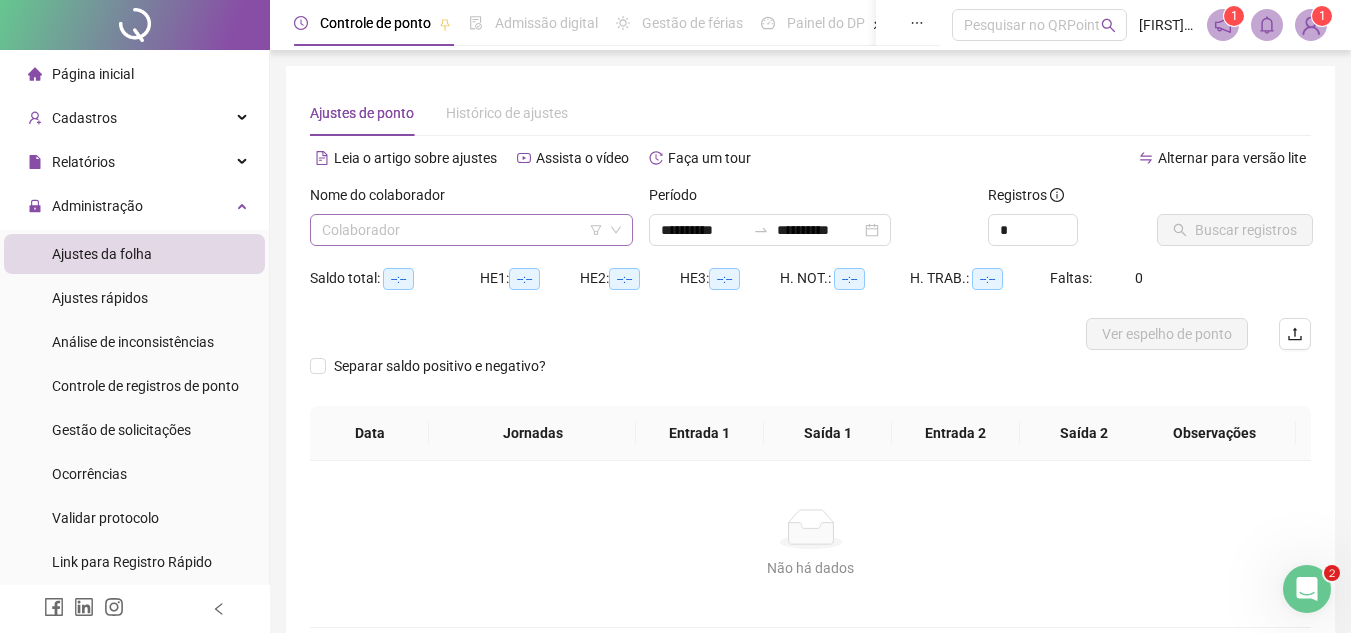 click at bounding box center [462, 230] 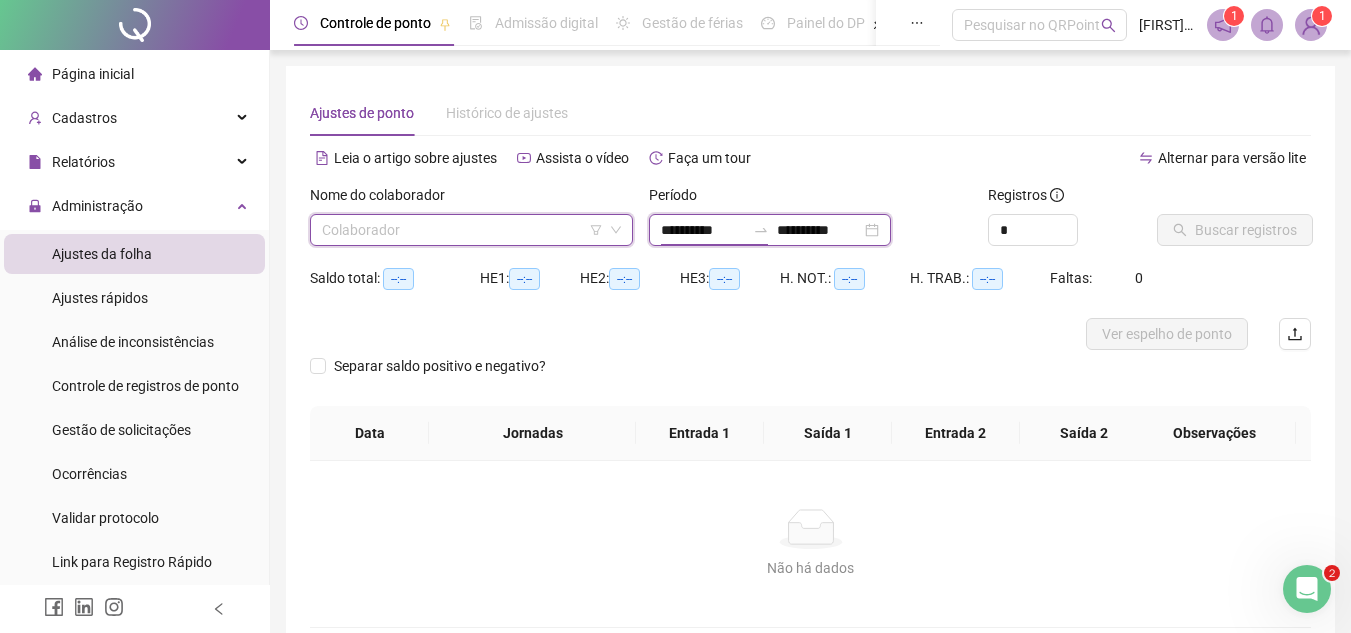 click on "**********" at bounding box center (703, 230) 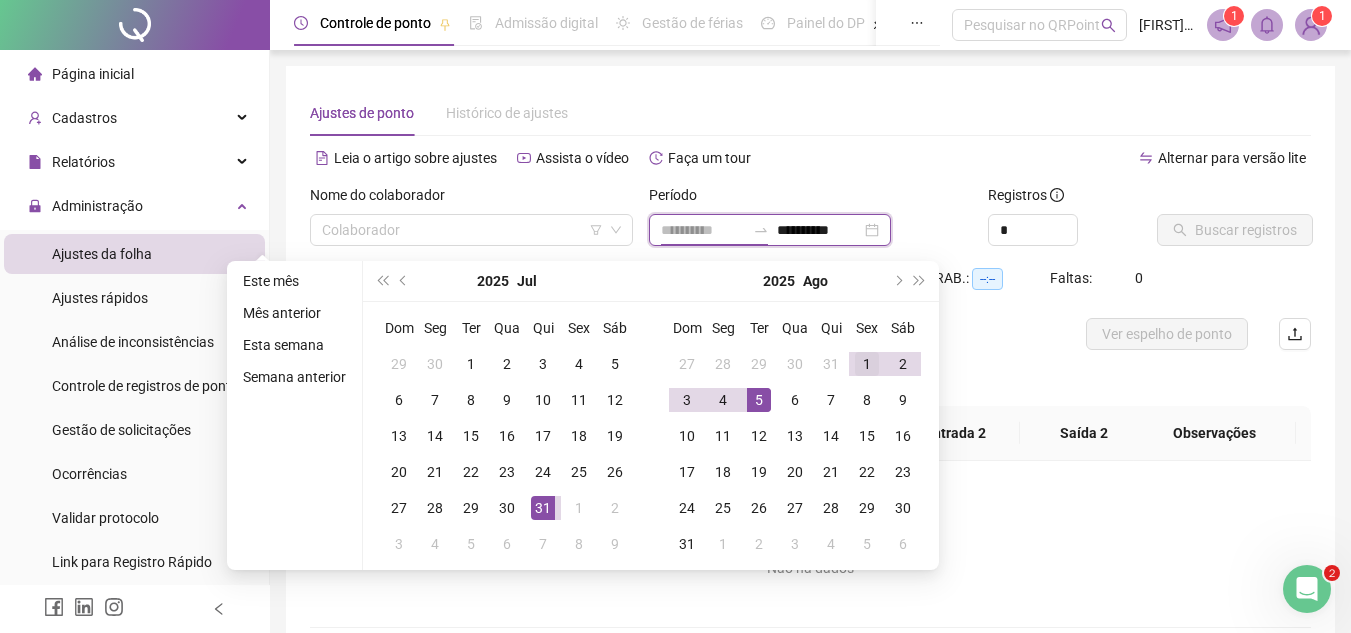 type on "**********" 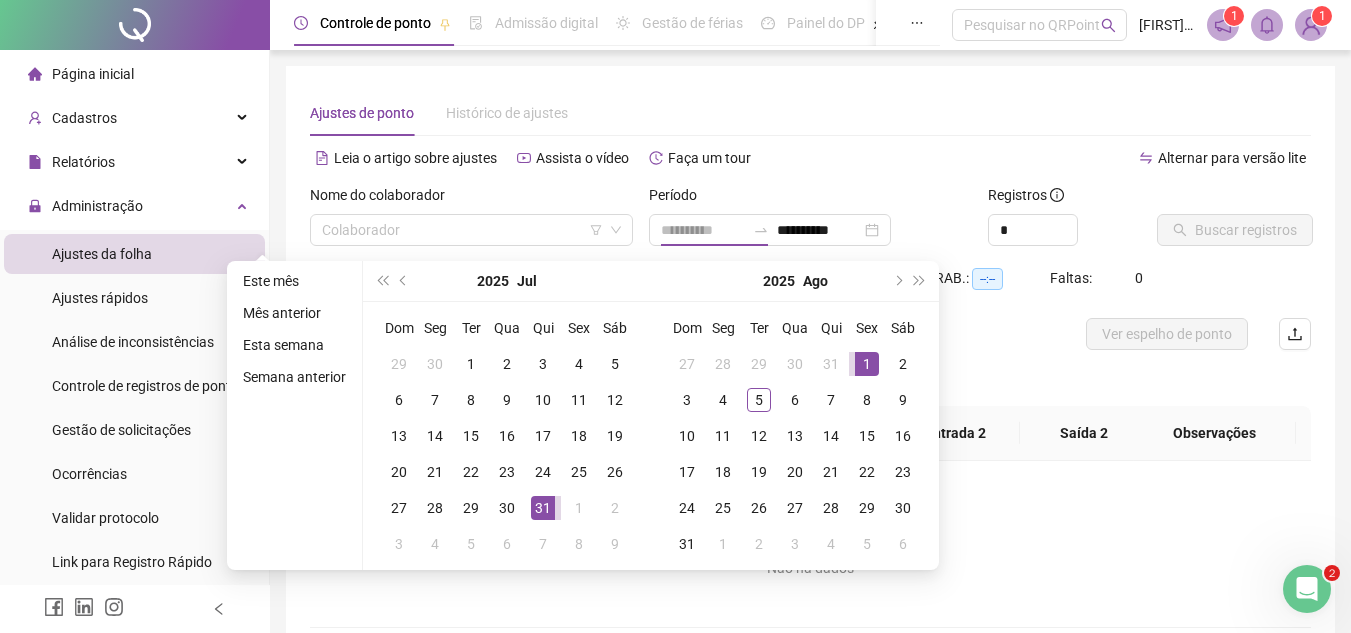 click on "1" at bounding box center [867, 364] 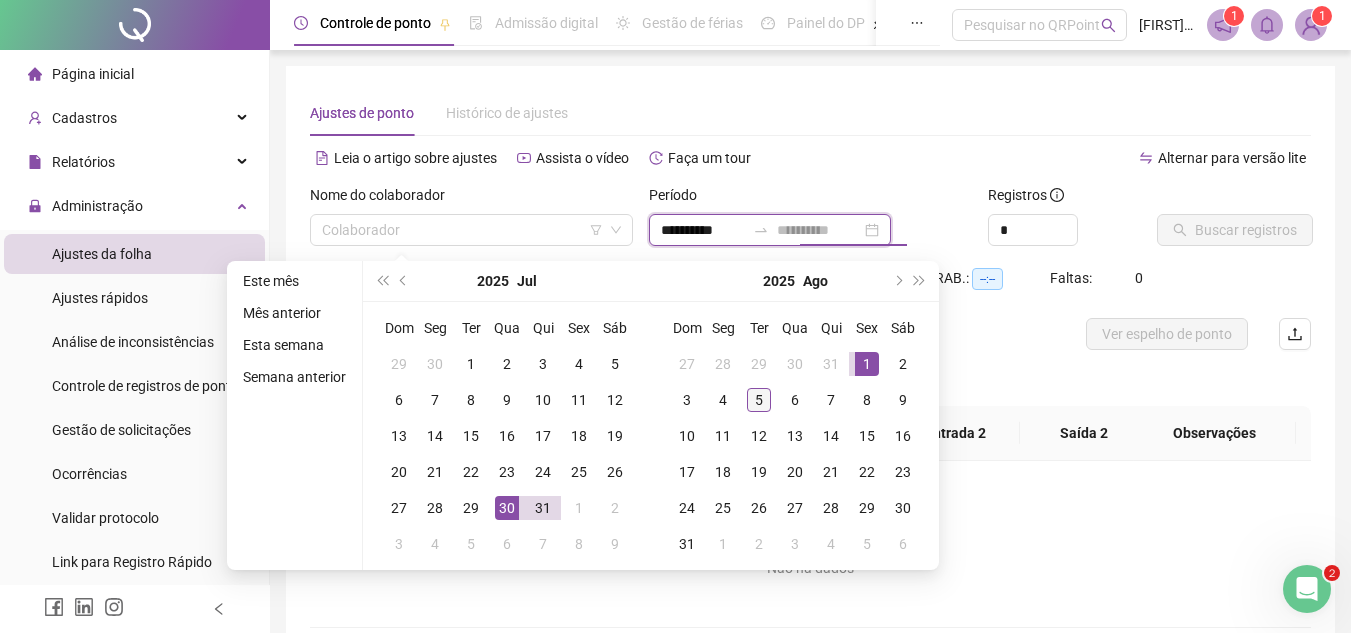 type on "**********" 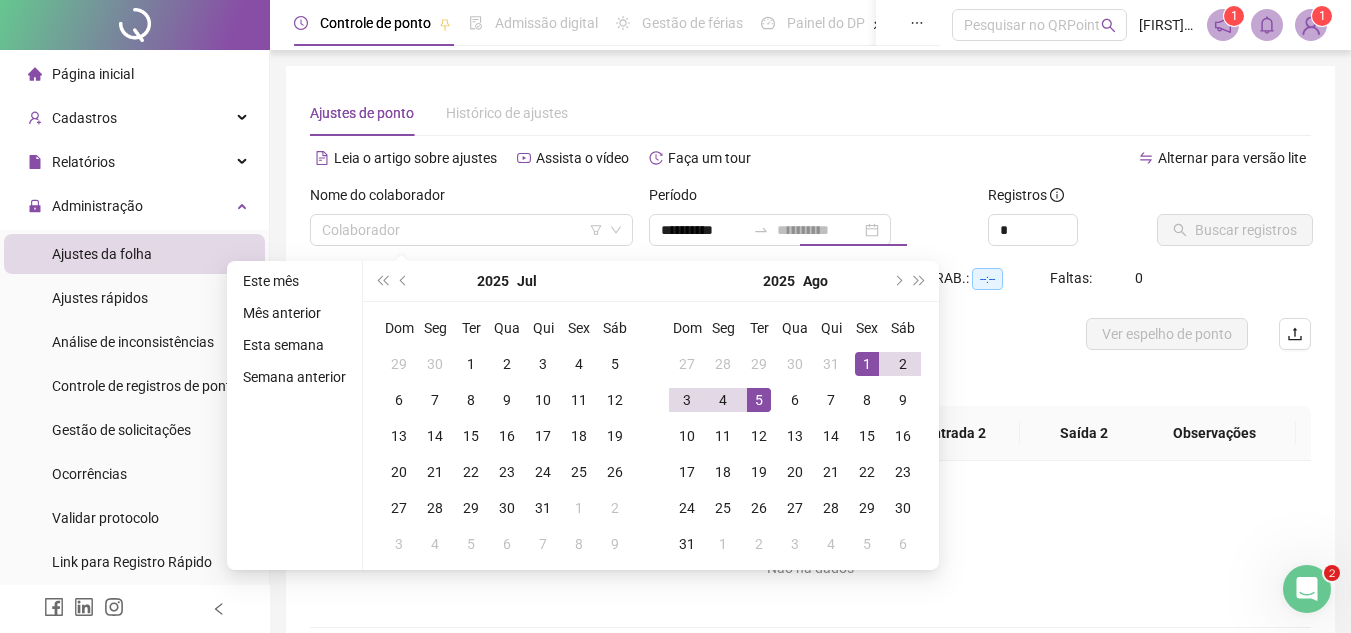 click on "5" at bounding box center [759, 400] 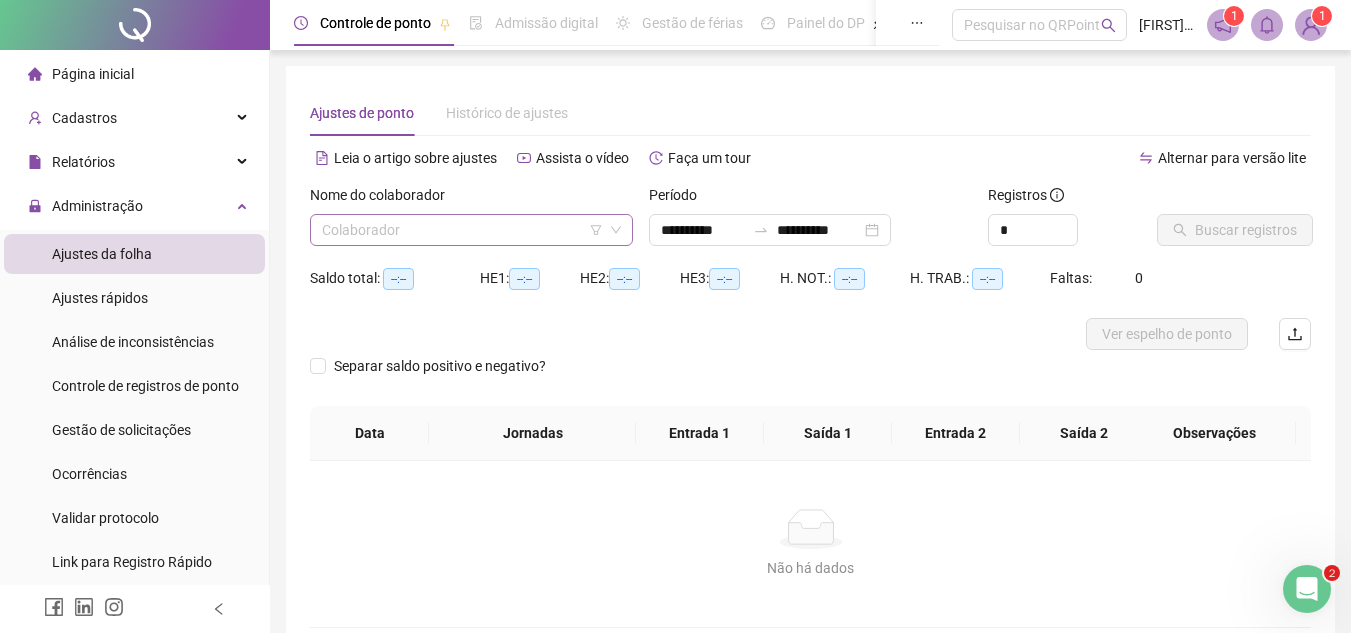 click at bounding box center [462, 230] 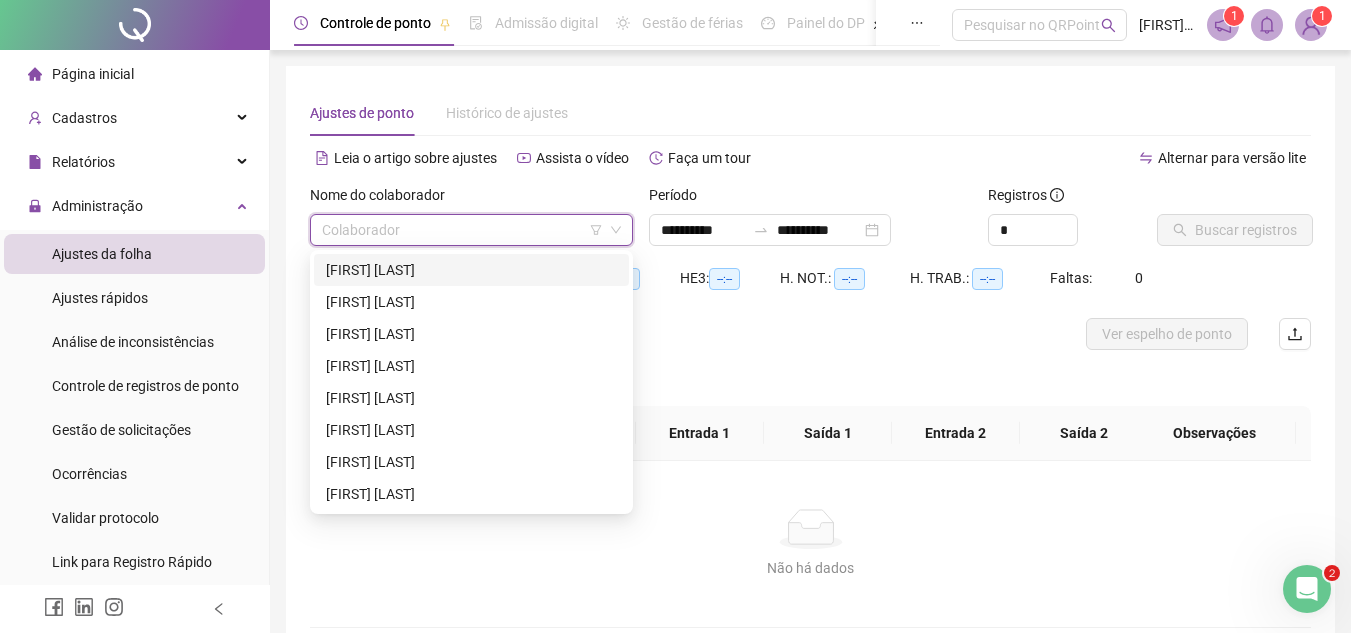 click on "[FIRST] [LAST]" at bounding box center [471, 270] 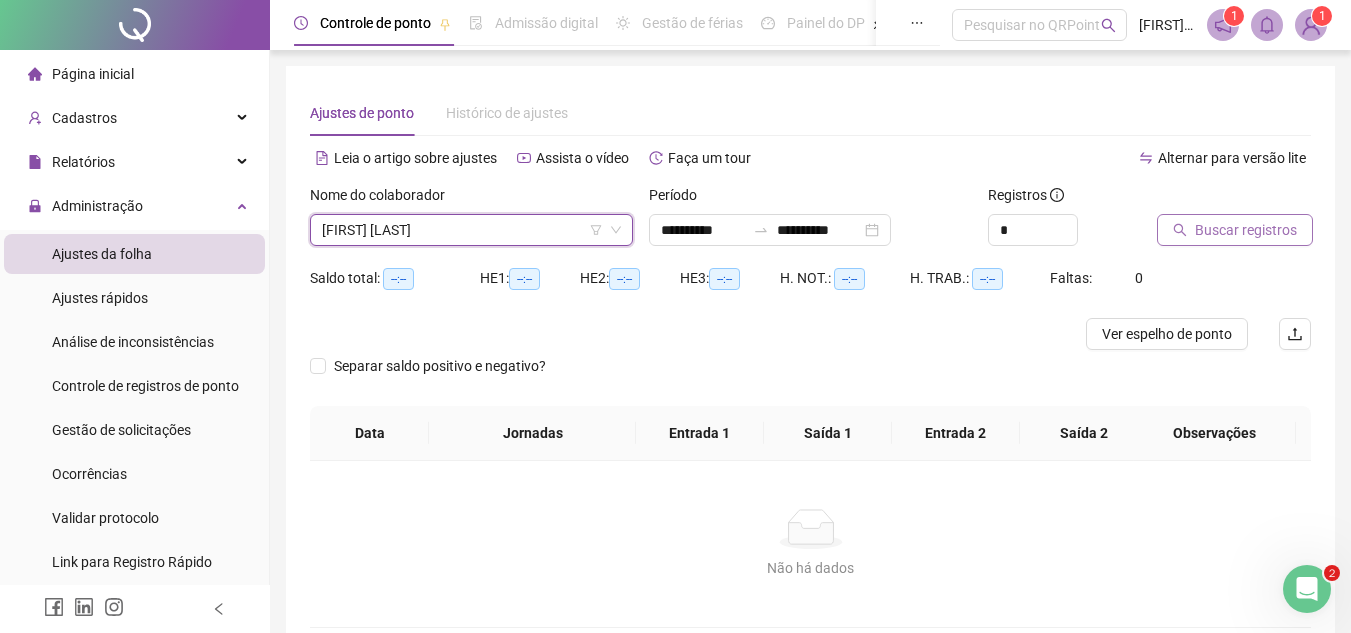 click on "Buscar registros" at bounding box center [1246, 230] 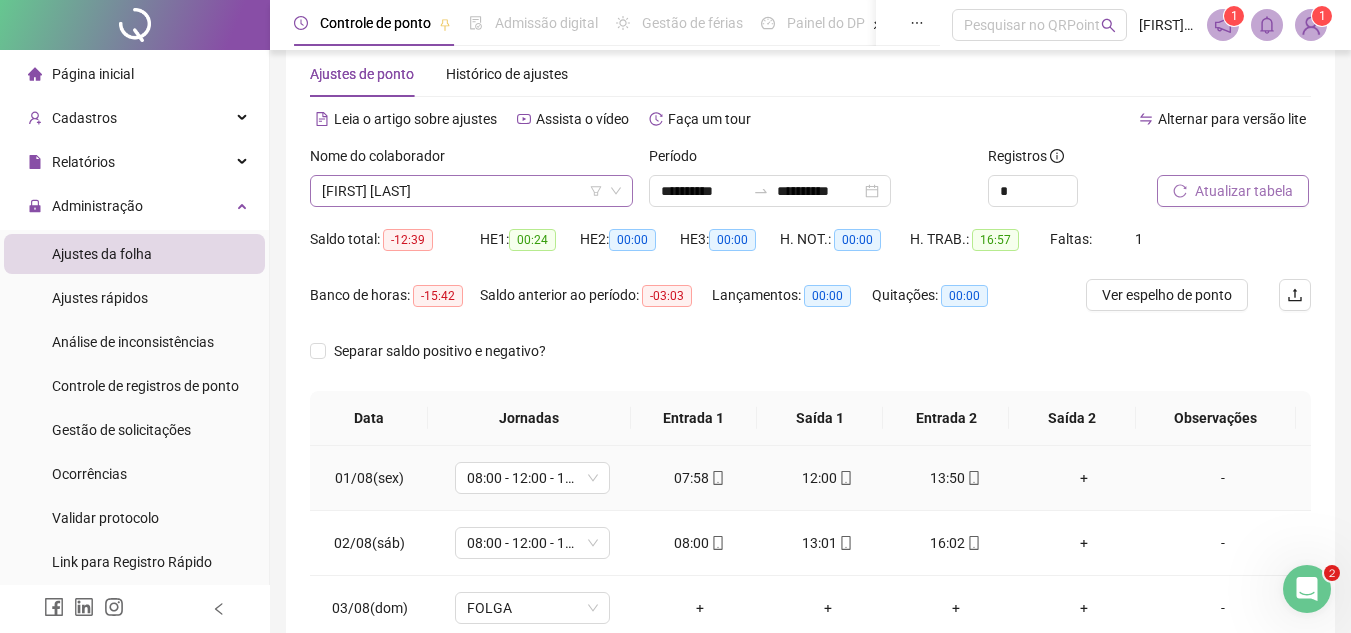 scroll, scrollTop: 0, scrollLeft: 0, axis: both 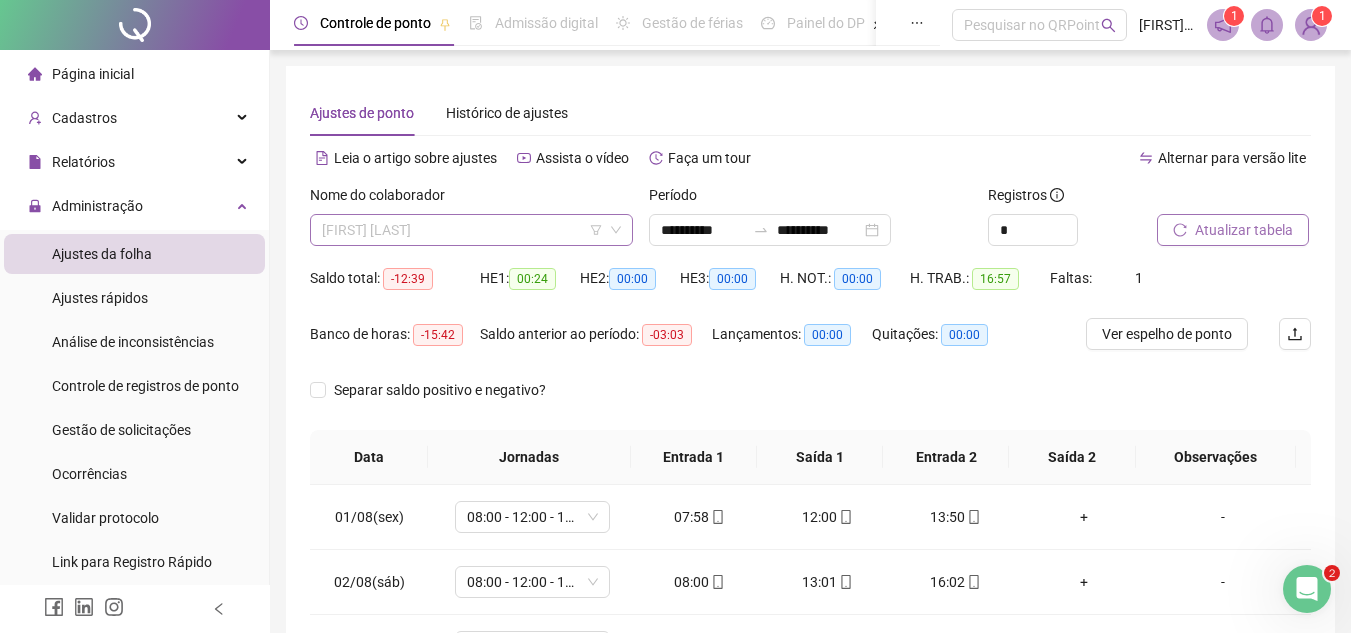 click on "[FIRST] [LAST]" at bounding box center [471, 230] 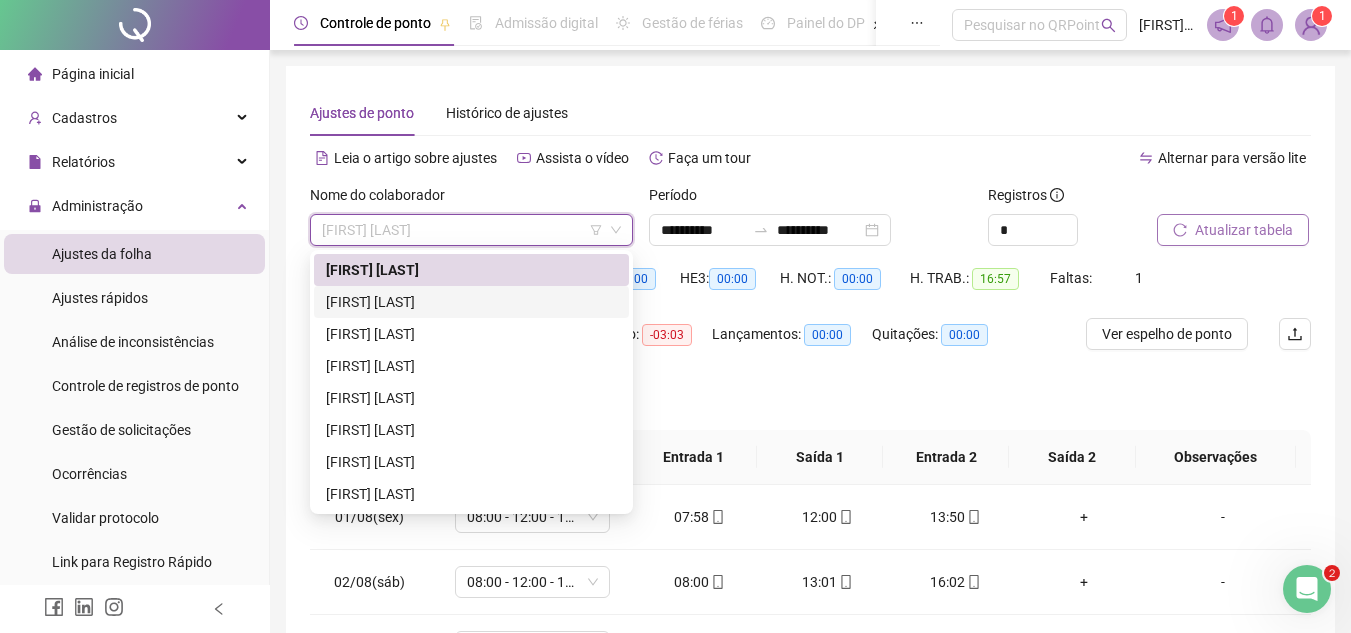 click on "[FIRST] [LAST]" at bounding box center [471, 302] 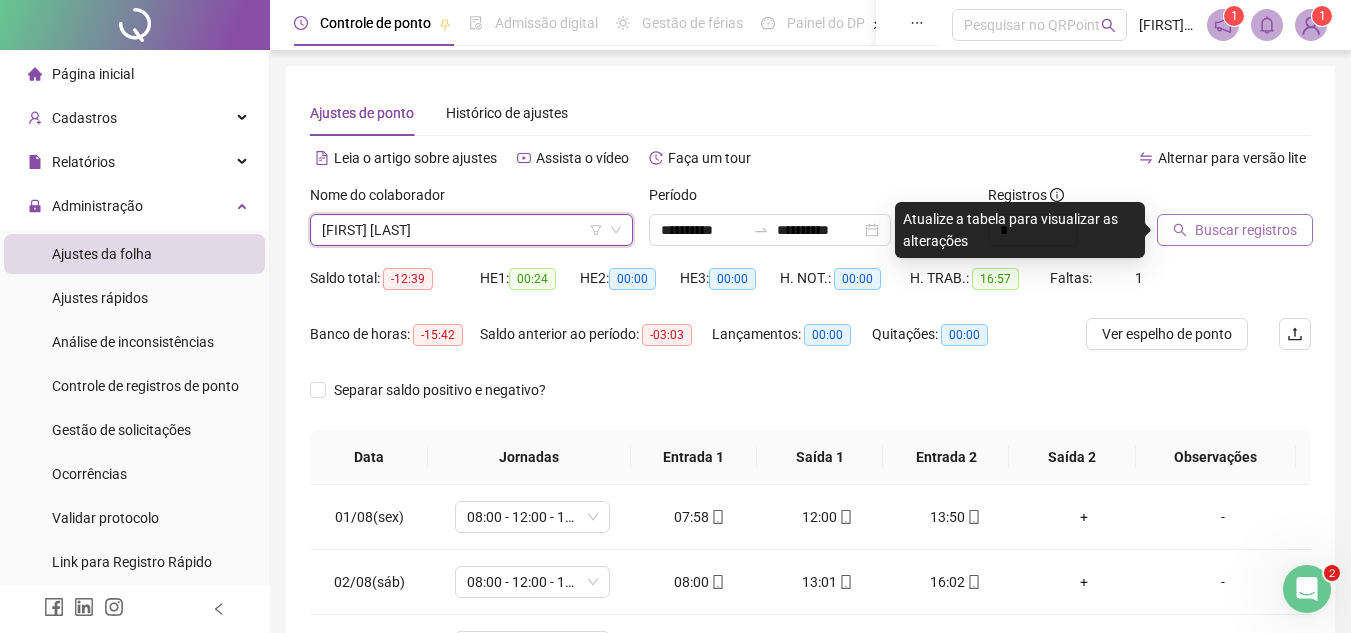 click on "Buscar registros" at bounding box center (1246, 230) 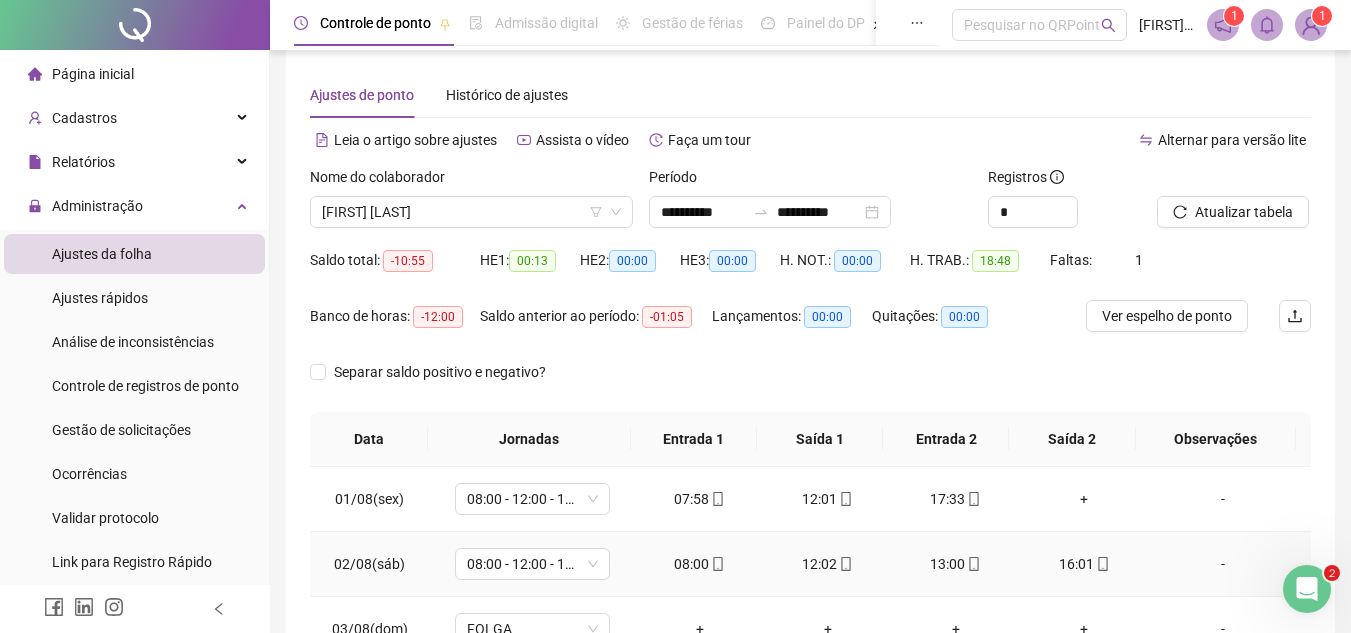 scroll, scrollTop: 0, scrollLeft: 0, axis: both 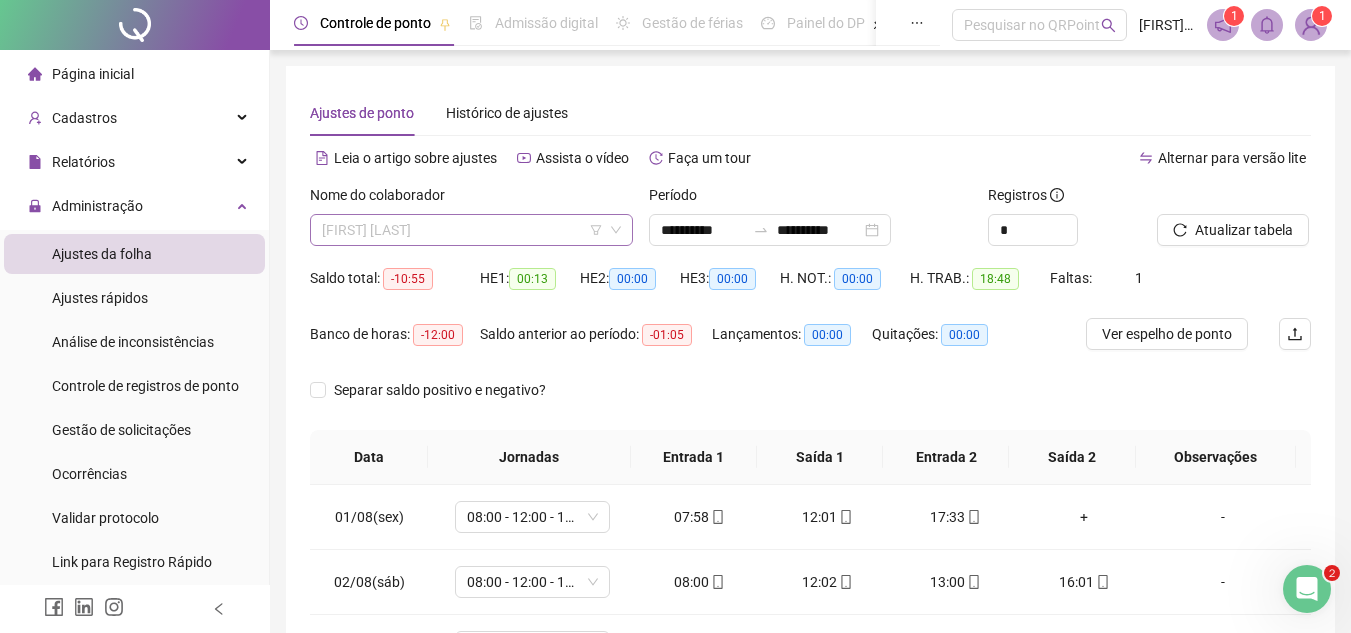 click on "[FIRST] [LAST]" at bounding box center [471, 230] 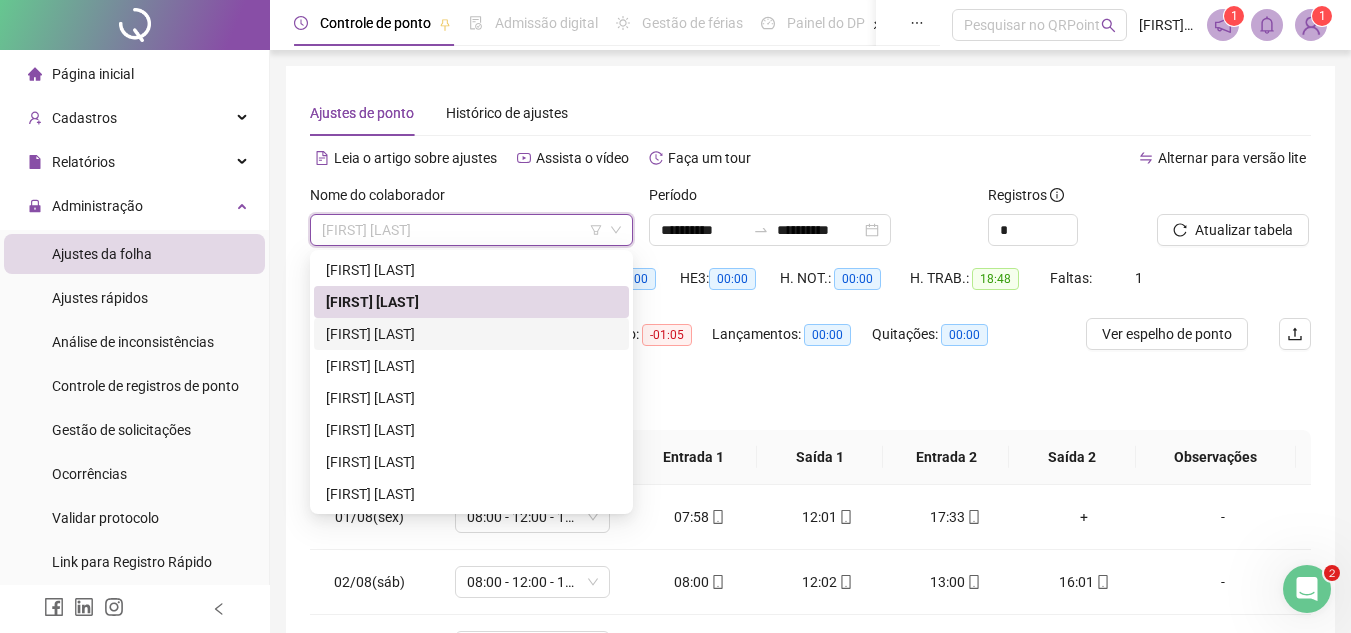 click on "[FIRST] [LAST]" at bounding box center [471, 334] 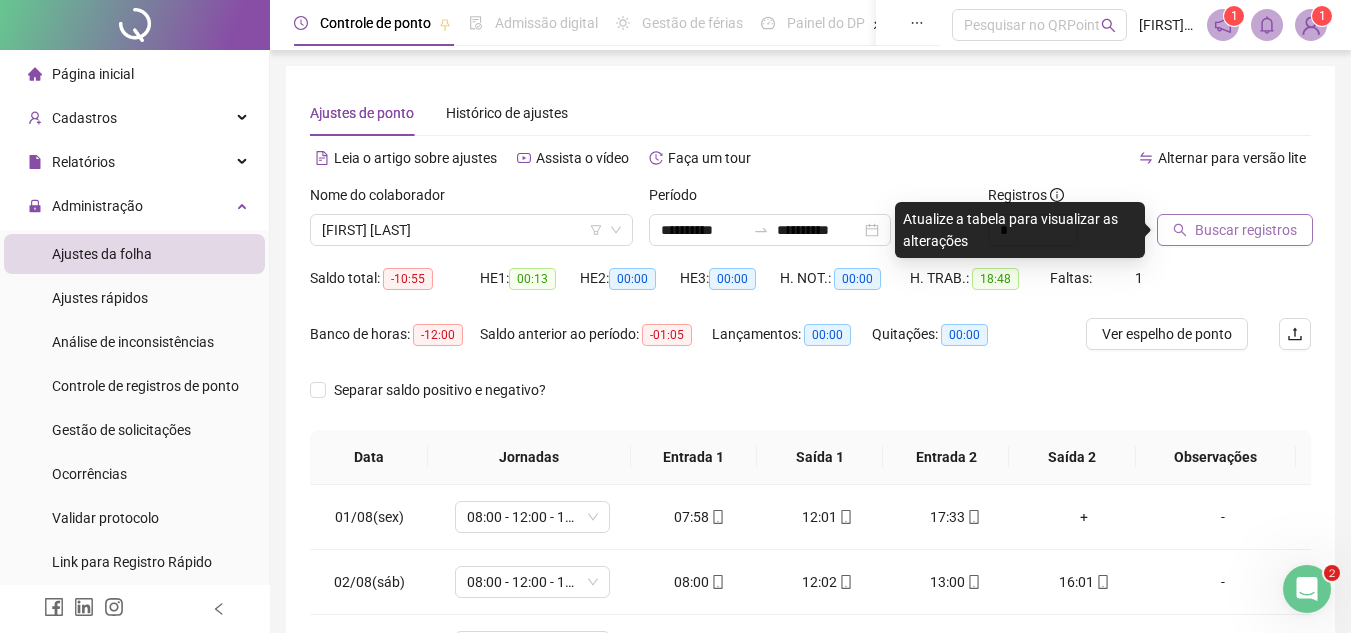 click on "Buscar registros" at bounding box center [1235, 230] 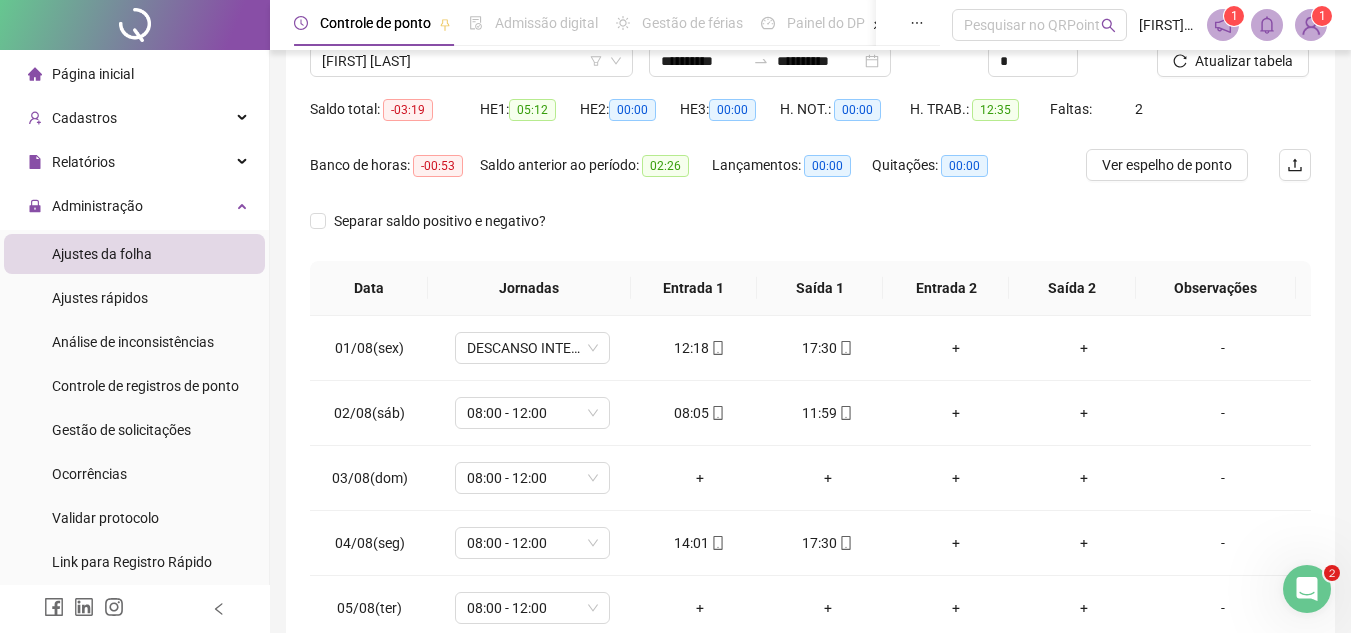 scroll, scrollTop: 200, scrollLeft: 0, axis: vertical 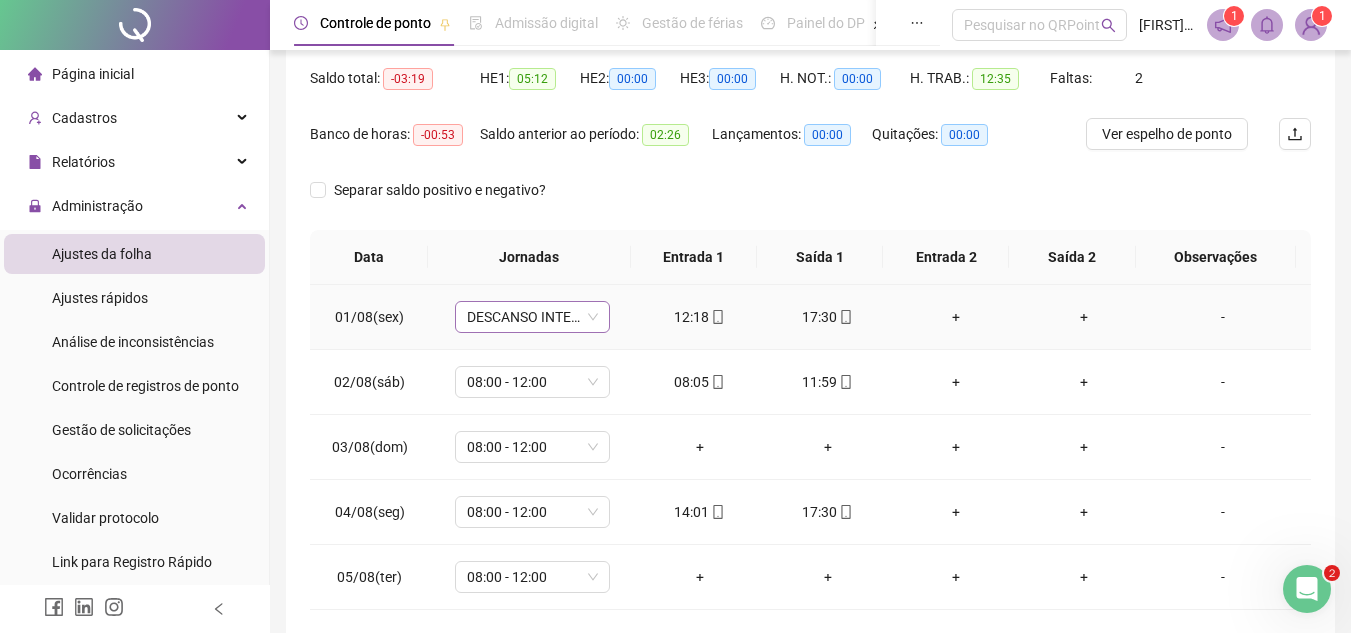 click on "DESCANSO INTER-JORNADA" at bounding box center [532, 317] 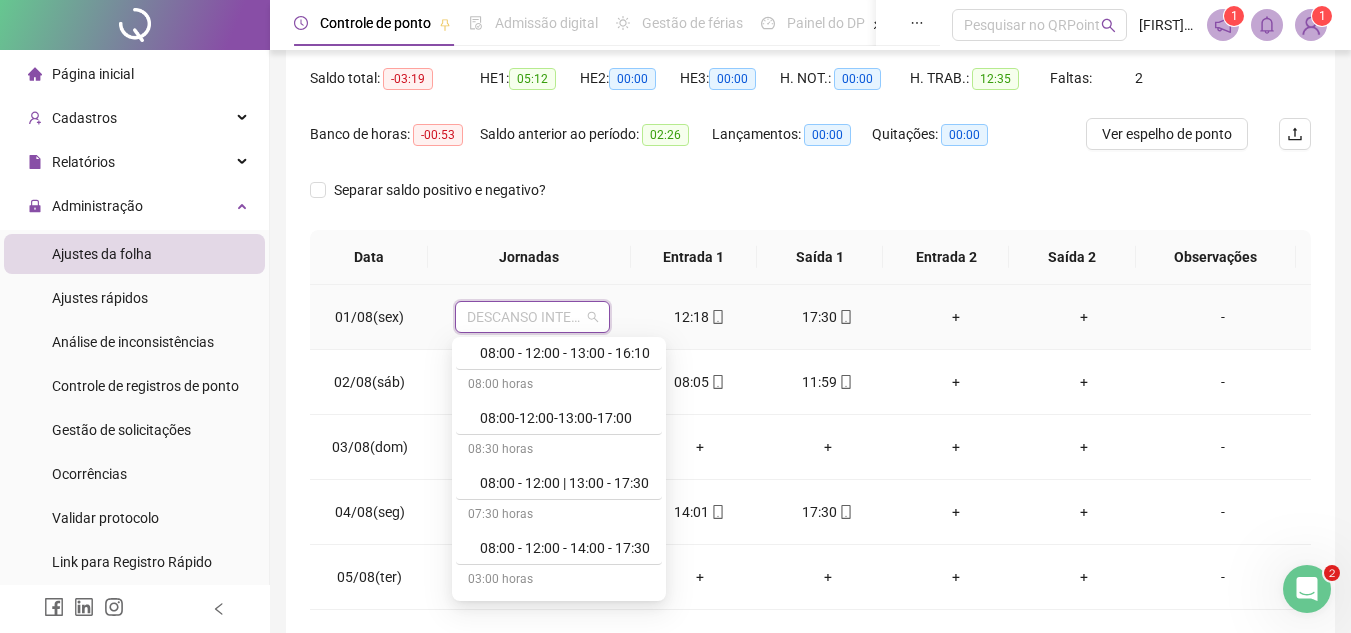 scroll, scrollTop: 300, scrollLeft: 0, axis: vertical 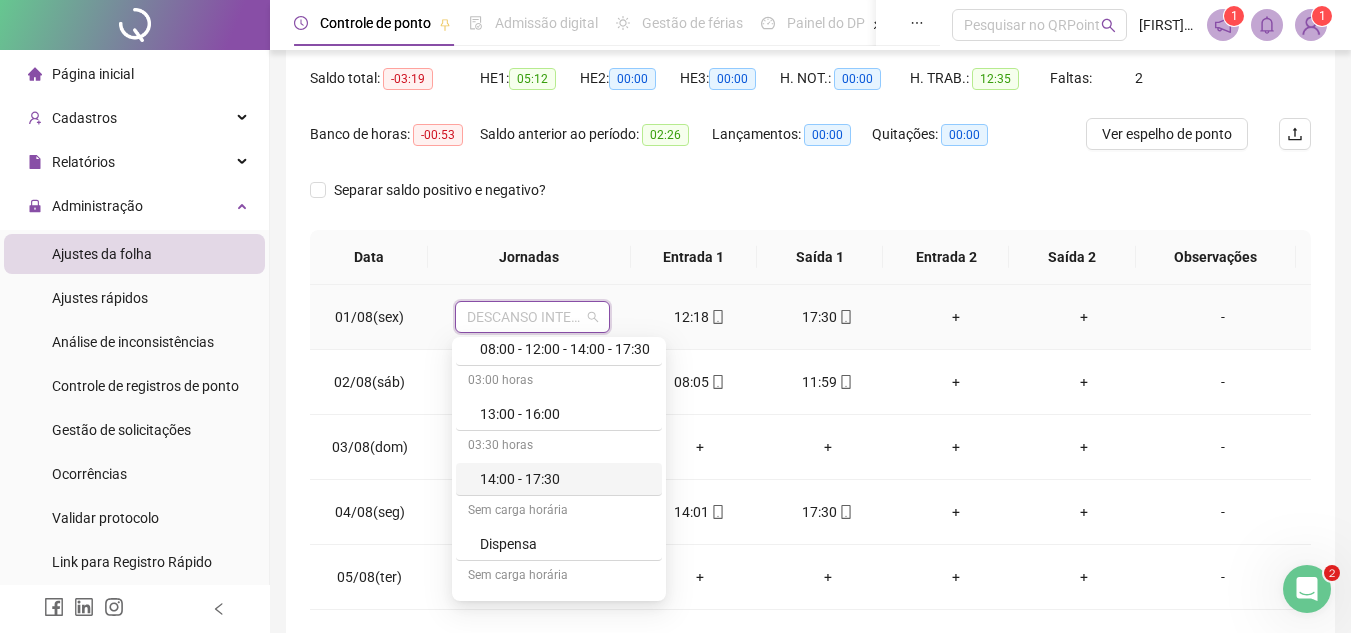 click on "14:00 - 17:30" at bounding box center [565, 479] 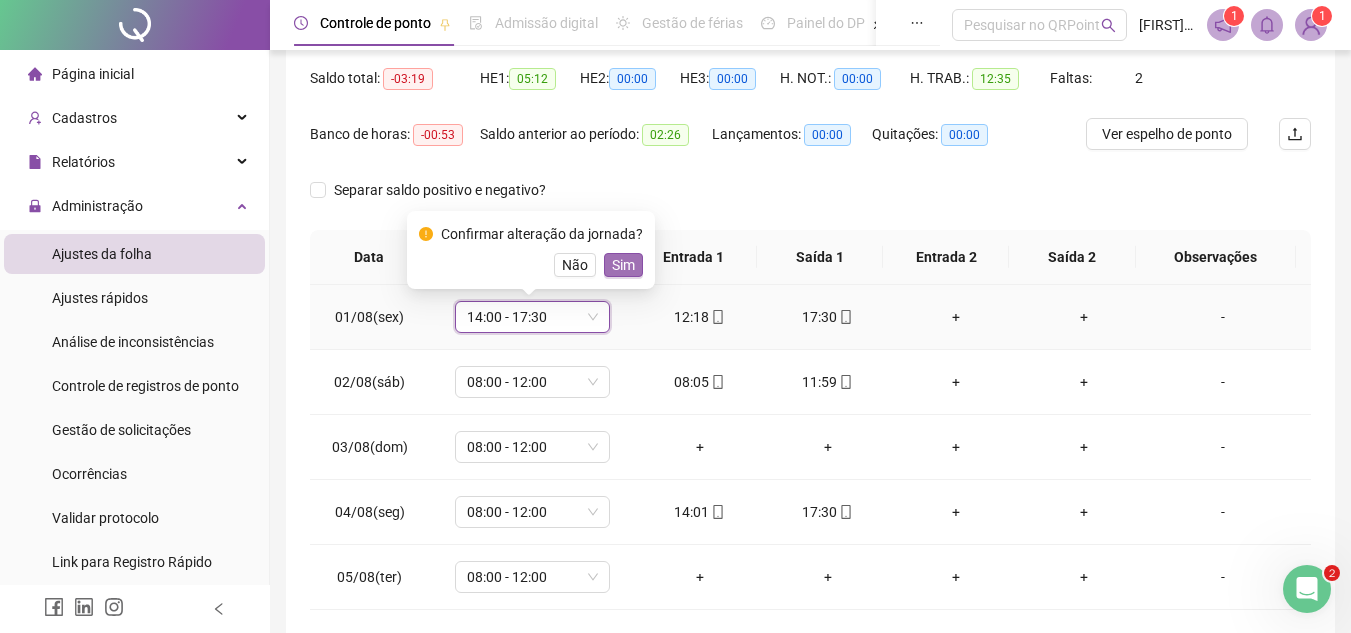 click on "Sim" at bounding box center [623, 265] 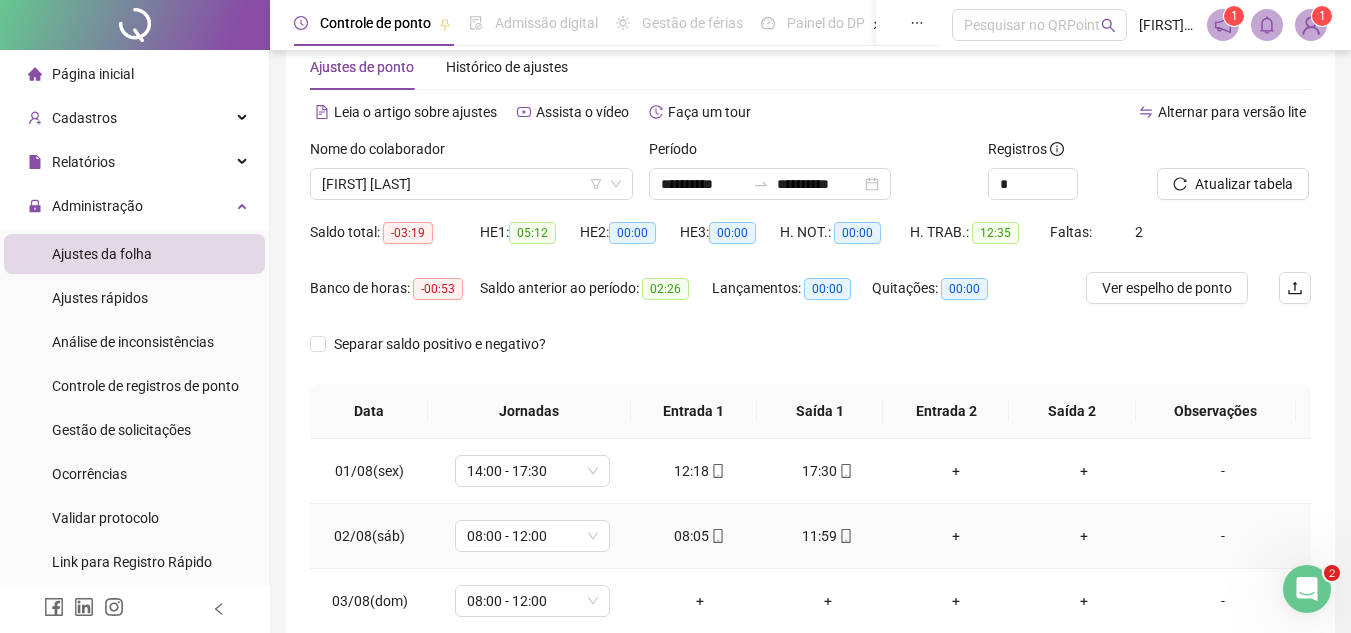 scroll, scrollTop: 0, scrollLeft: 0, axis: both 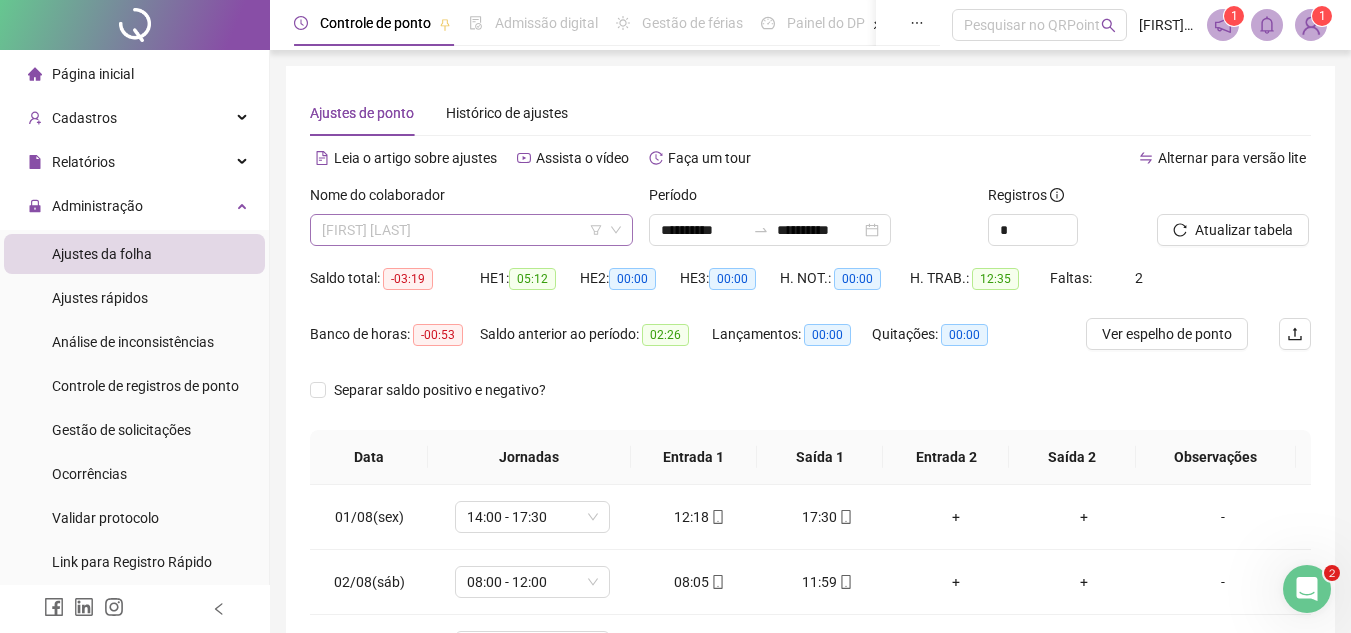click on "[FIRST] [LAST]" at bounding box center (471, 230) 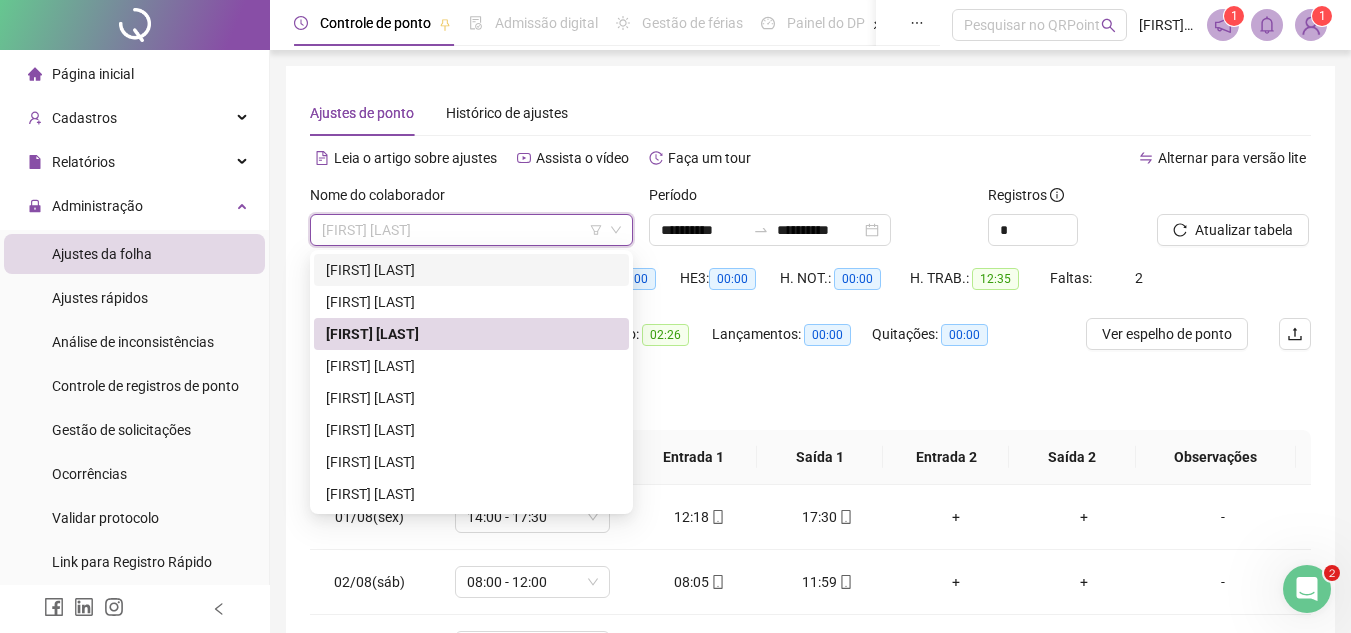 click on "[FIRST] [LAST]" at bounding box center [471, 270] 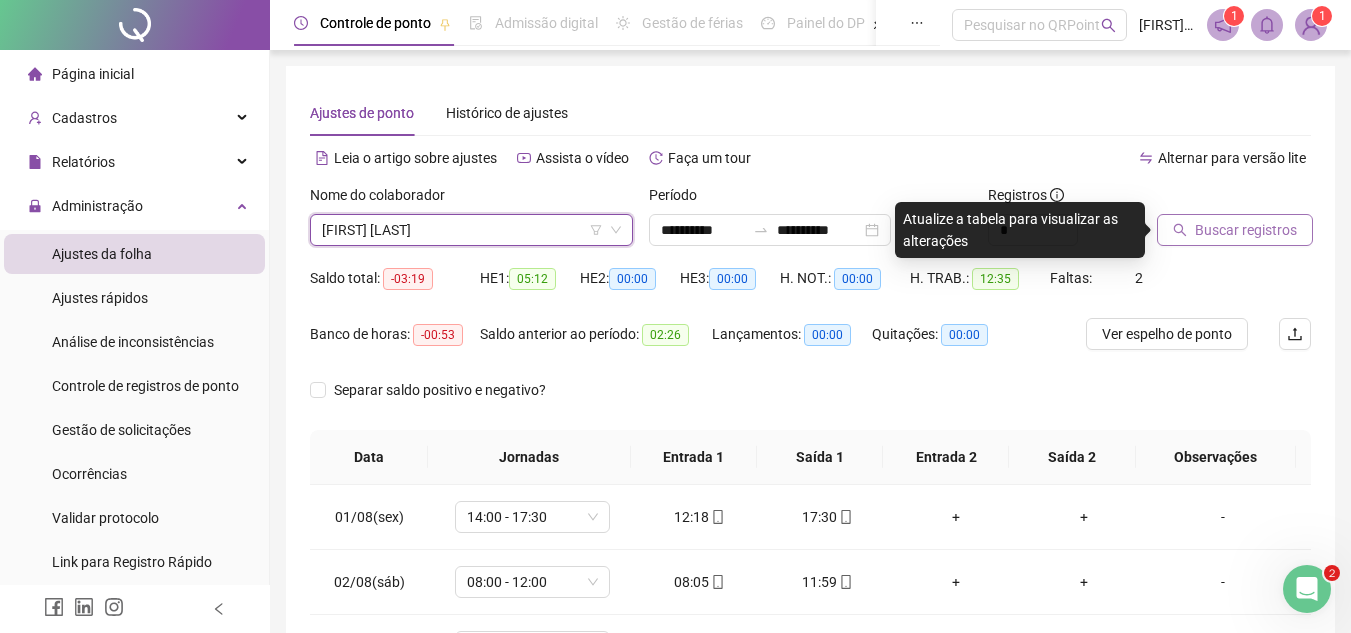 click on "Buscar registros" at bounding box center [1246, 230] 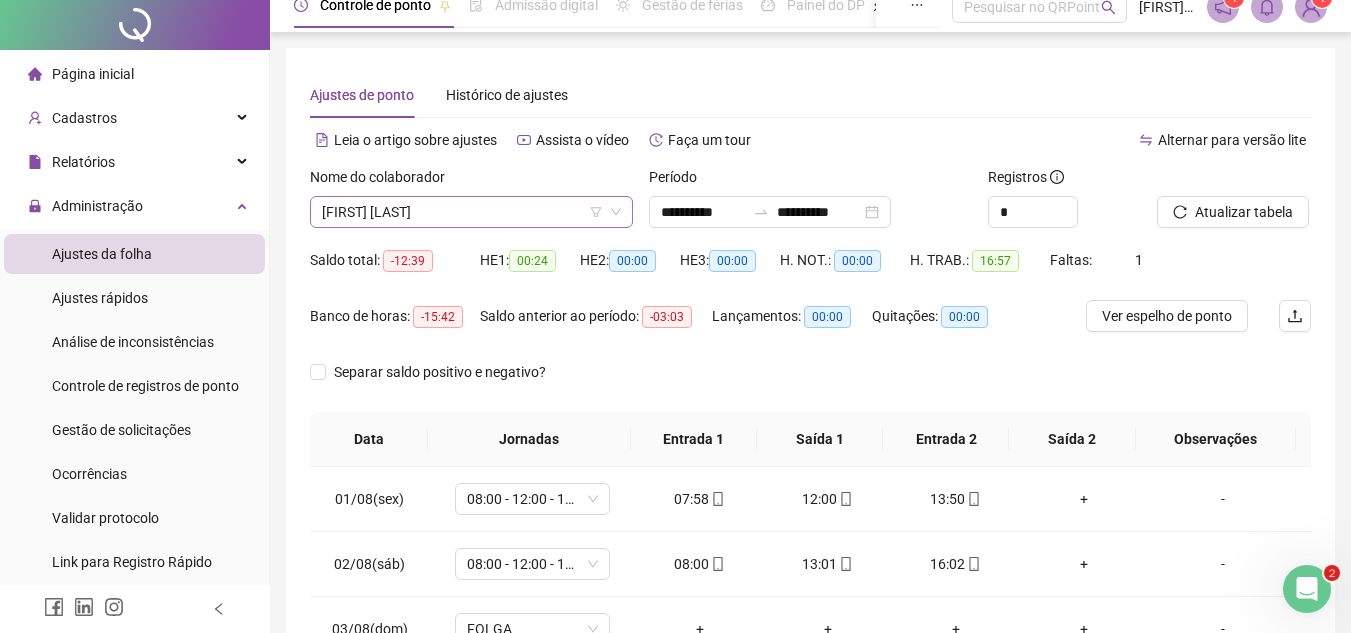 scroll, scrollTop: 0, scrollLeft: 0, axis: both 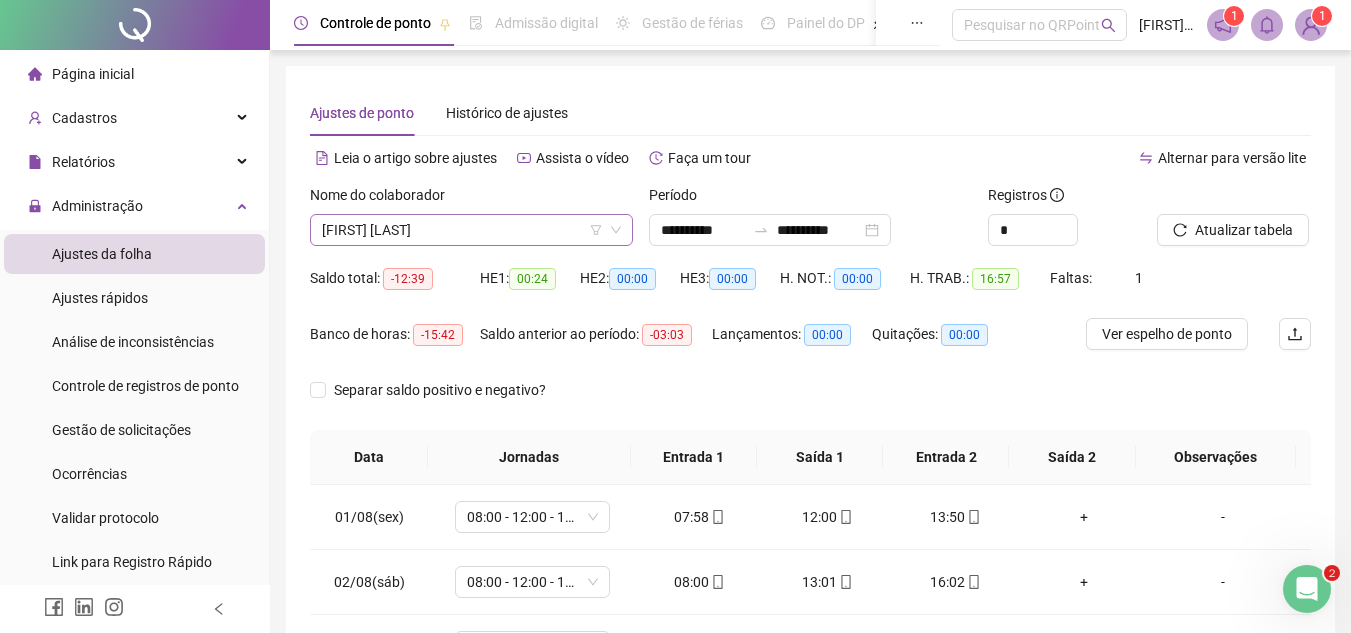 click on "[FIRST] [LAST]" at bounding box center [471, 230] 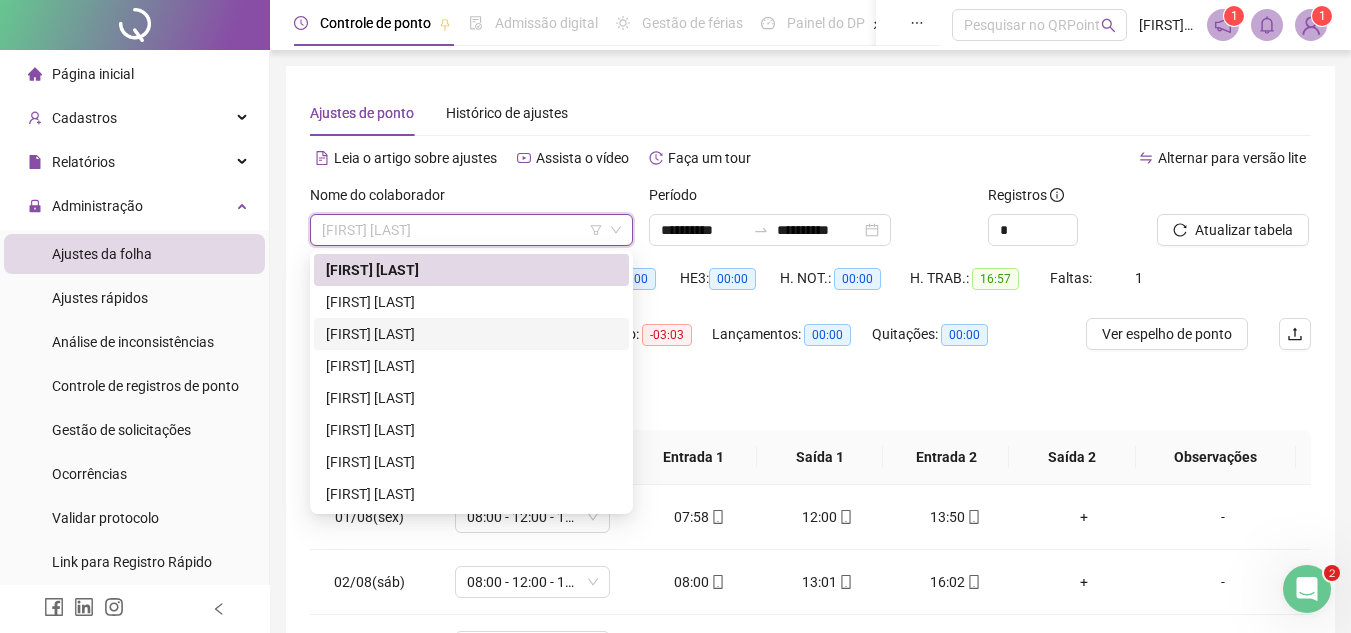click on "[FIRST] [LAST]" at bounding box center (471, 334) 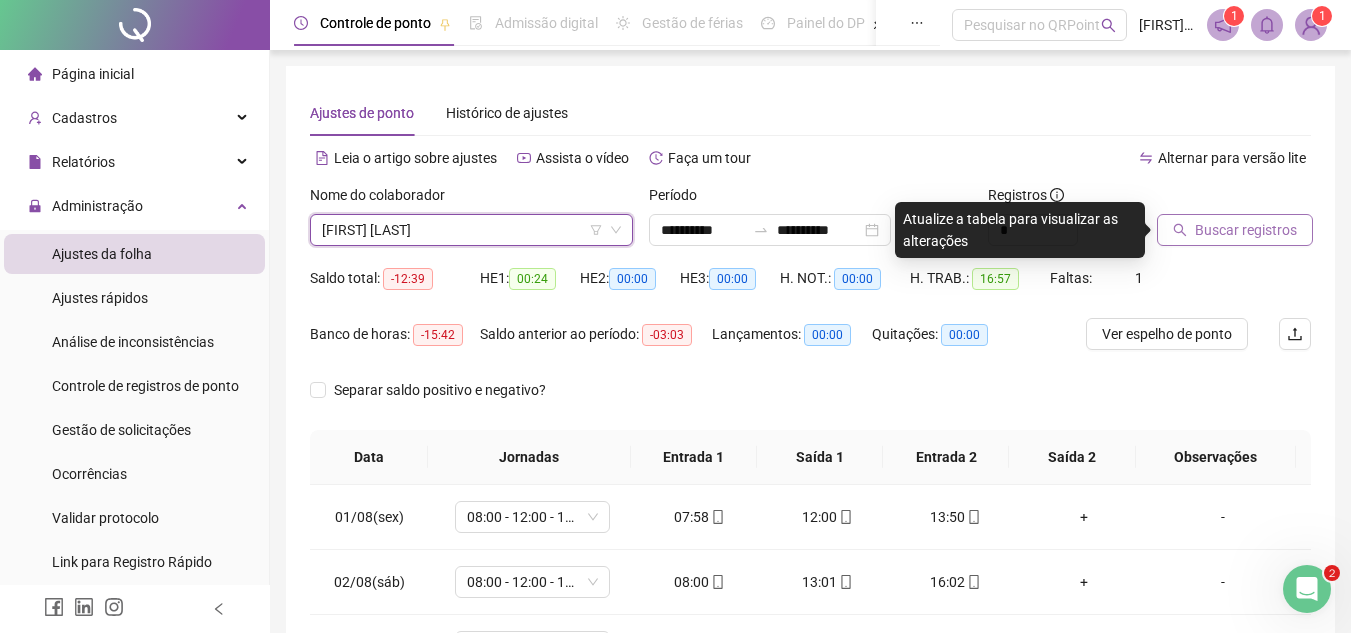click on "Buscar registros" at bounding box center (1246, 230) 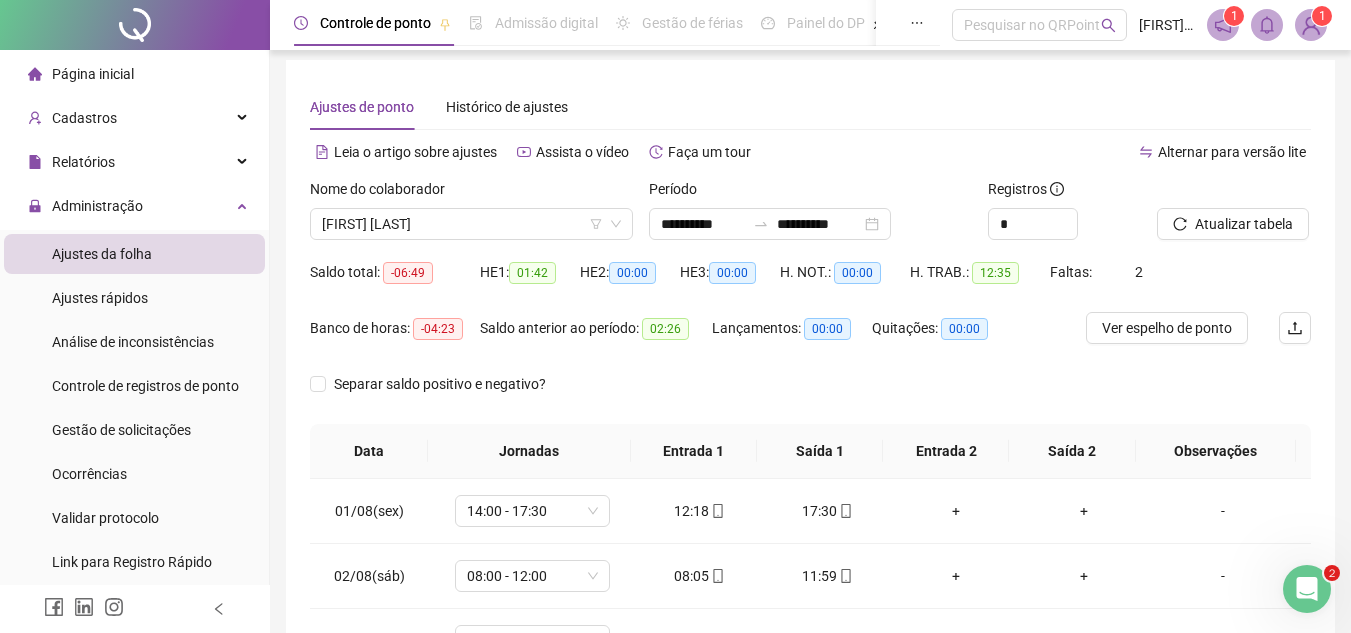 scroll, scrollTop: 0, scrollLeft: 0, axis: both 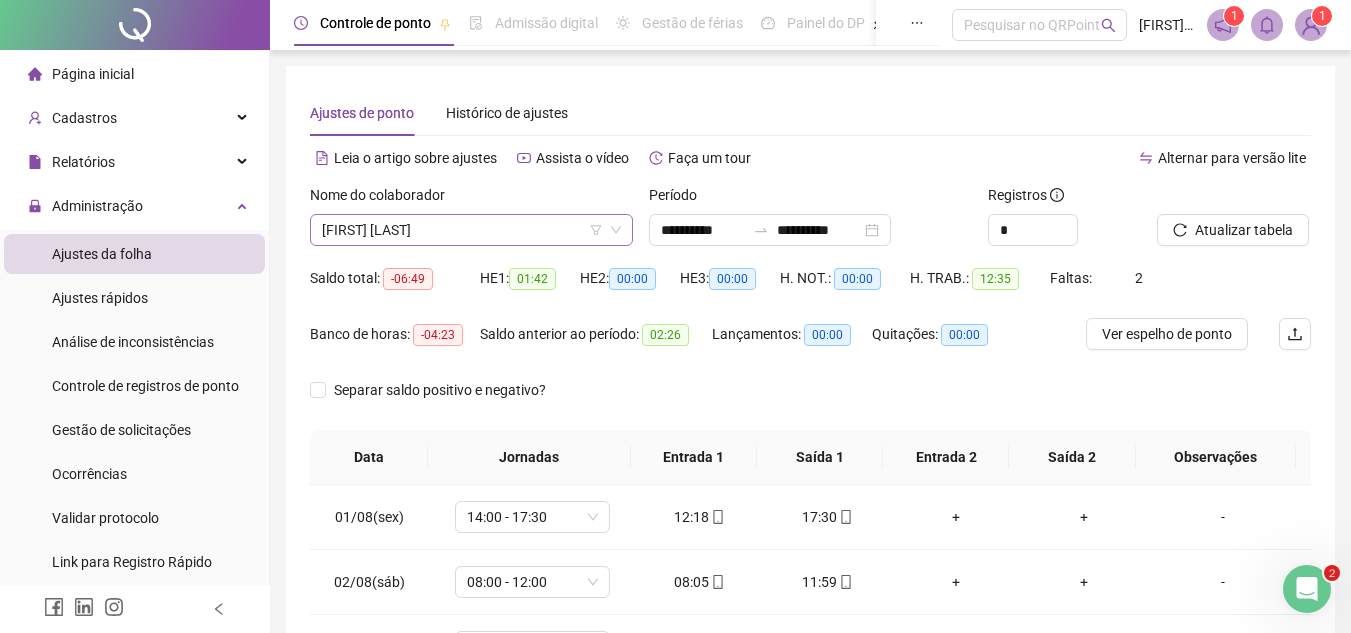 click on "[FIRST] [LAST]" at bounding box center (471, 230) 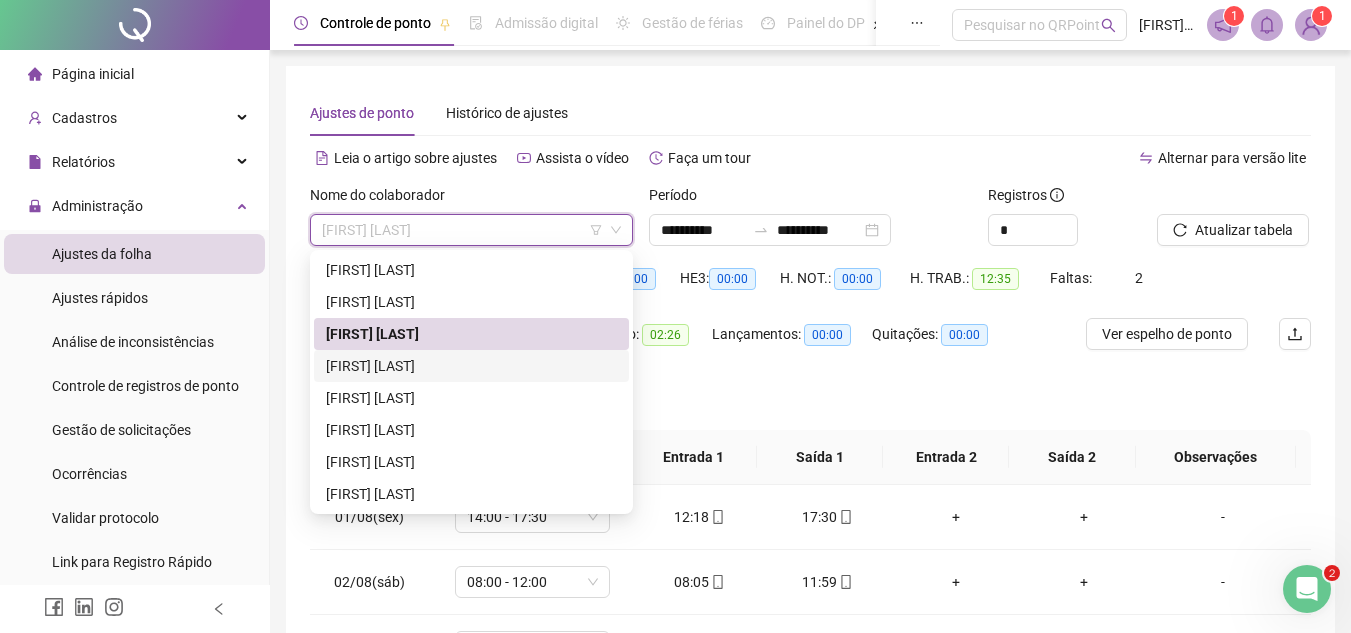 click on "[FIRST] [LAST]" at bounding box center (471, 366) 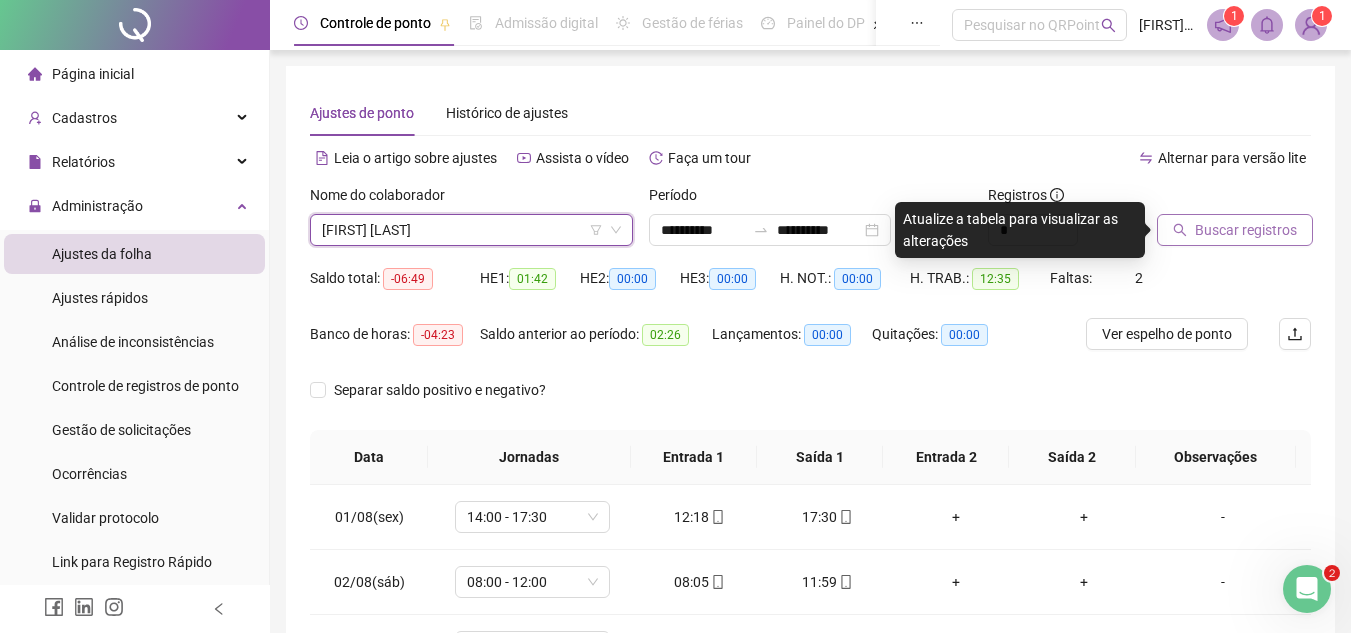 click on "Buscar registros" at bounding box center [1246, 230] 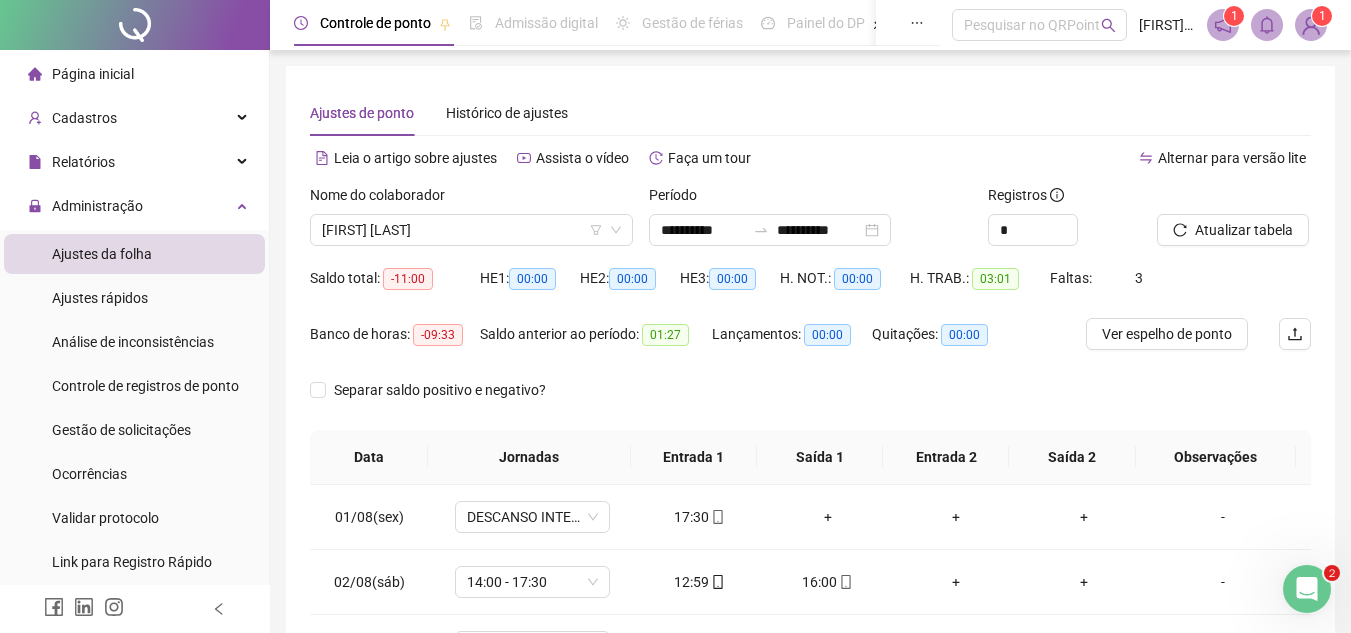 scroll, scrollTop: 200, scrollLeft: 0, axis: vertical 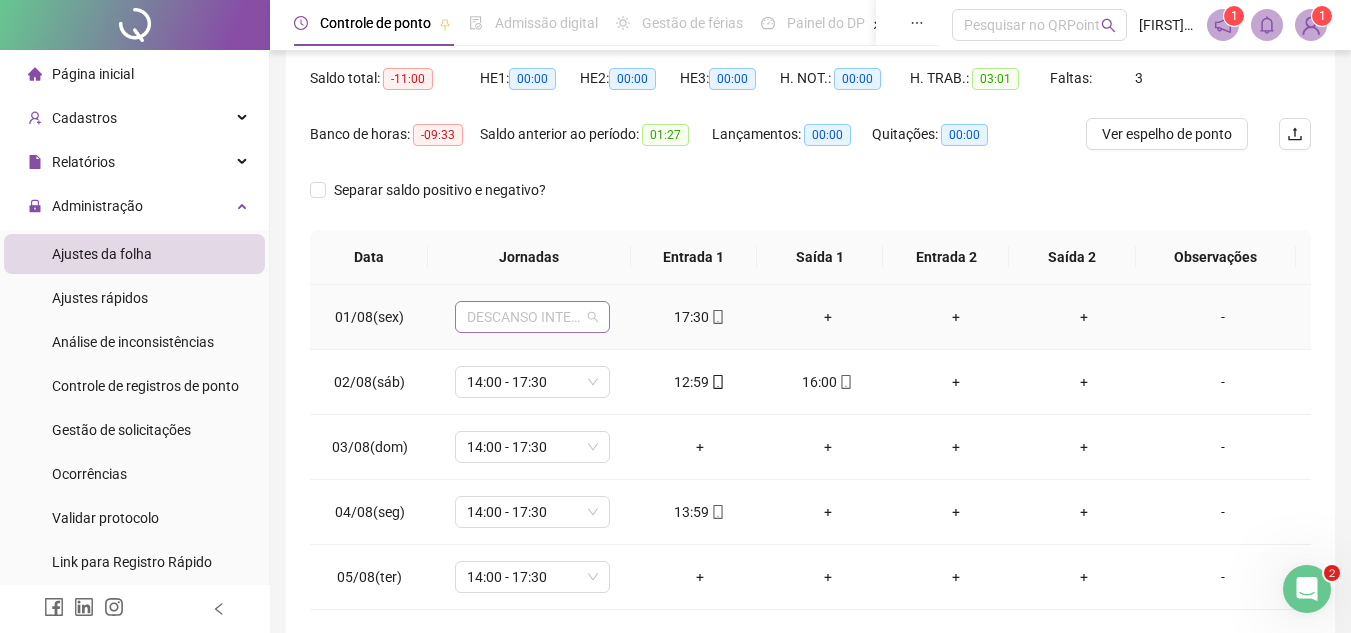 click on "DESCANSO INTER-JORNADA" at bounding box center (532, 317) 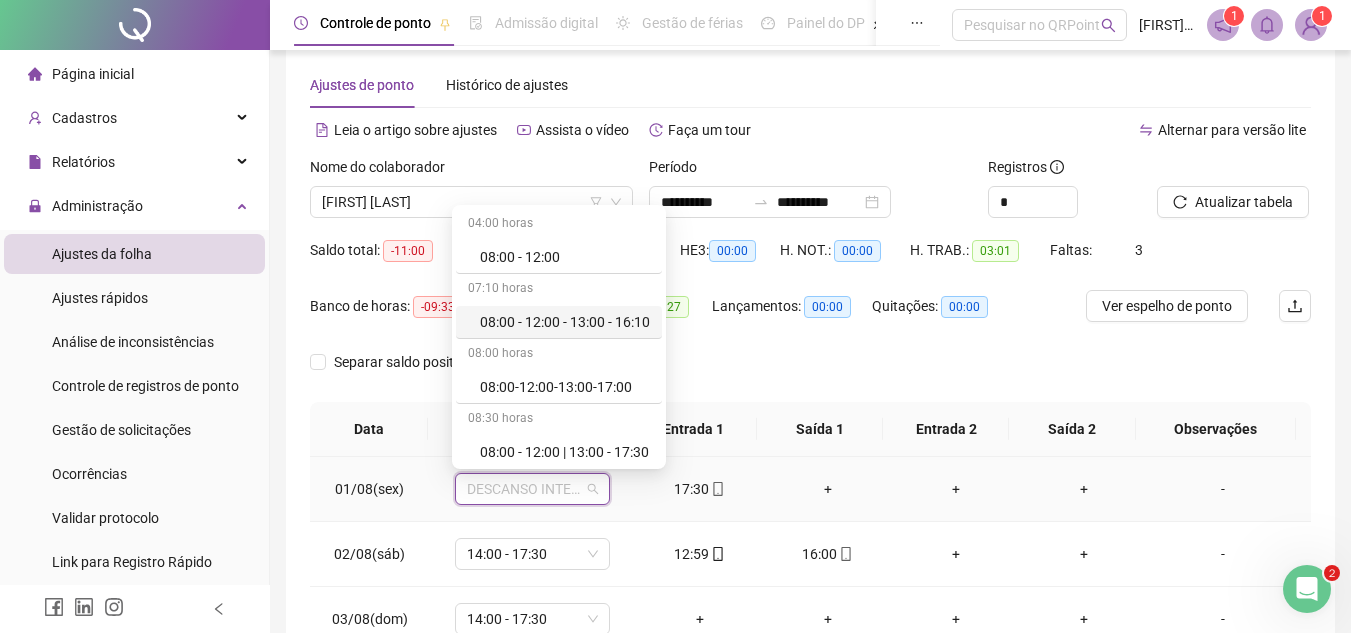 scroll, scrollTop: 0, scrollLeft: 0, axis: both 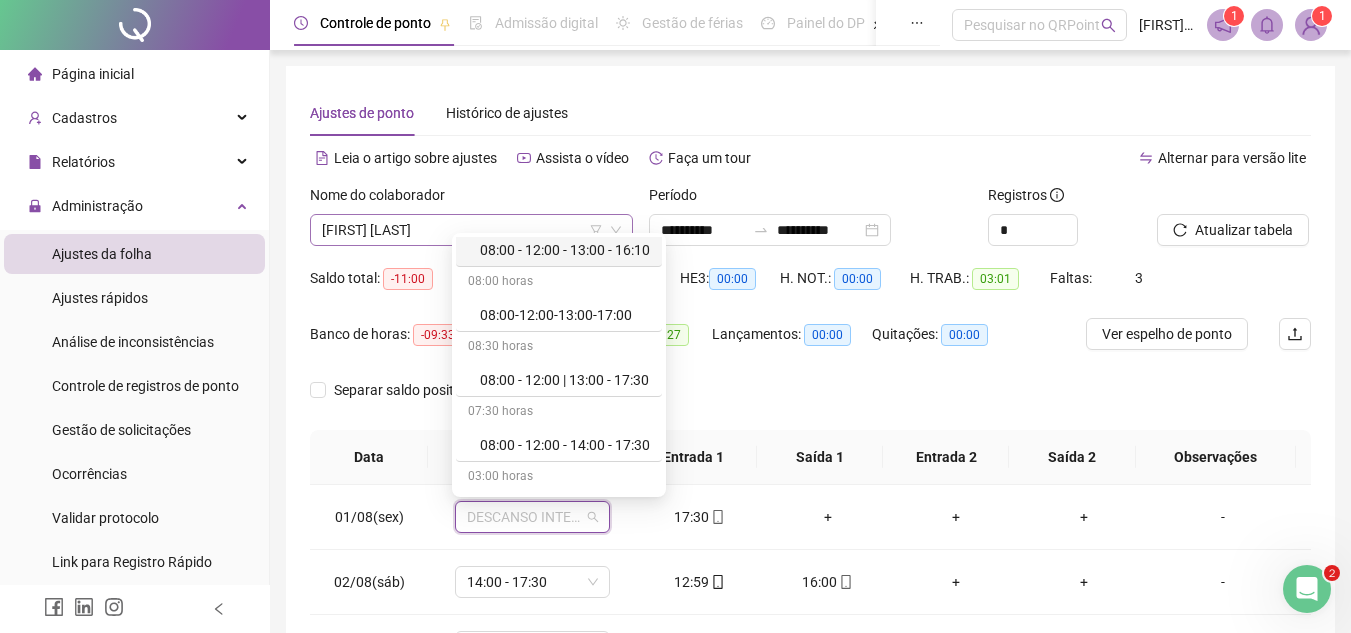 click on "[FIRST] [LAST]" at bounding box center (471, 230) 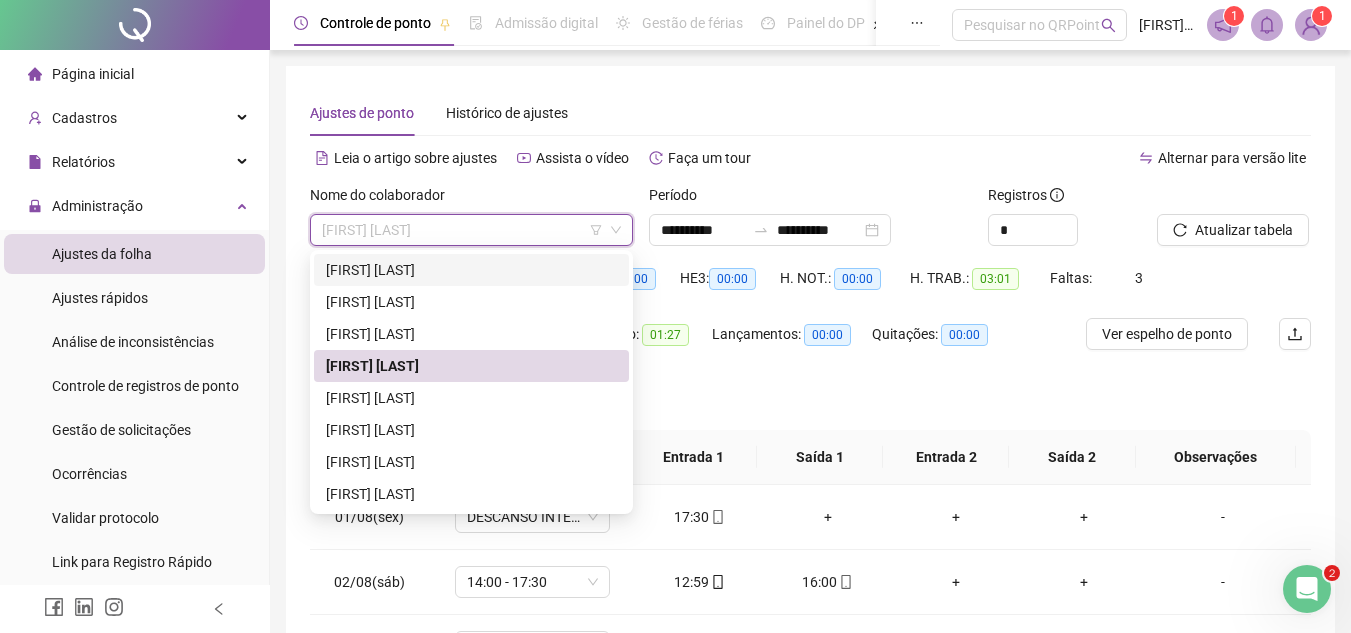 click on "[FIRST] [LAST]" at bounding box center [471, 270] 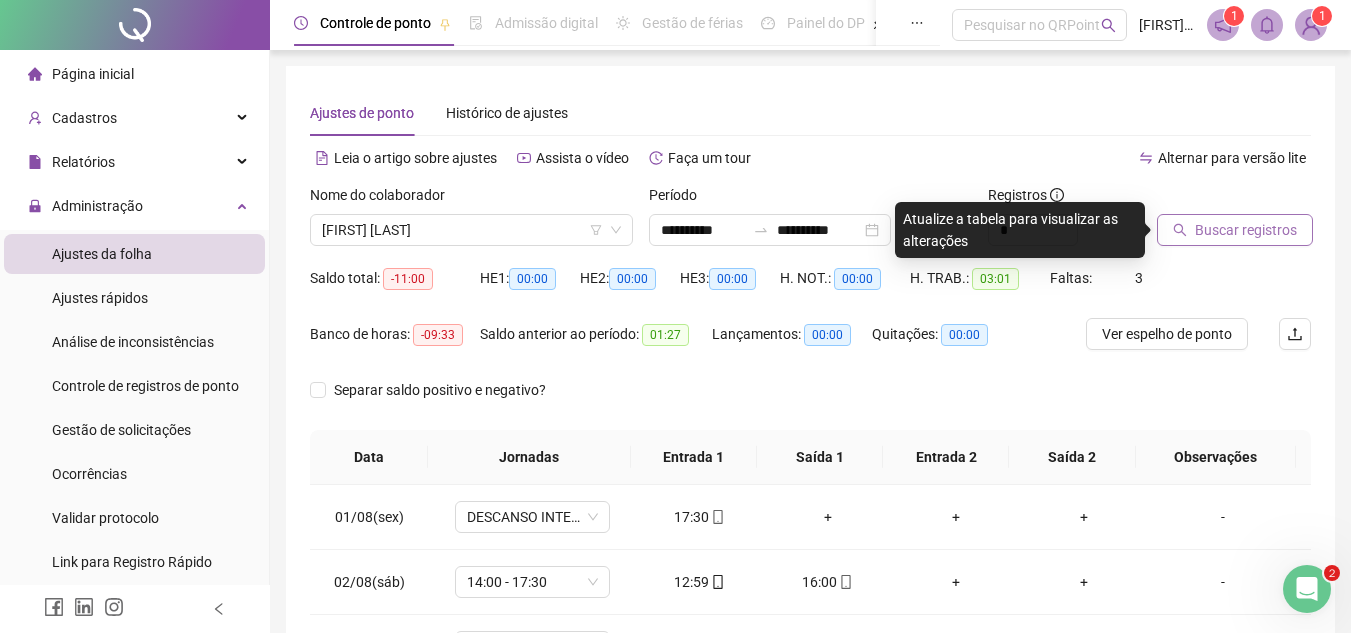 click on "Buscar registros" at bounding box center (1246, 230) 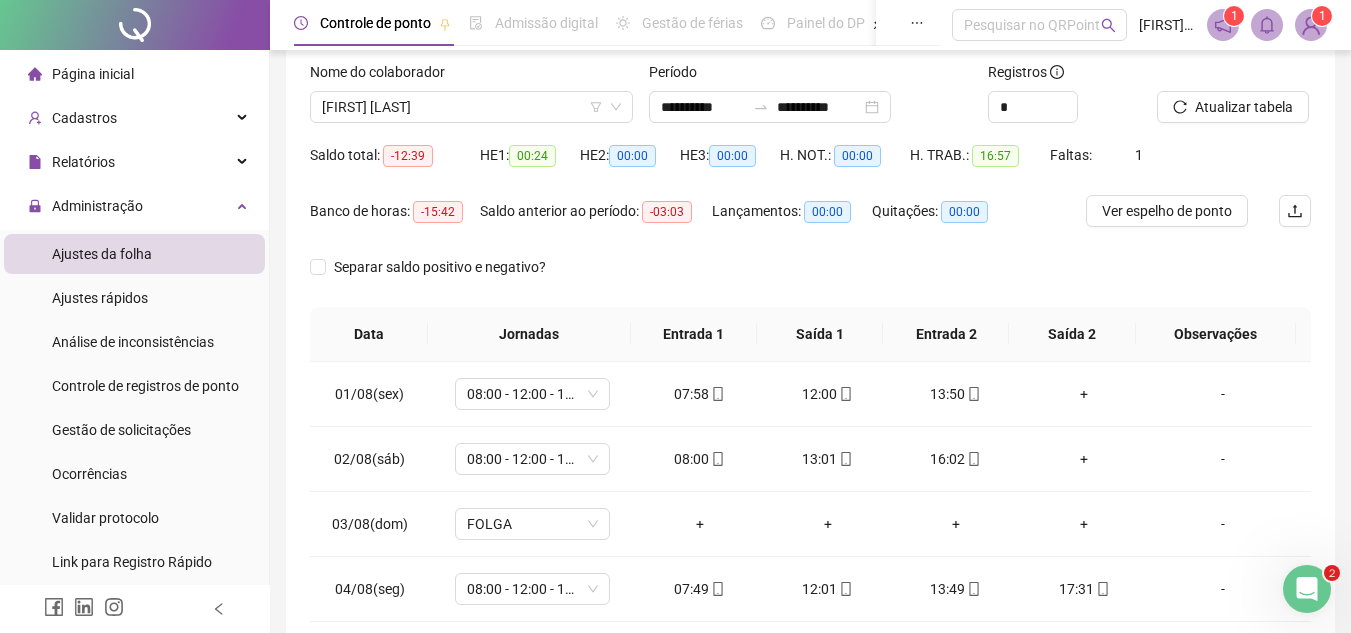 scroll, scrollTop: 0, scrollLeft: 0, axis: both 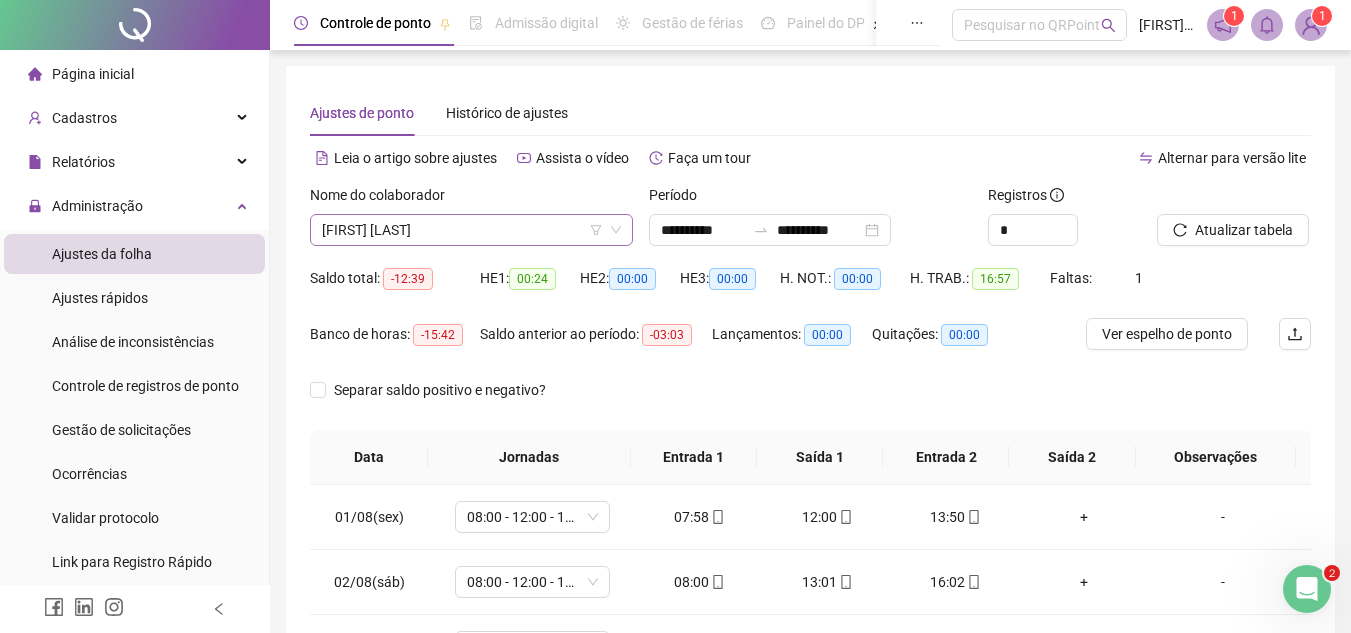 click on "[FIRST] [LAST]" at bounding box center [471, 230] 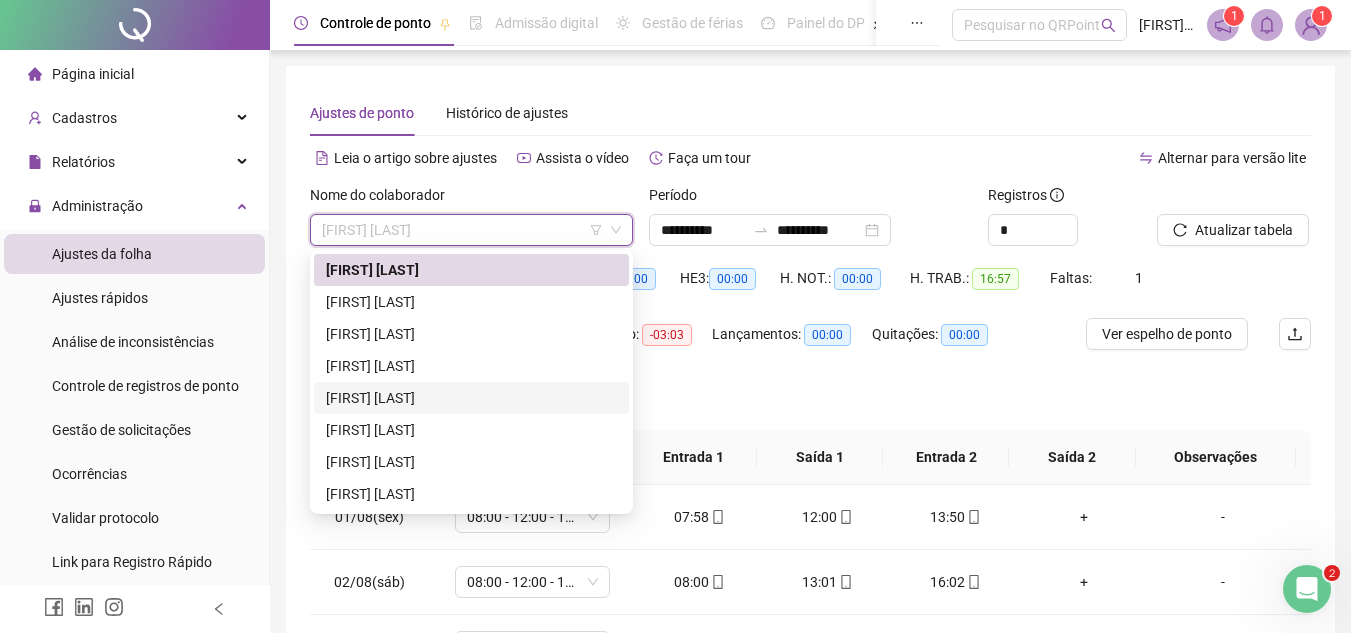 click on "[FIRST] [LAST]" at bounding box center [471, 398] 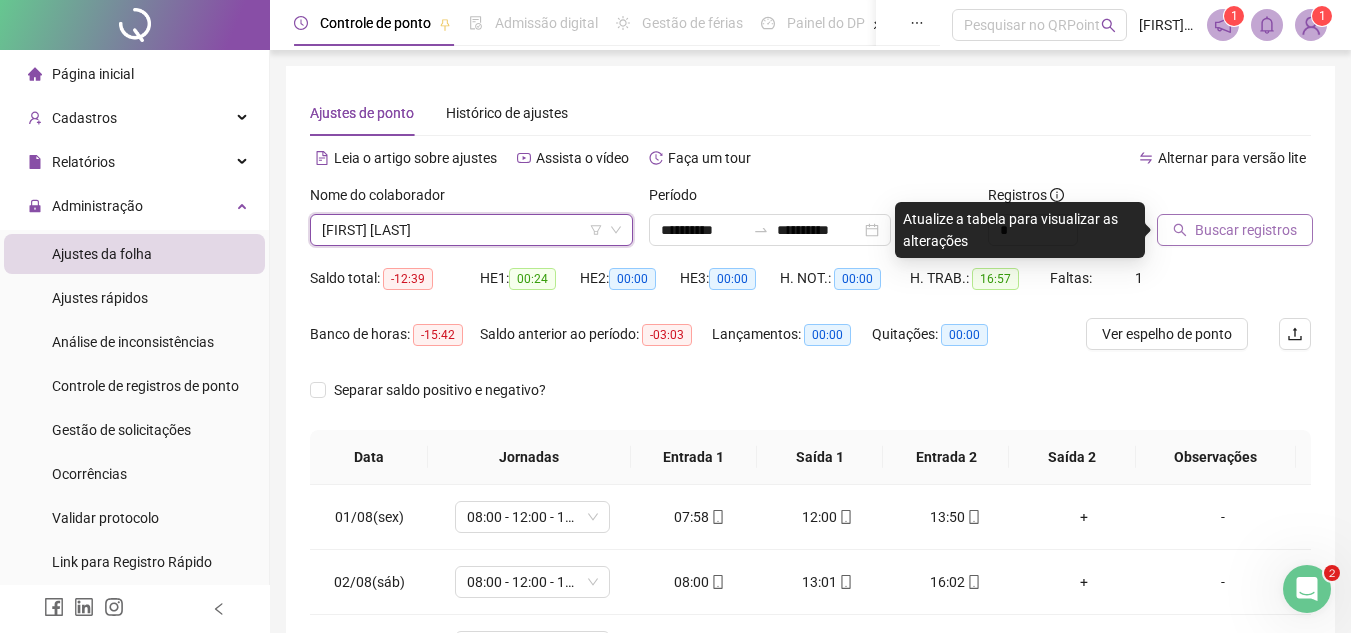 click on "Buscar registros" at bounding box center (1246, 230) 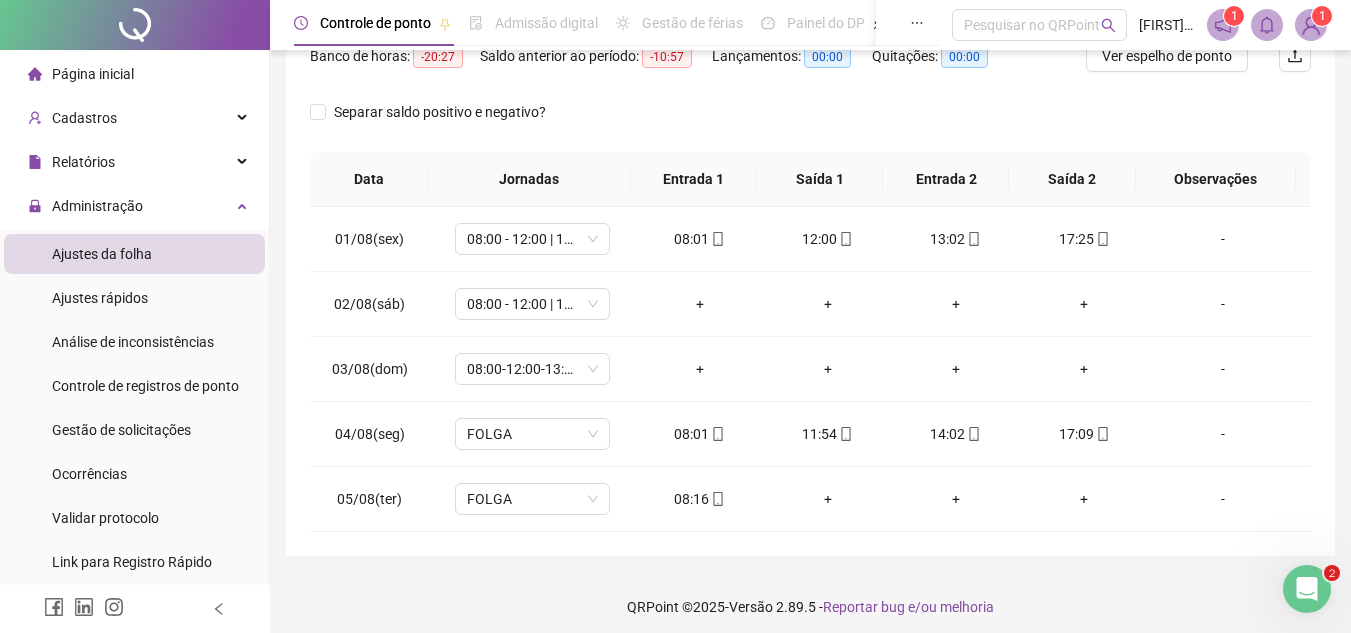 scroll, scrollTop: 287, scrollLeft: 0, axis: vertical 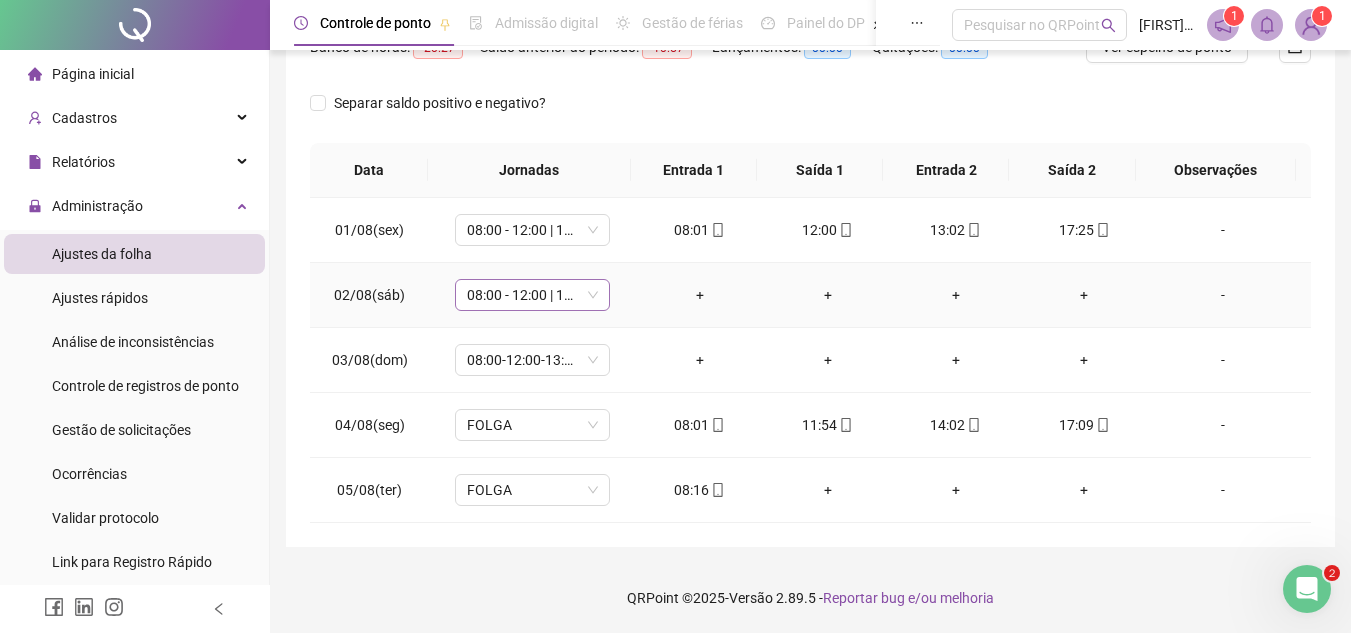 click on "08:00 - 12:00 | 13:00 - 17:30" at bounding box center [532, 295] 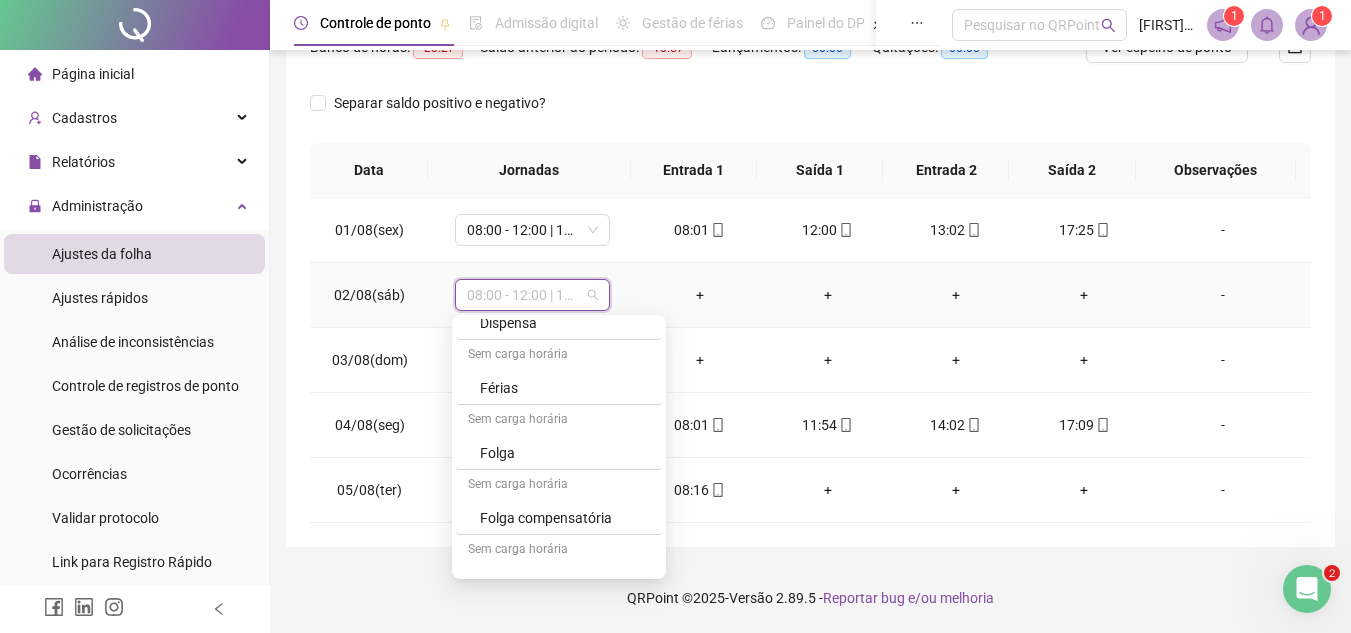 scroll, scrollTop: 500, scrollLeft: 0, axis: vertical 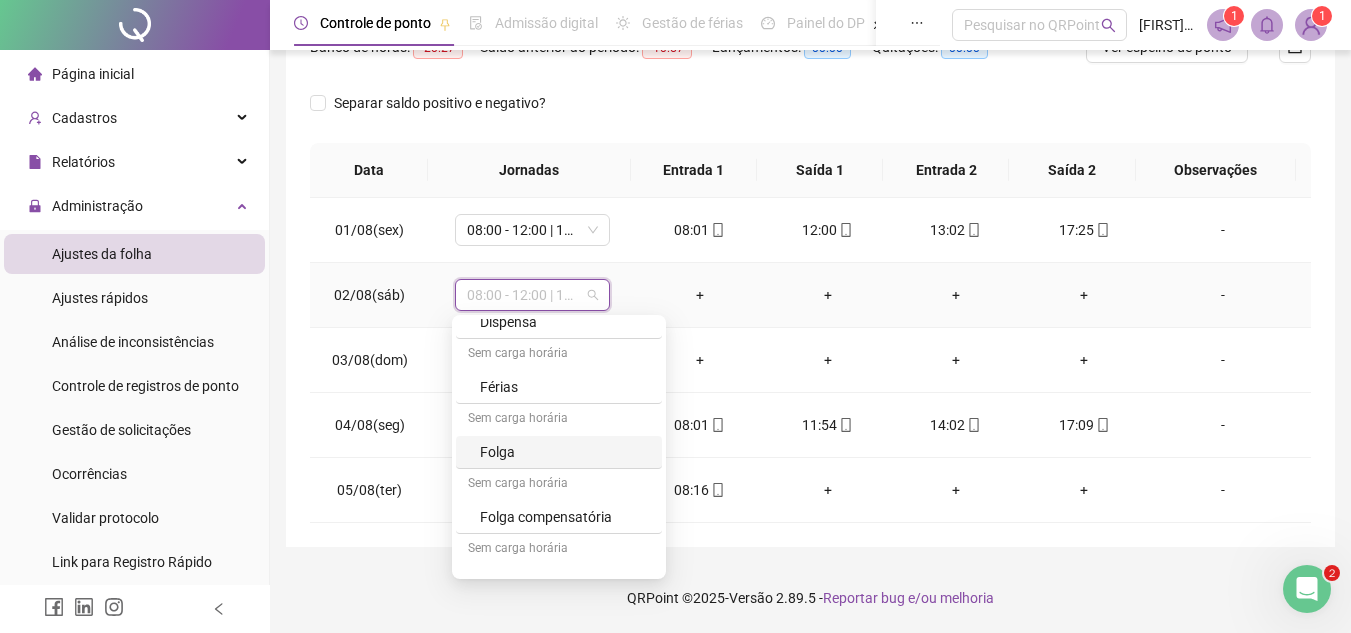click on "Folga" at bounding box center [565, 452] 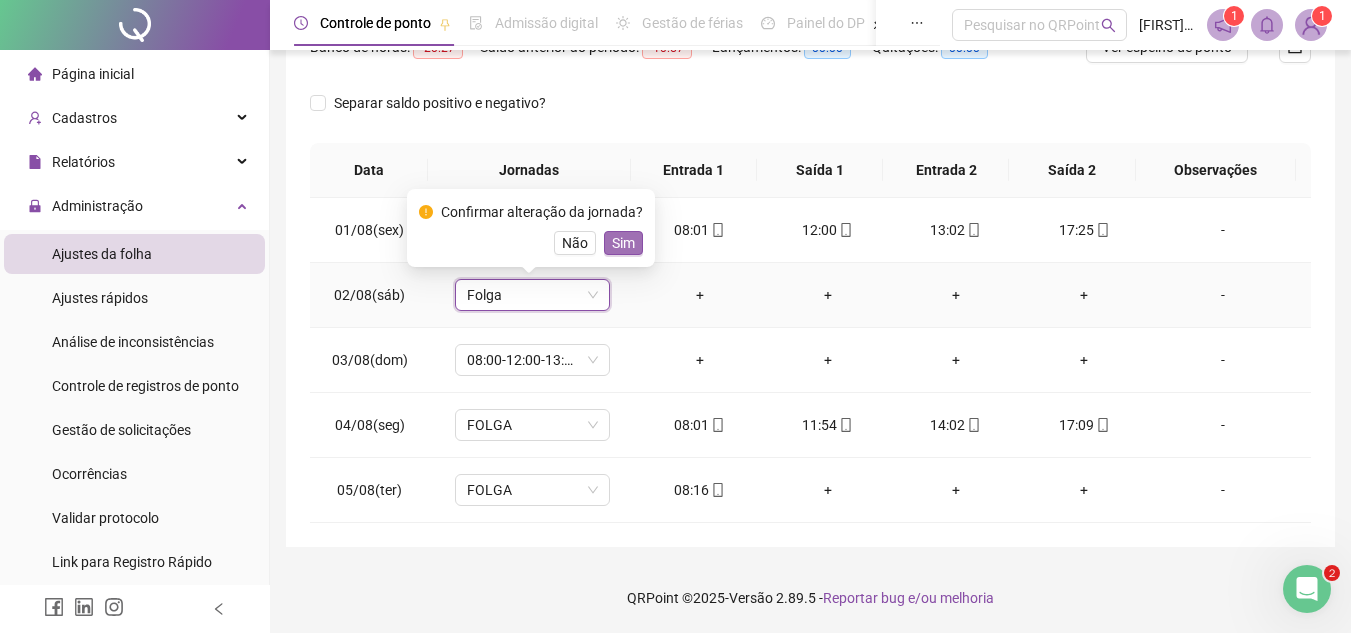 click on "Sim" at bounding box center (623, 243) 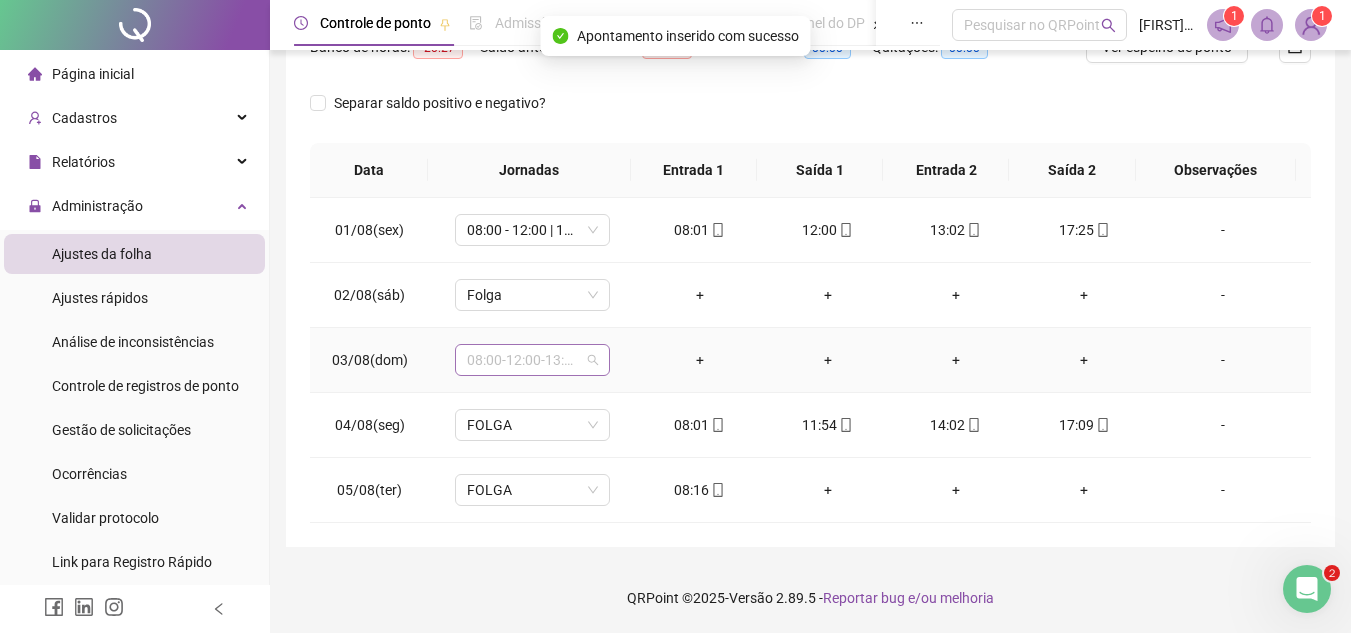 click on "08:00-12:00-13:00-17:00" at bounding box center [532, 360] 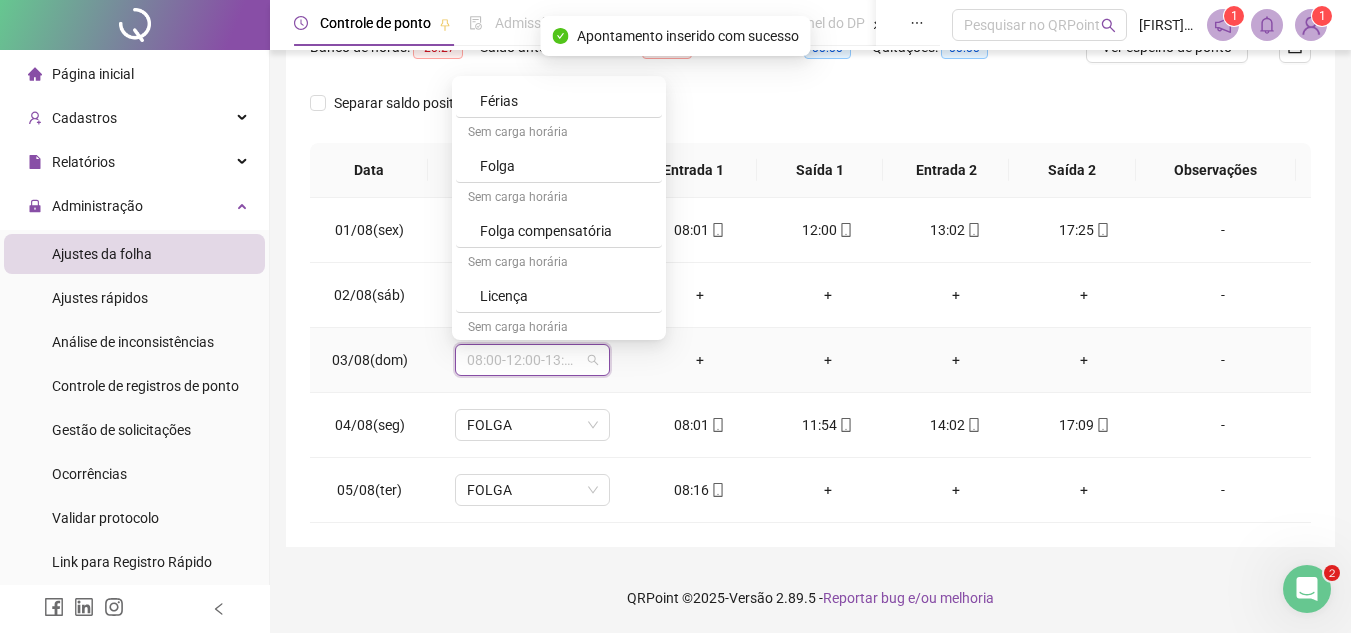 scroll, scrollTop: 489, scrollLeft: 0, axis: vertical 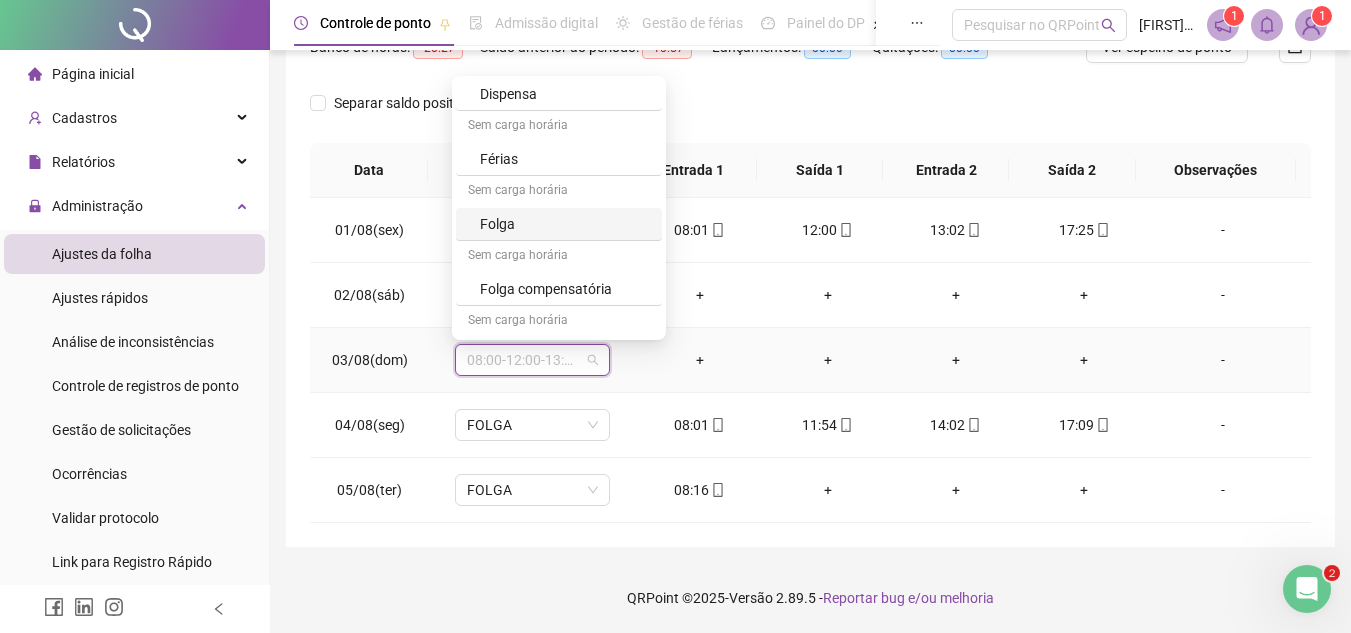 click on "Folga" at bounding box center (565, 224) 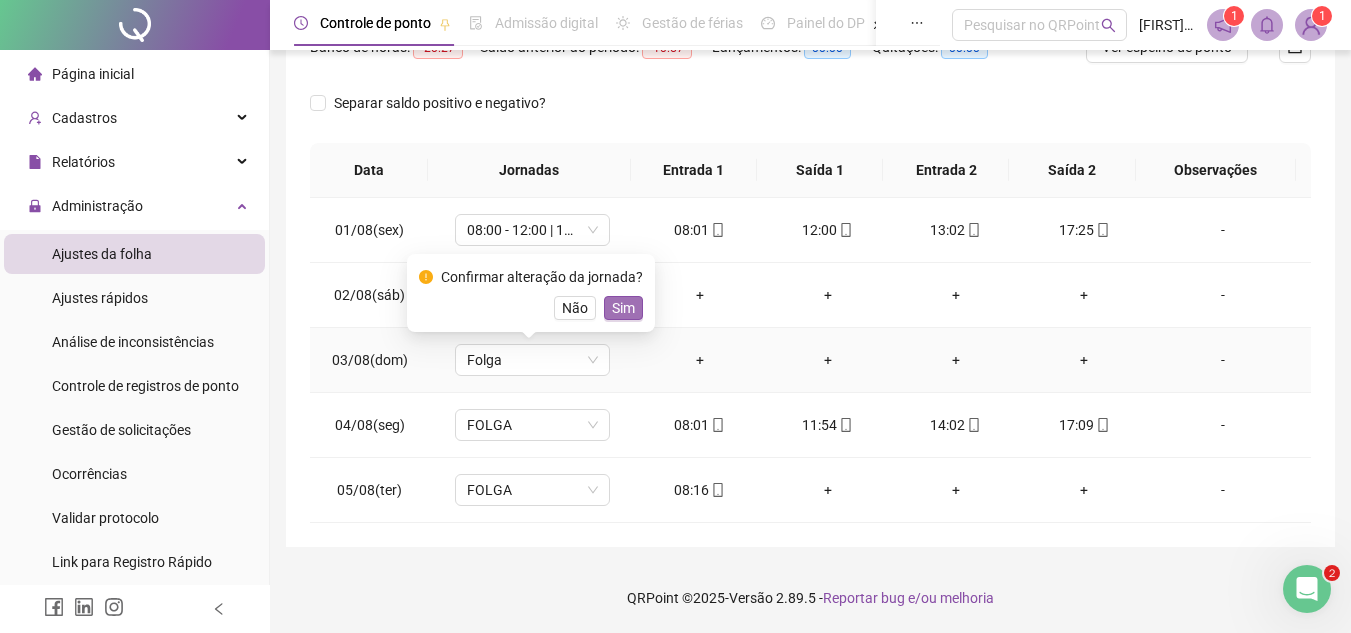 click on "Sim" at bounding box center (623, 308) 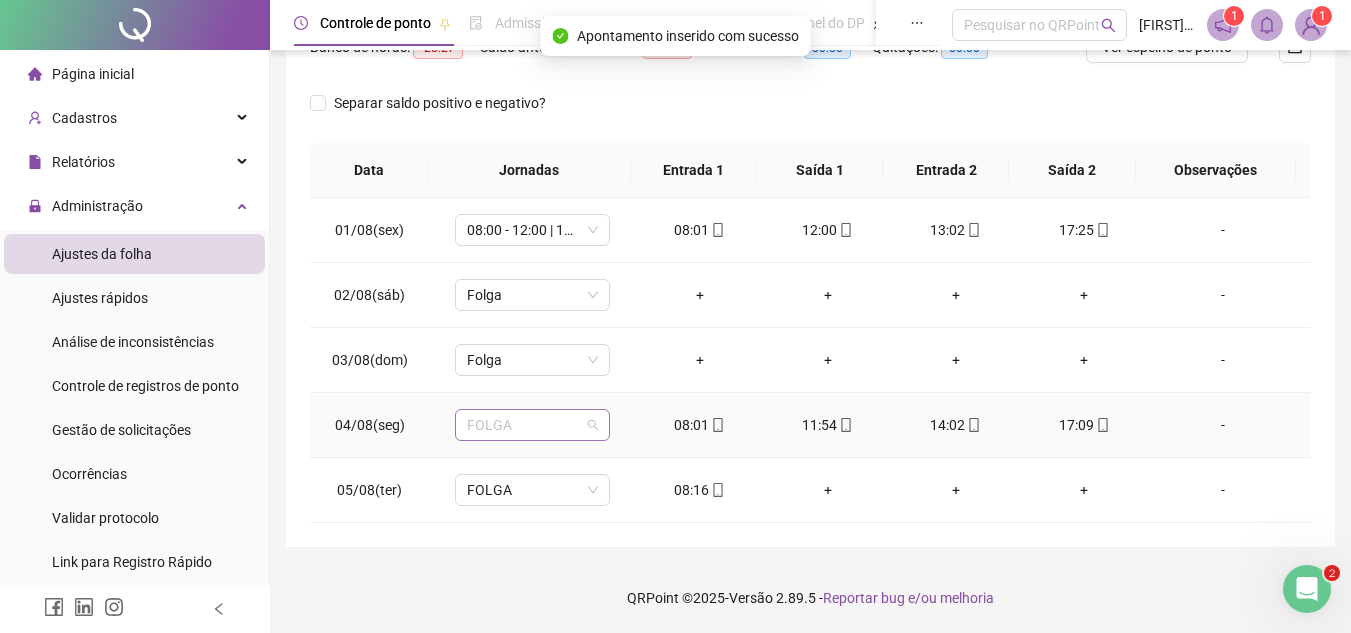 click on "FOLGA" at bounding box center [532, 425] 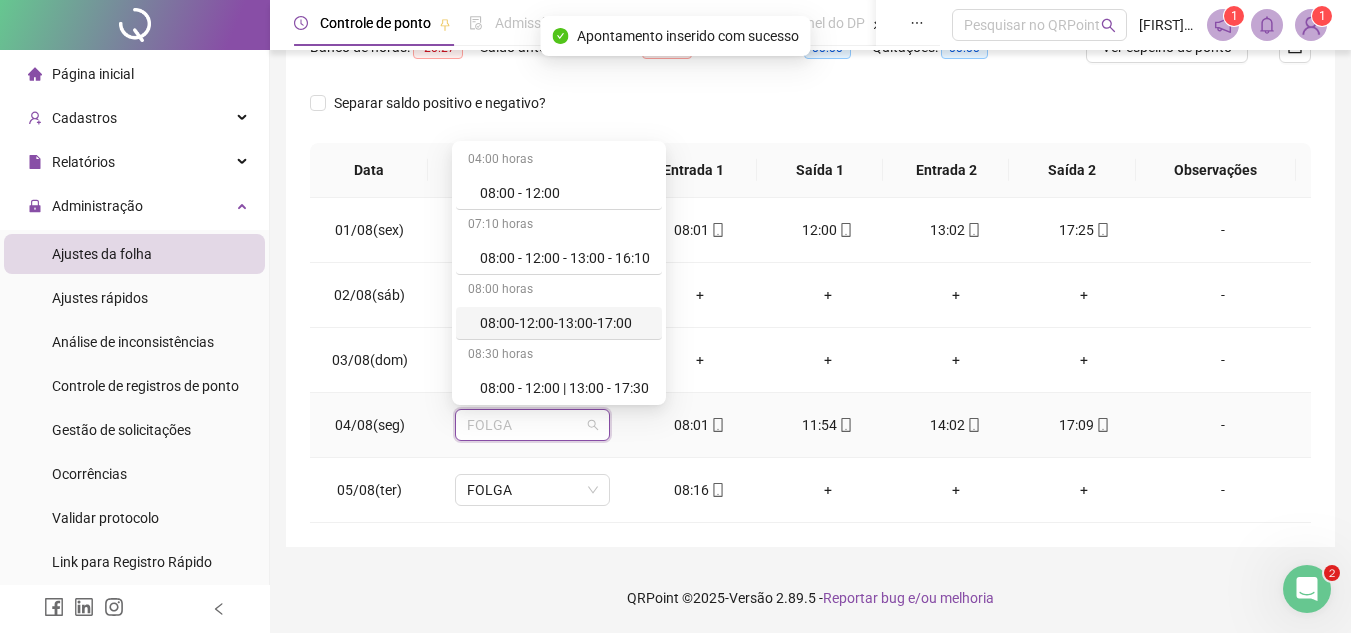 scroll, scrollTop: 100, scrollLeft: 0, axis: vertical 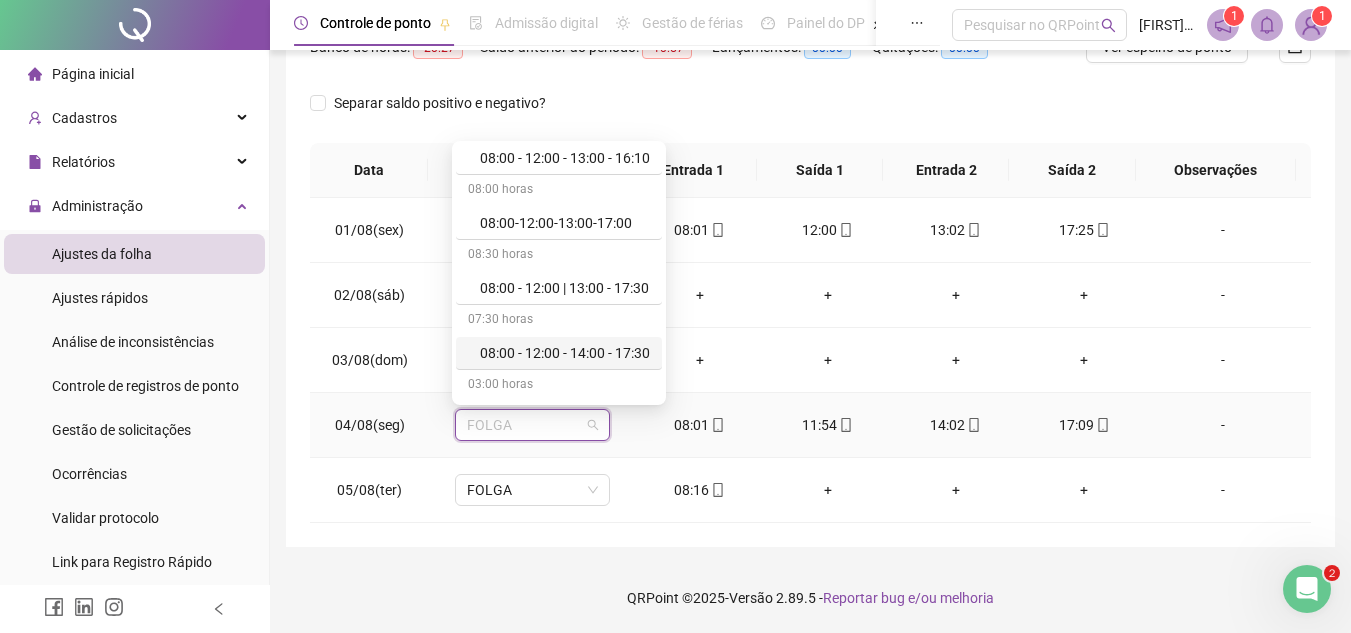 click on "08:00 - 12:00 - 14:00 - 17:30" at bounding box center [565, 353] 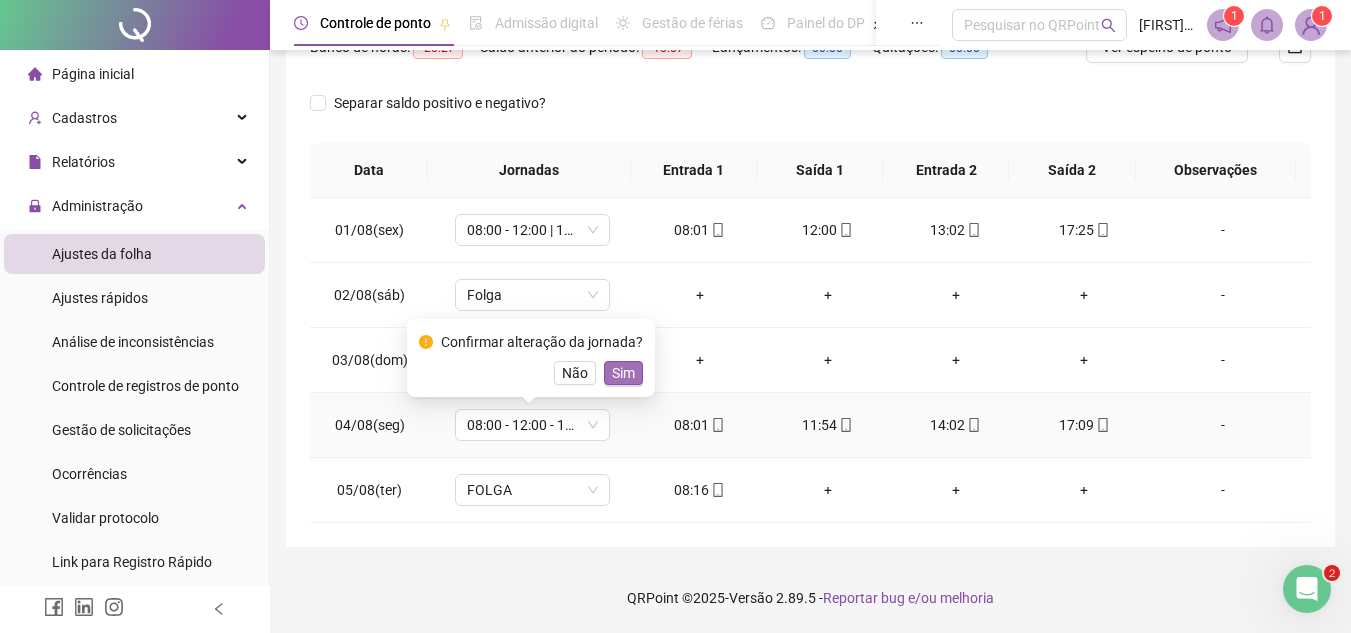 click on "Sim" at bounding box center [623, 373] 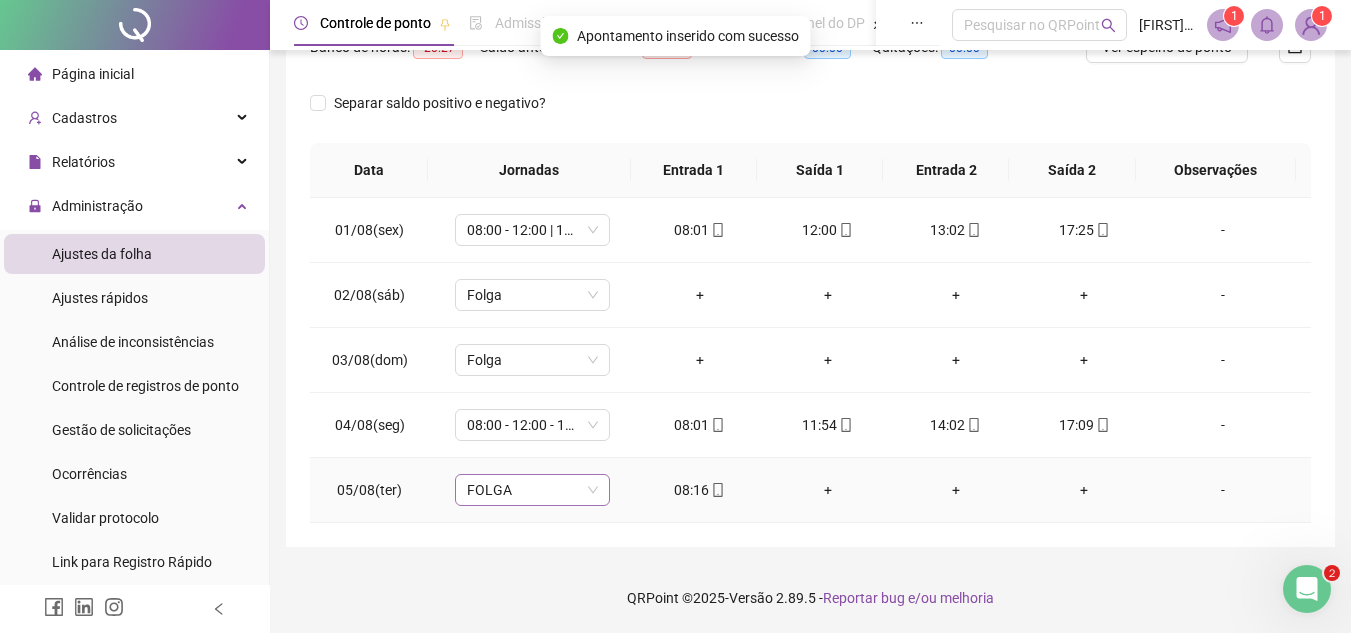 click on "FOLGA" at bounding box center (532, 490) 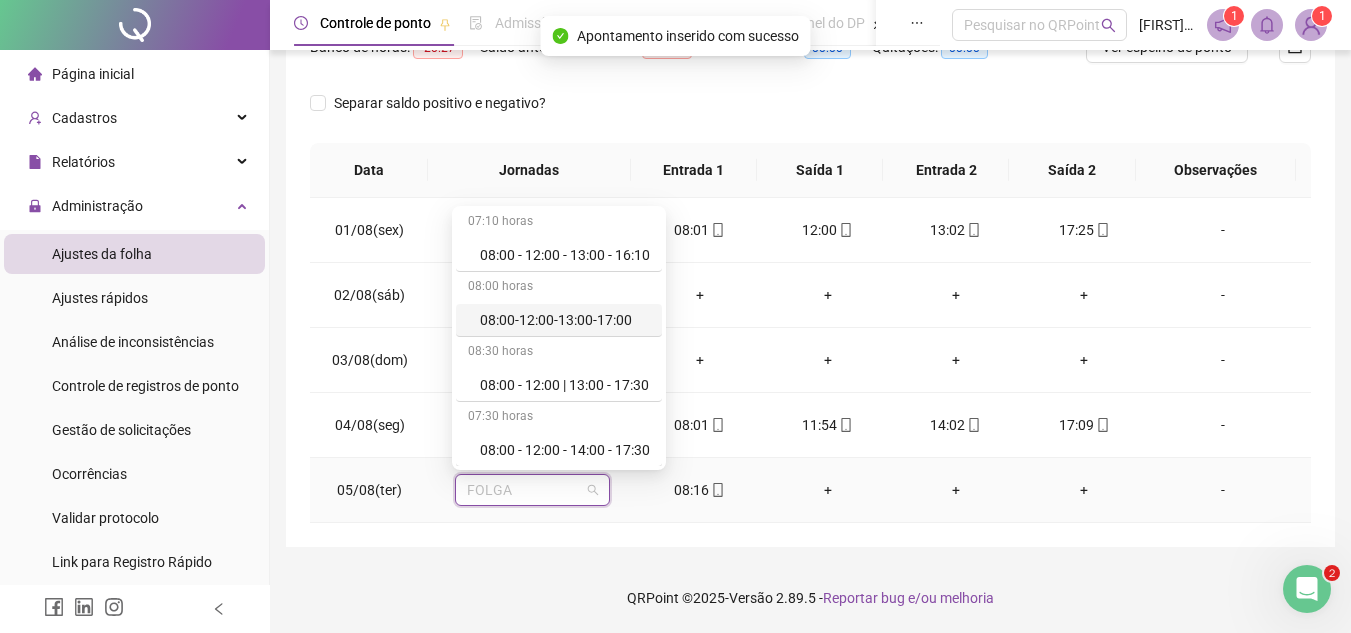 scroll, scrollTop: 100, scrollLeft: 0, axis: vertical 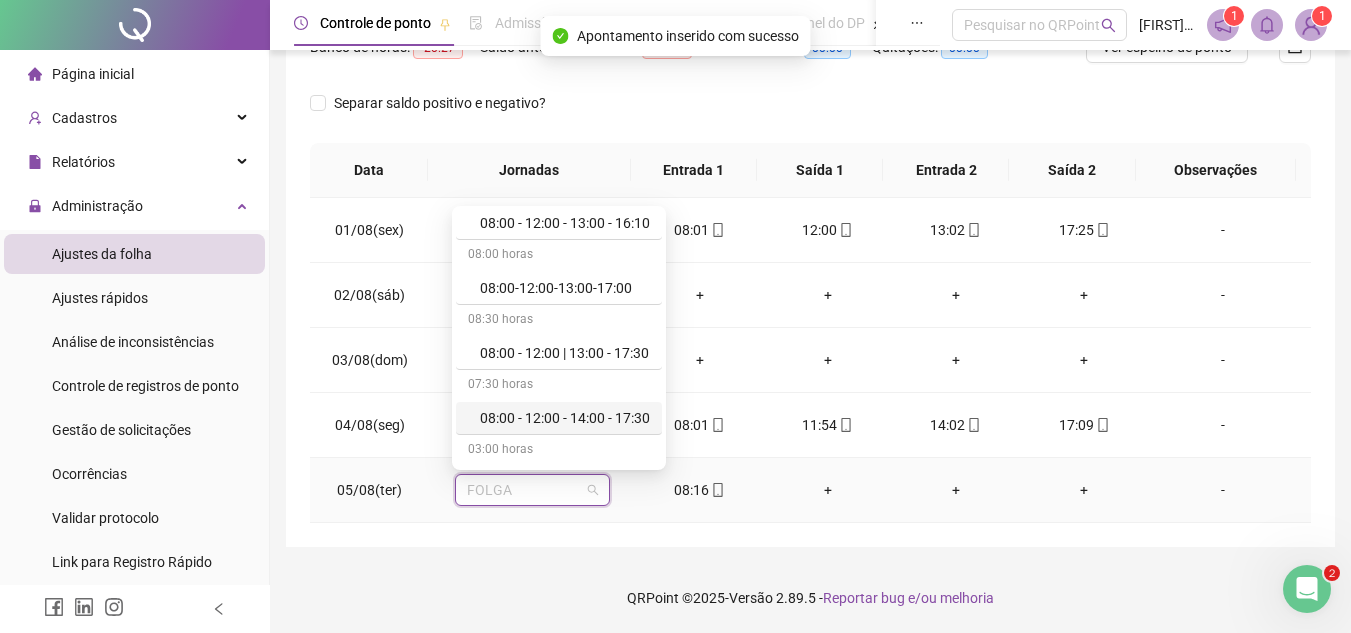click on "08:00 - 12:00 - 14:00 - 17:30" at bounding box center [565, 418] 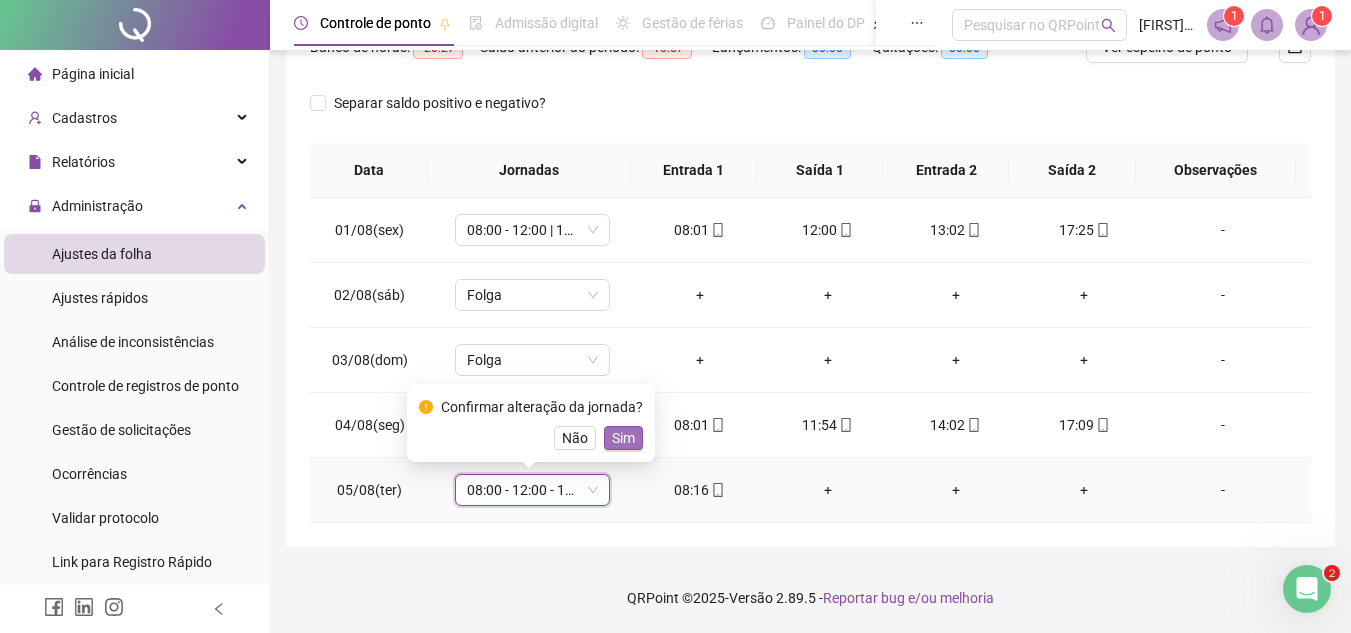 click on "Sim" at bounding box center (623, 438) 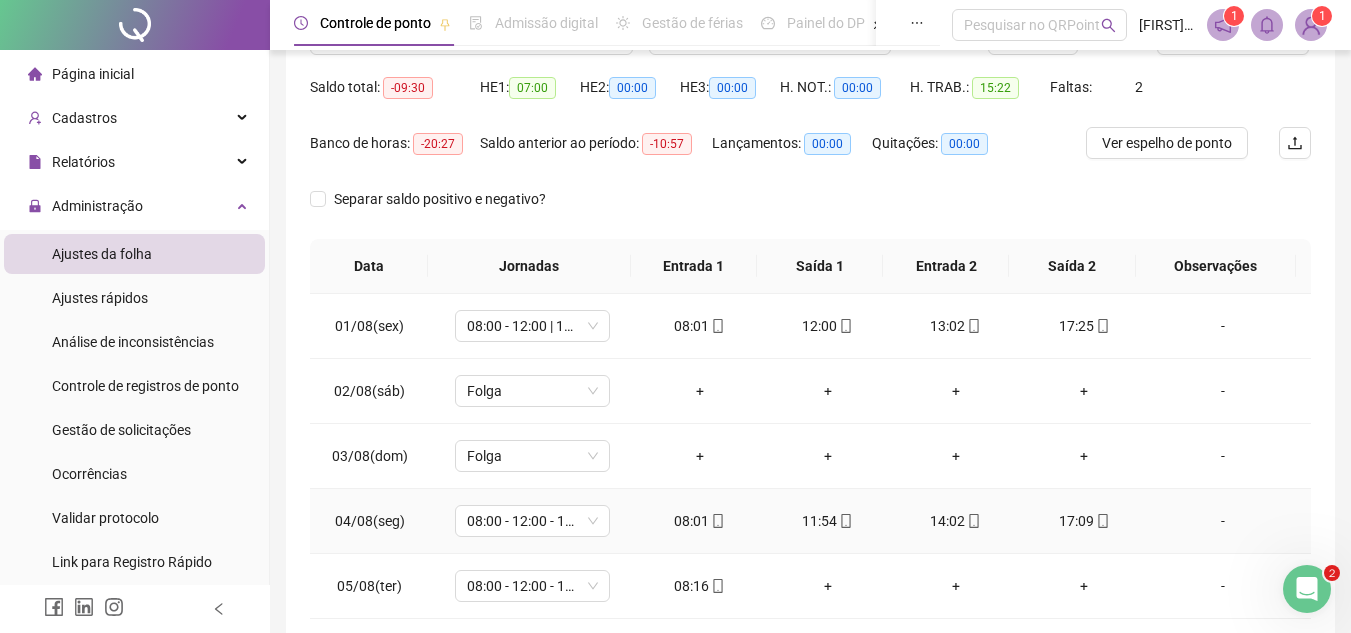 scroll, scrollTop: 0, scrollLeft: 0, axis: both 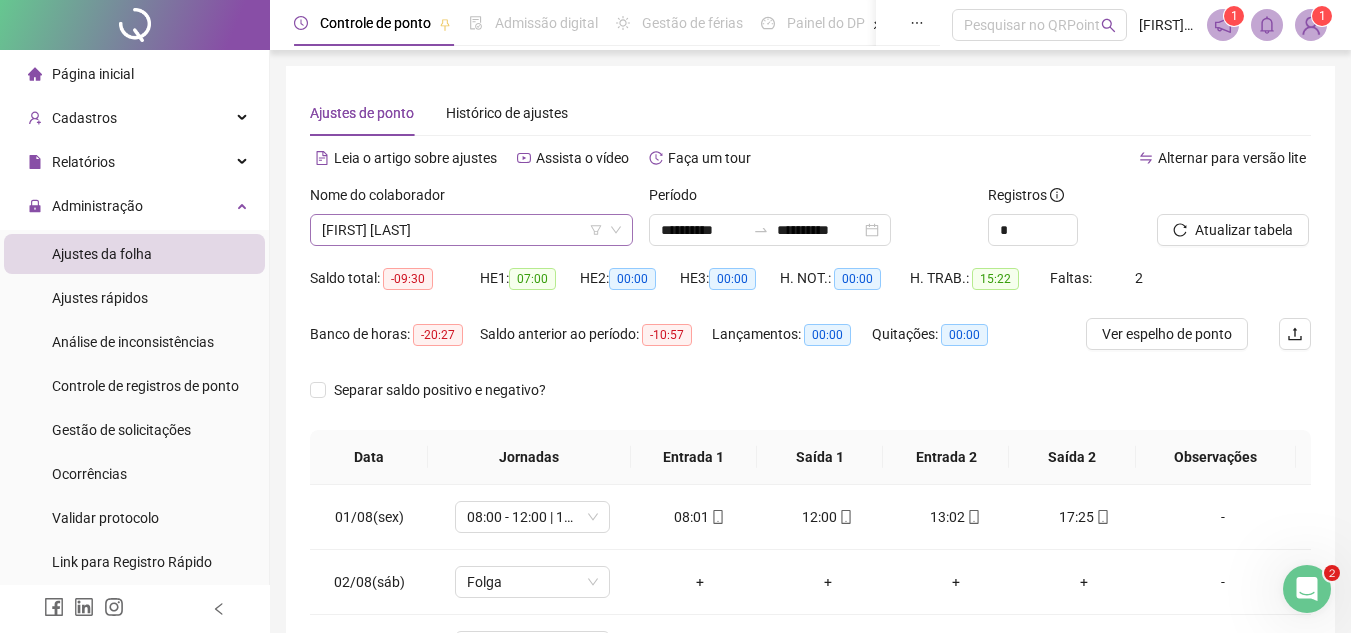 click on "[FIRST] [LAST]" at bounding box center (471, 230) 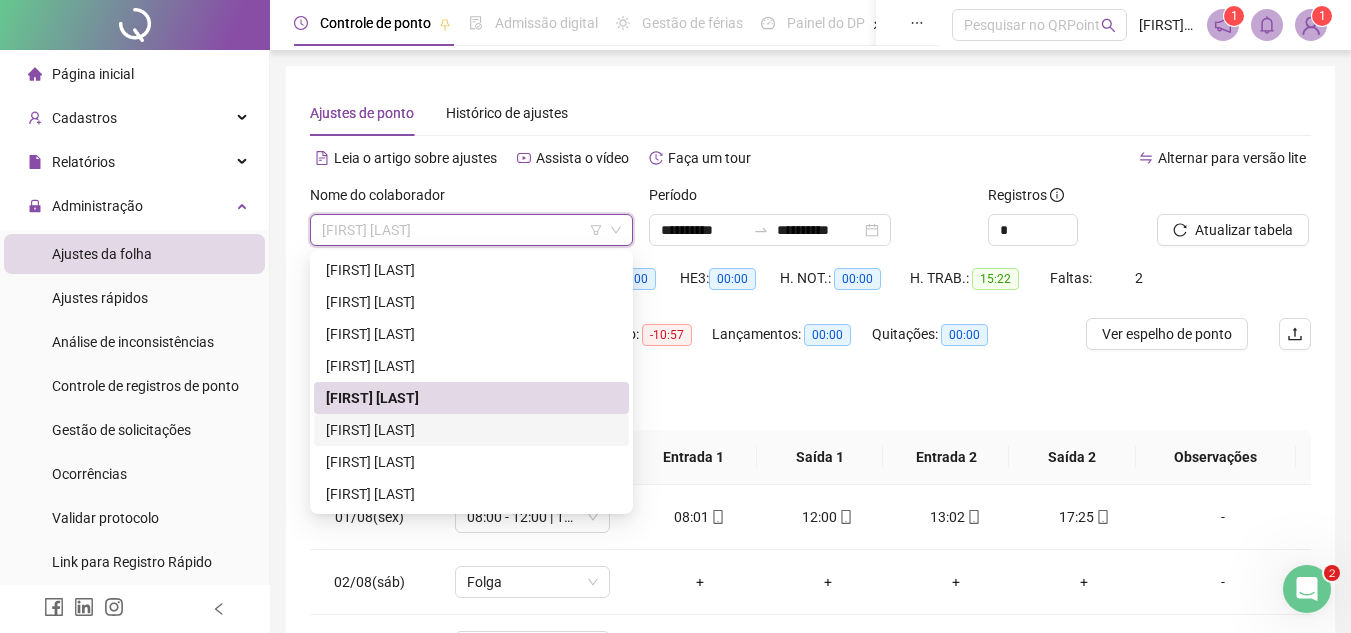 click on "[FIRST] [LAST]" at bounding box center [471, 430] 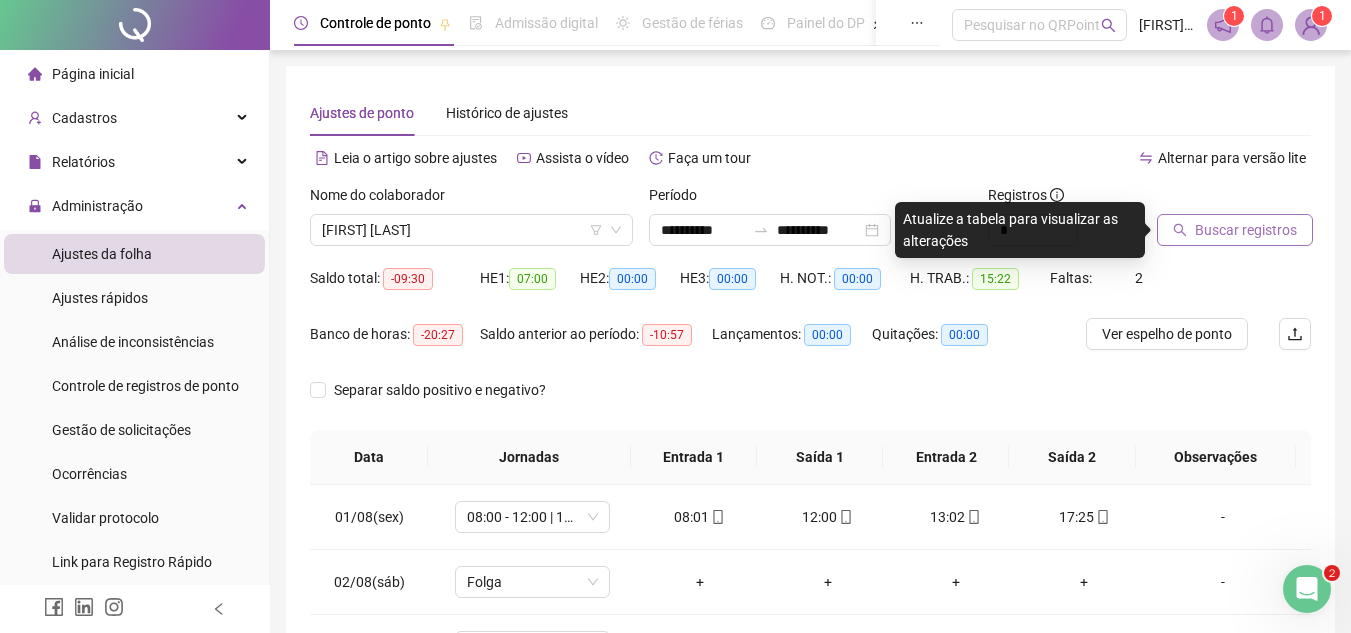 click on "Buscar registros" at bounding box center [1246, 230] 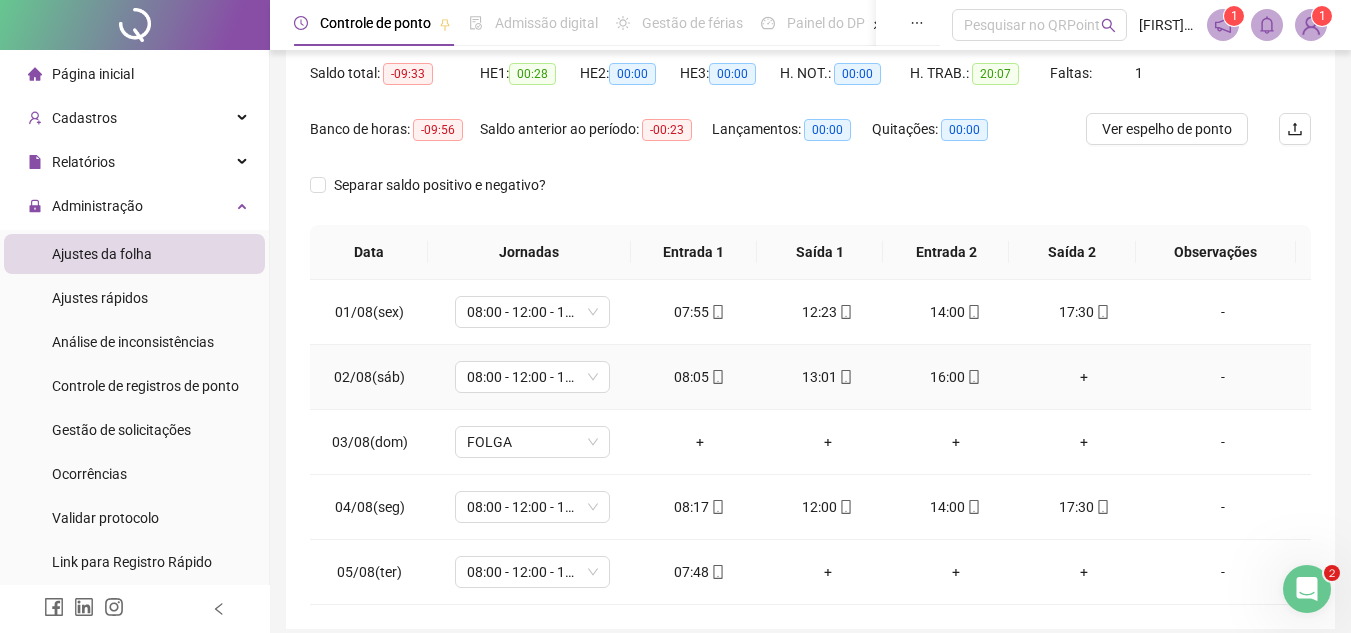 scroll, scrollTop: 0, scrollLeft: 0, axis: both 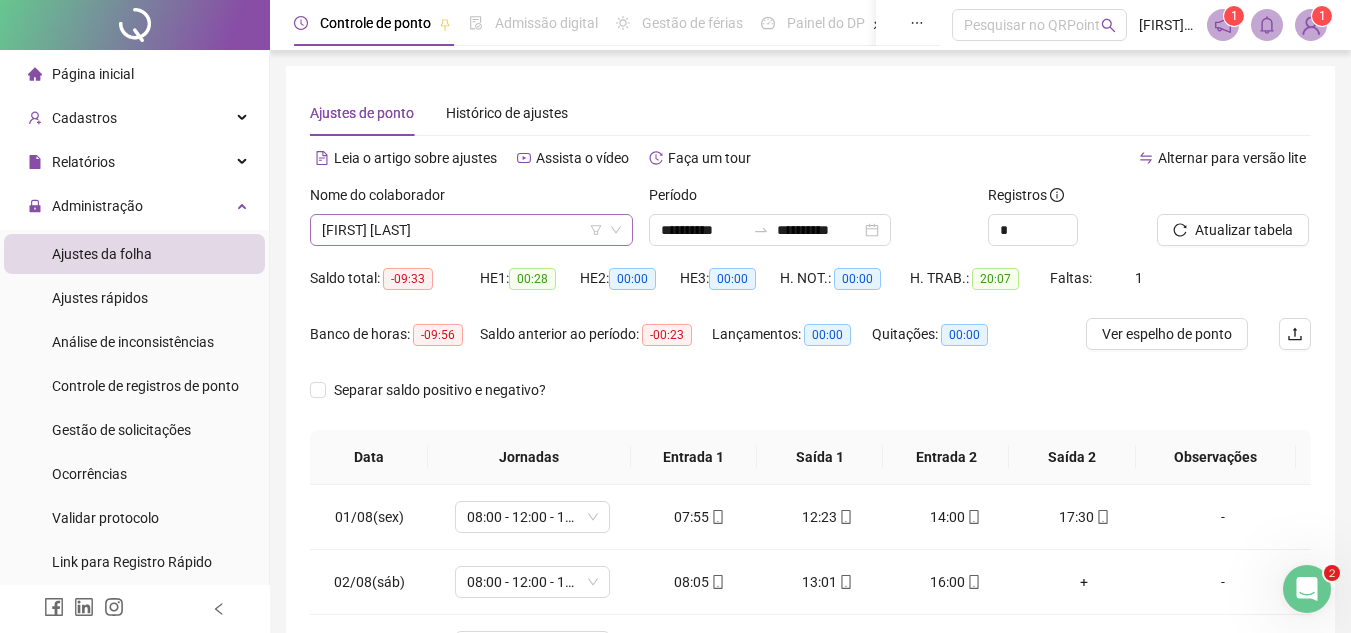 click on "Nome do colaborador [FIRST] [LAST]" at bounding box center [471, 215] 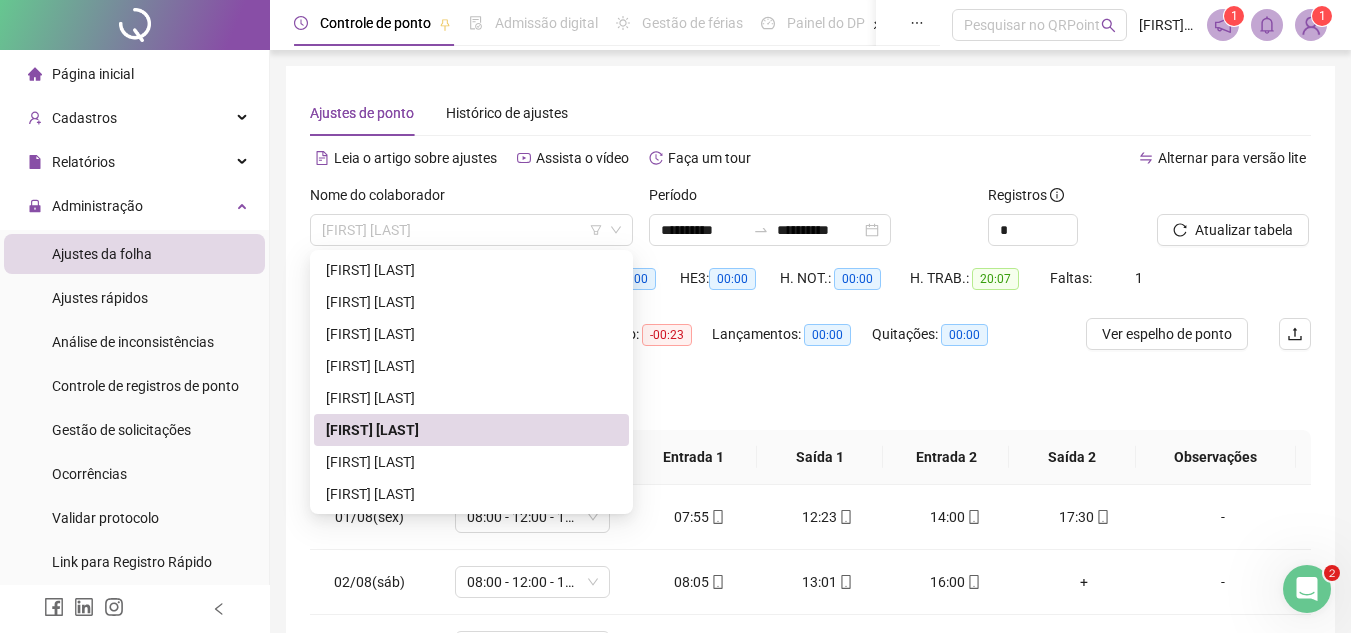 click on "[FIRST] [LAST]" at bounding box center [471, 462] 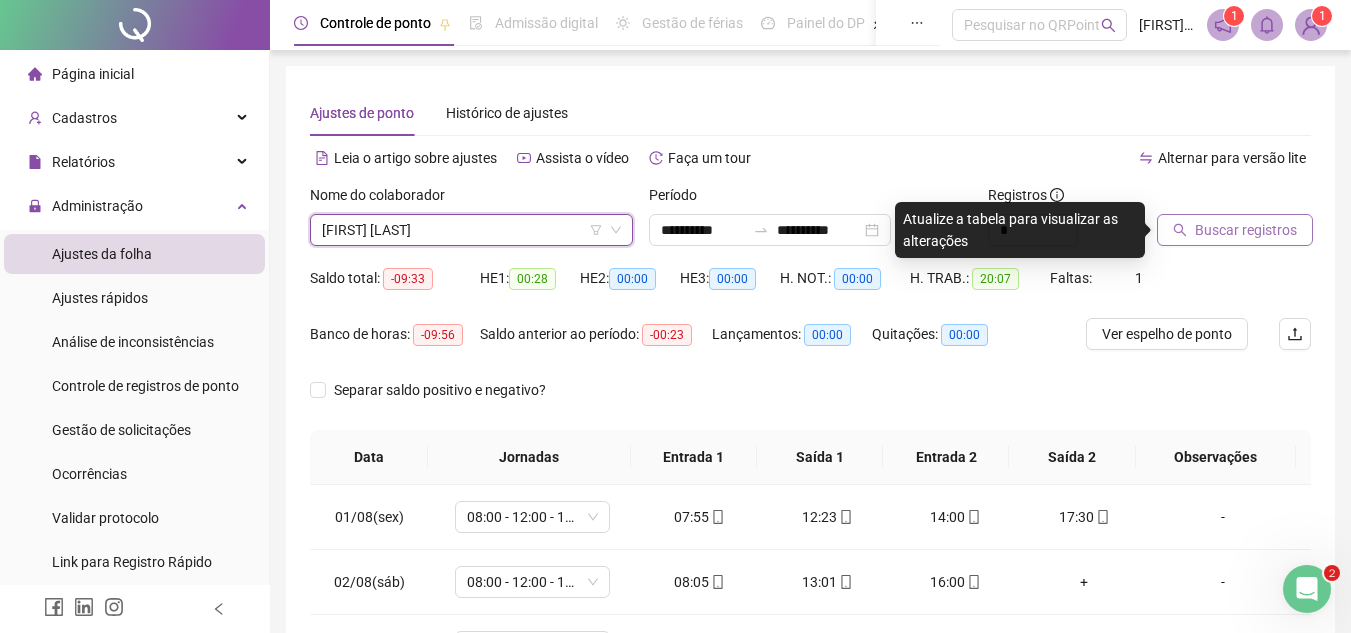 click on "Buscar registros" at bounding box center (1246, 230) 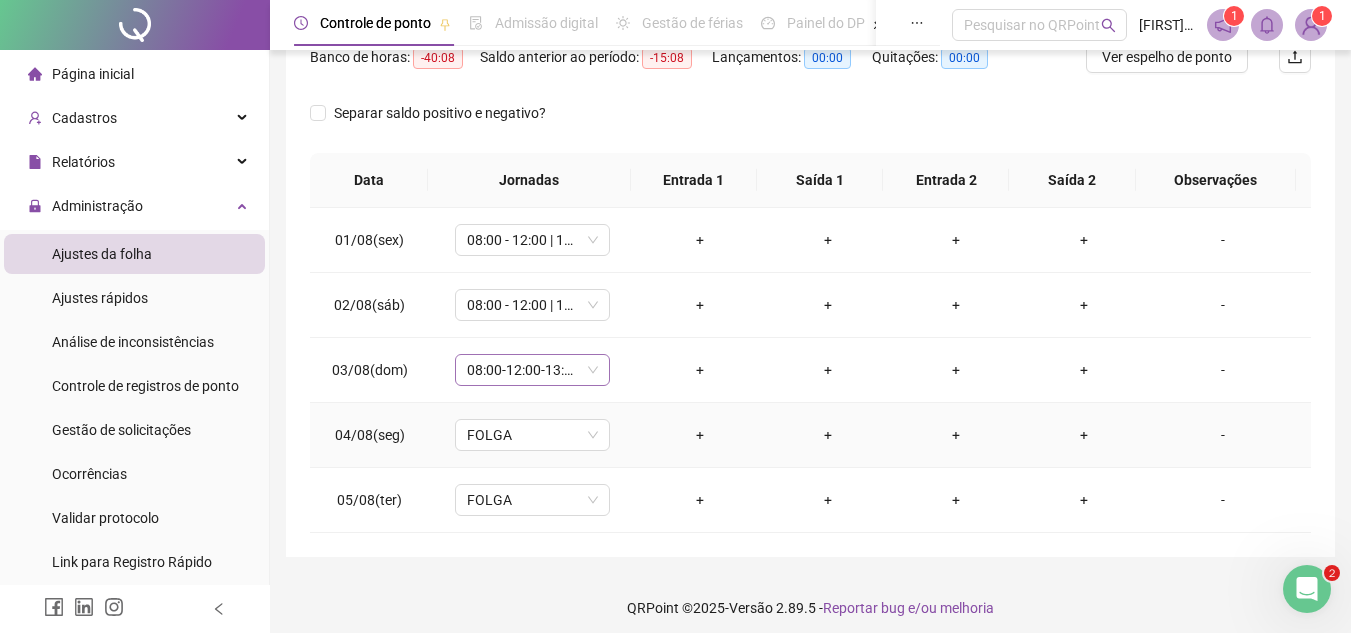 scroll, scrollTop: 287, scrollLeft: 0, axis: vertical 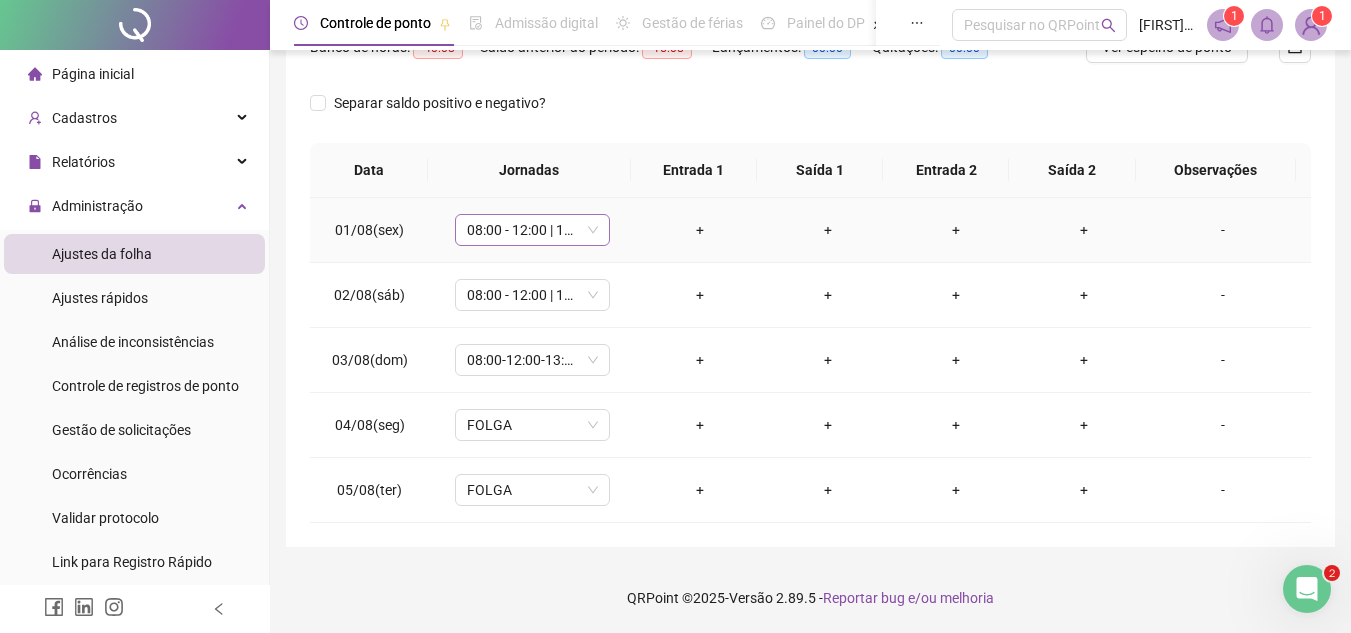click on "08:00 - 12:00 | 13:00 - 17:30" at bounding box center [532, 230] 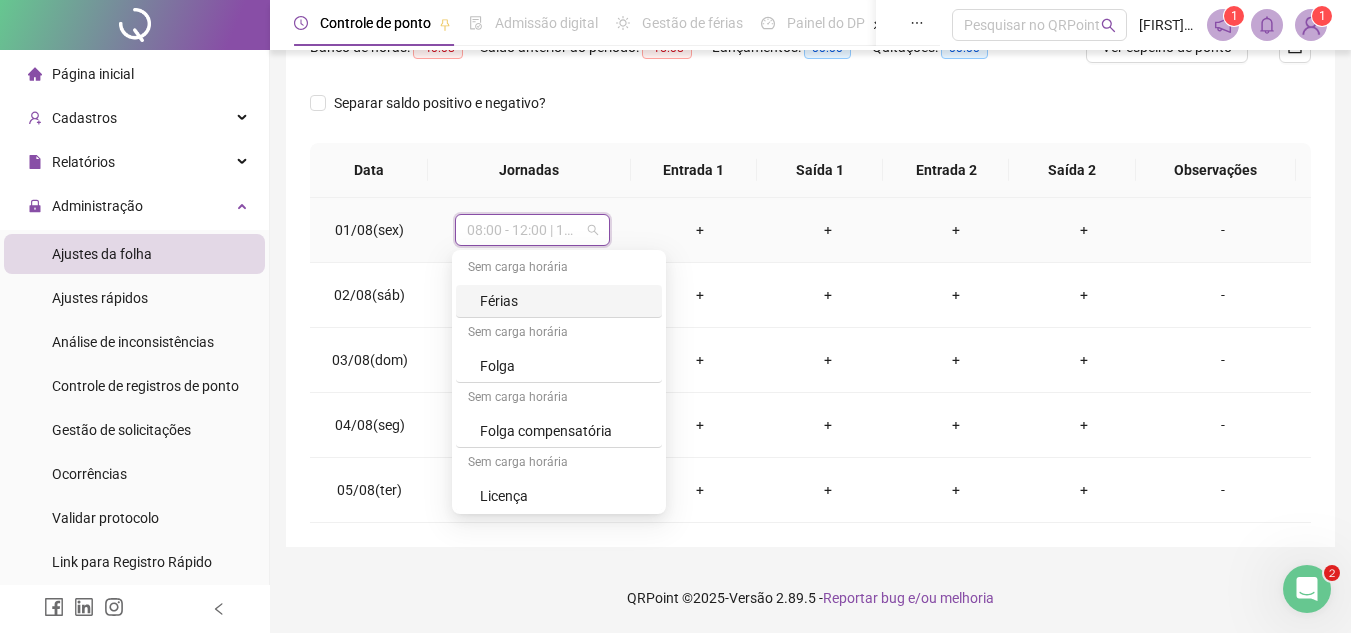 scroll, scrollTop: 489, scrollLeft: 0, axis: vertical 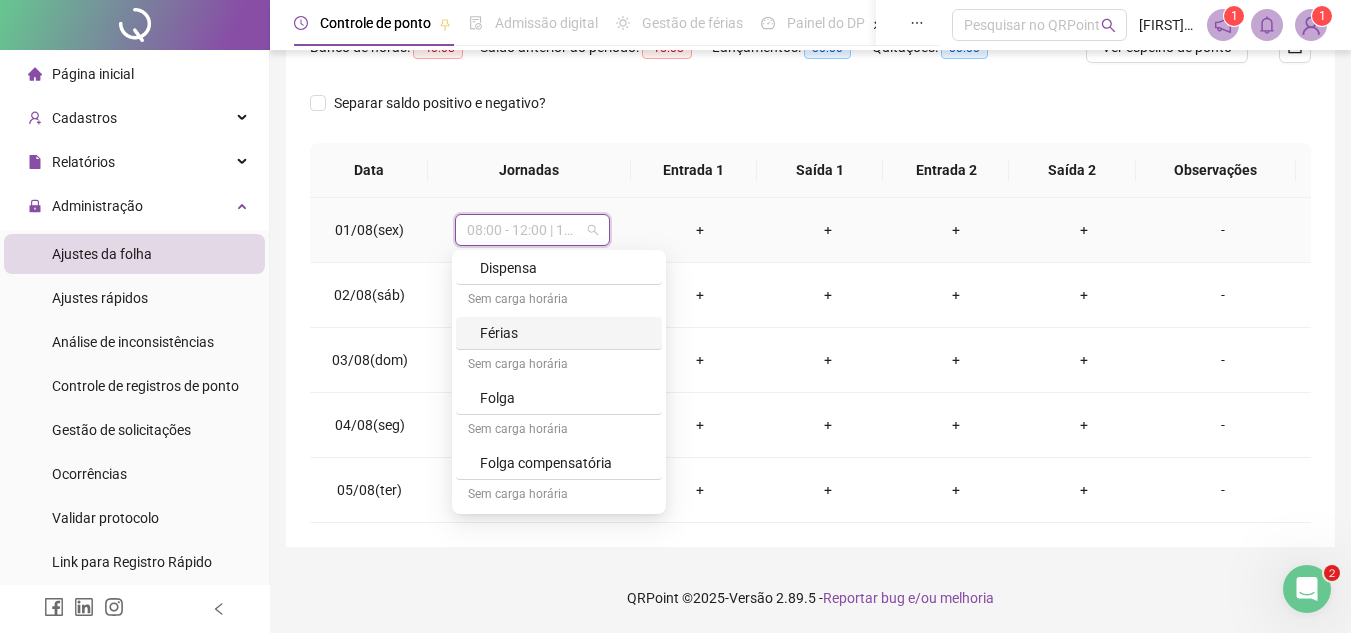 click on "Férias" at bounding box center (565, 333) 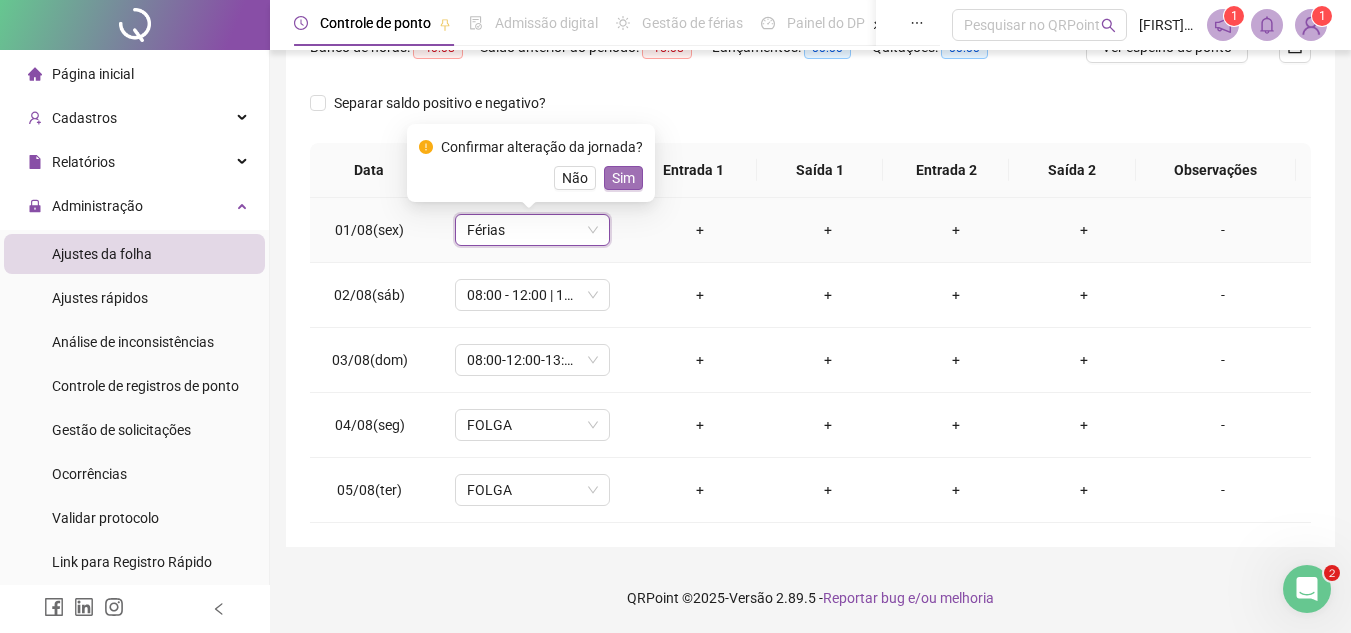 click on "Sim" at bounding box center [623, 178] 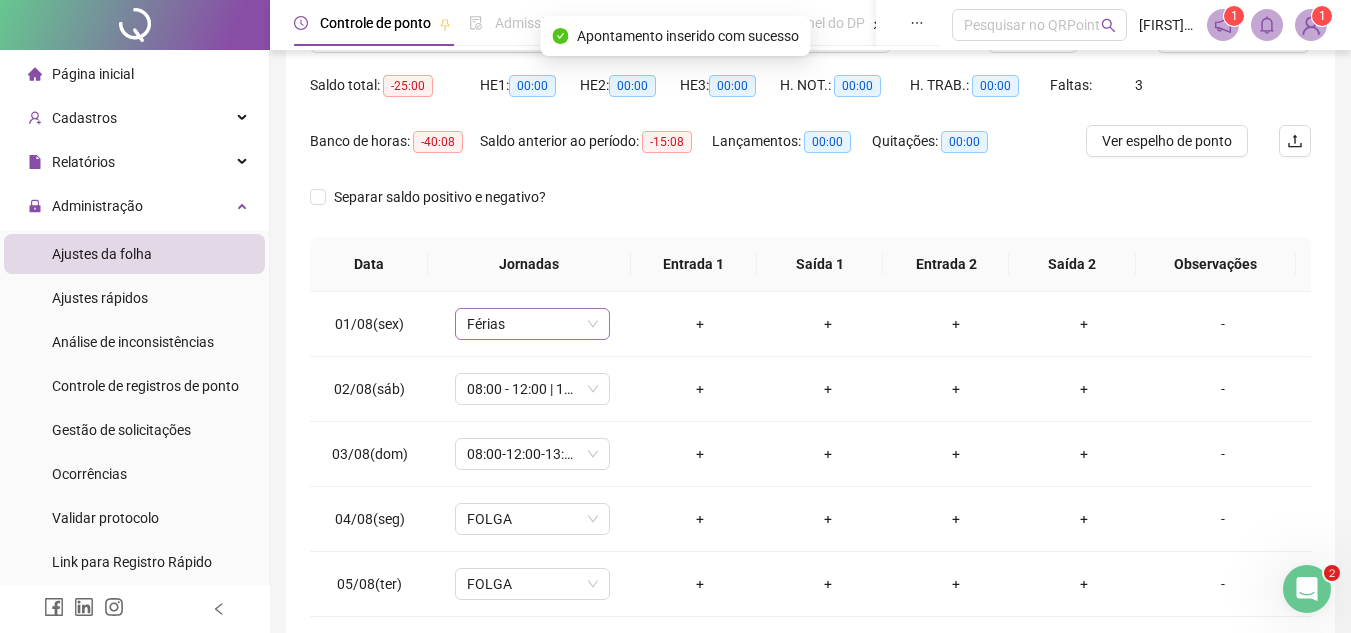 scroll, scrollTop: 287, scrollLeft: 0, axis: vertical 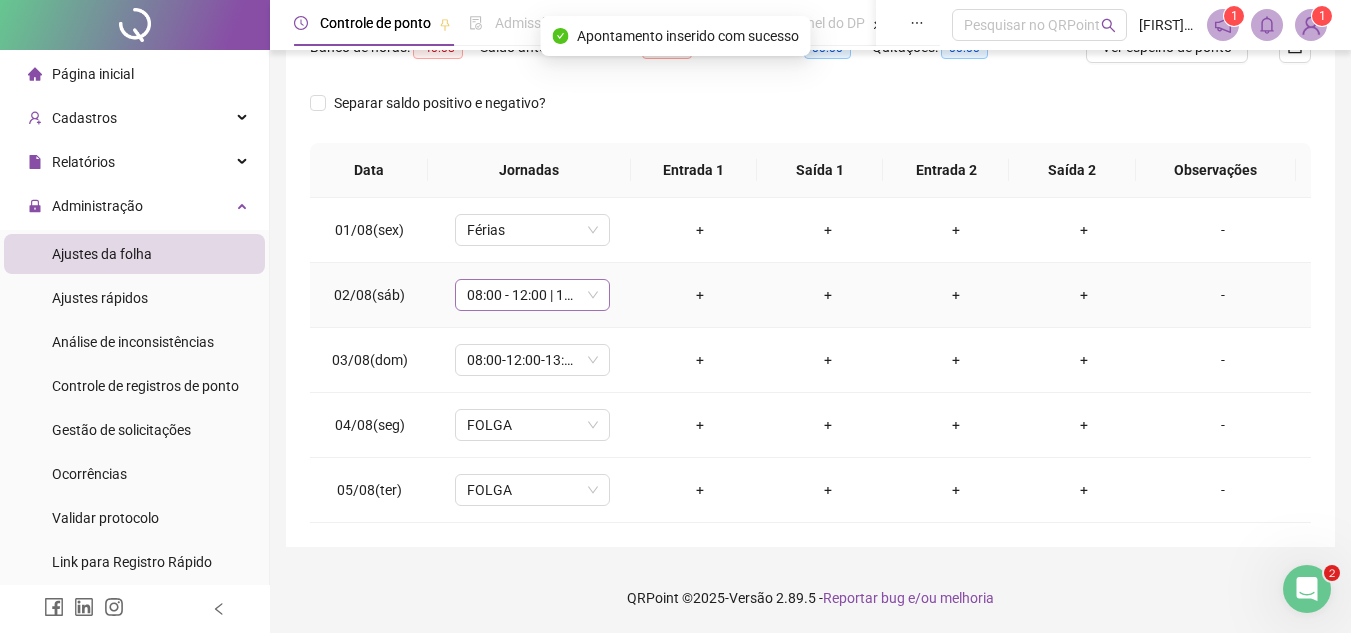 click on "08:00 - 12:00 | 13:00 - 17:30" at bounding box center [532, 295] 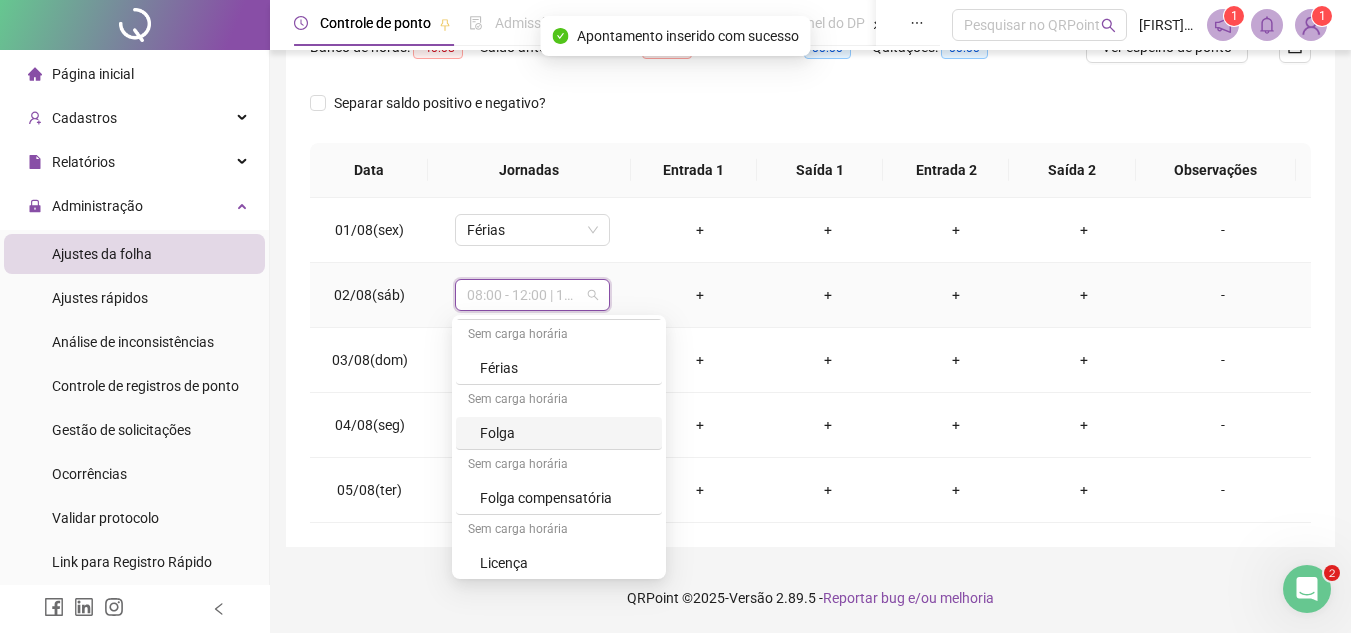 scroll, scrollTop: 489, scrollLeft: 0, axis: vertical 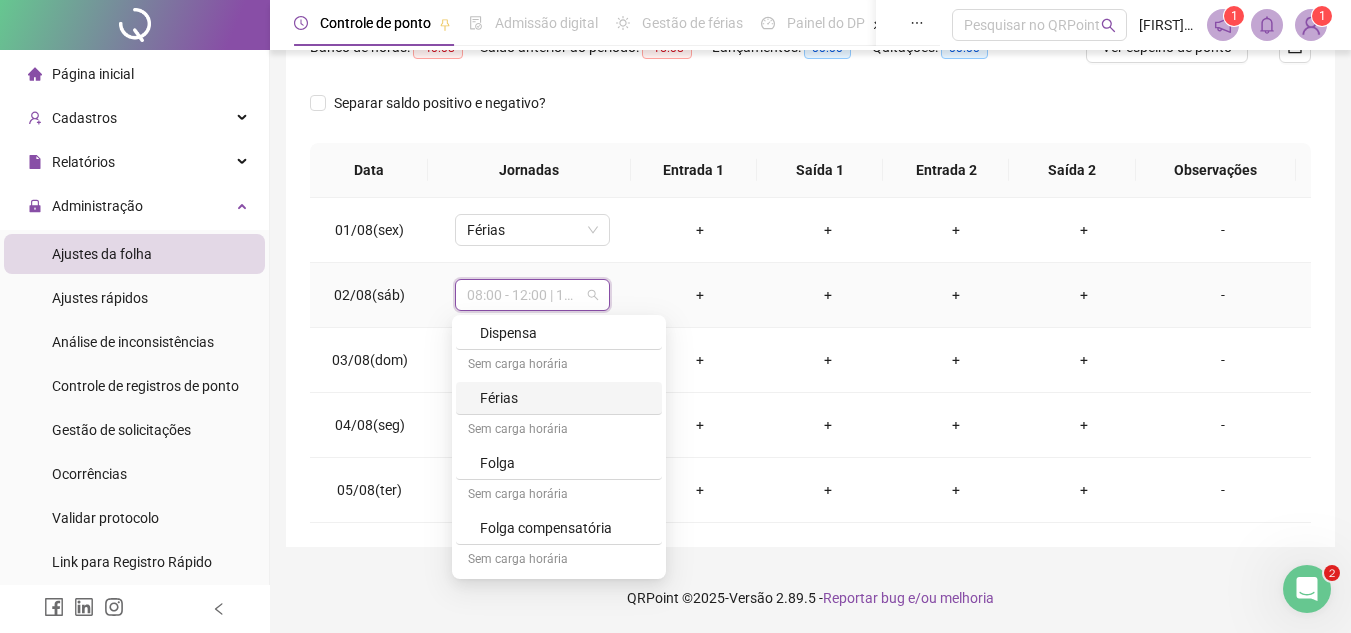 click on "Férias" at bounding box center (565, 398) 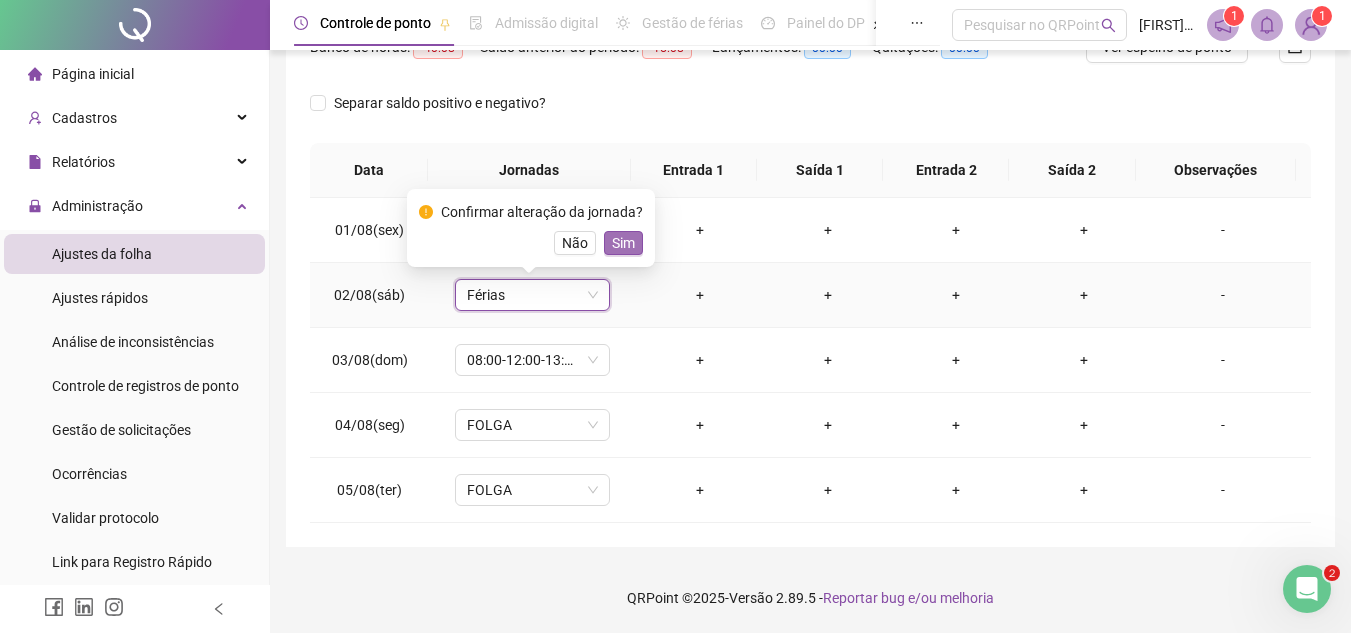 click on "Sim" at bounding box center (623, 243) 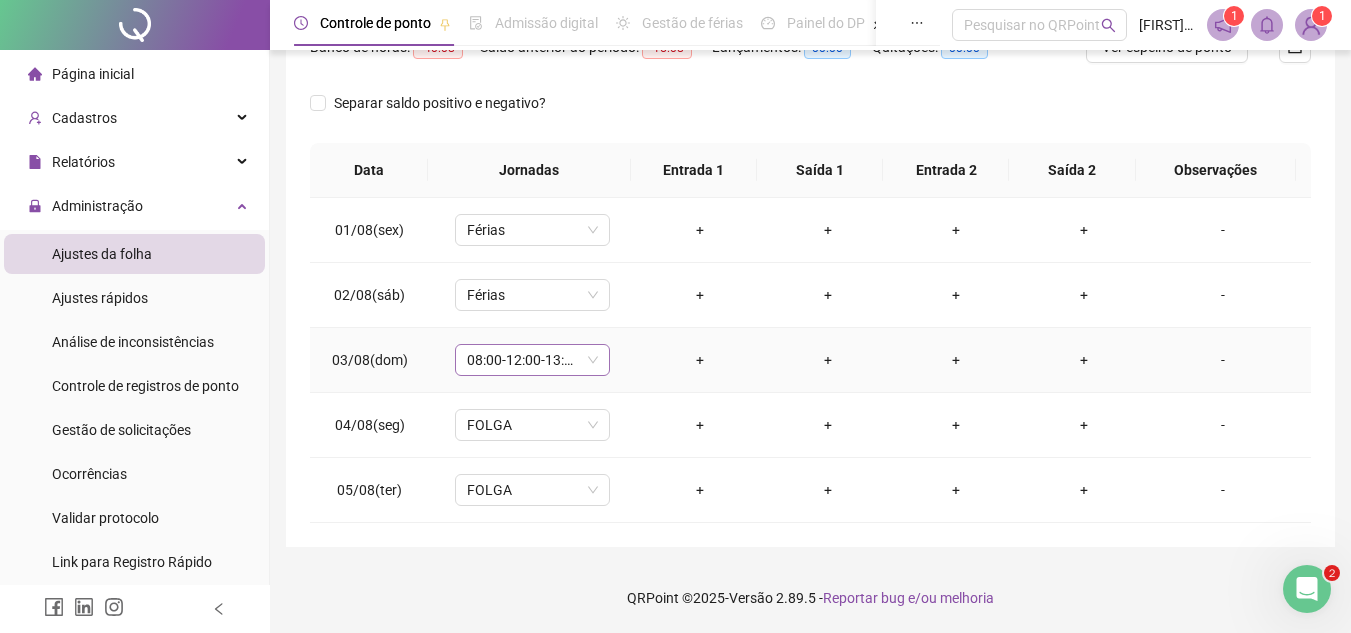 click on "08:00-12:00-13:00-17:00" at bounding box center [532, 360] 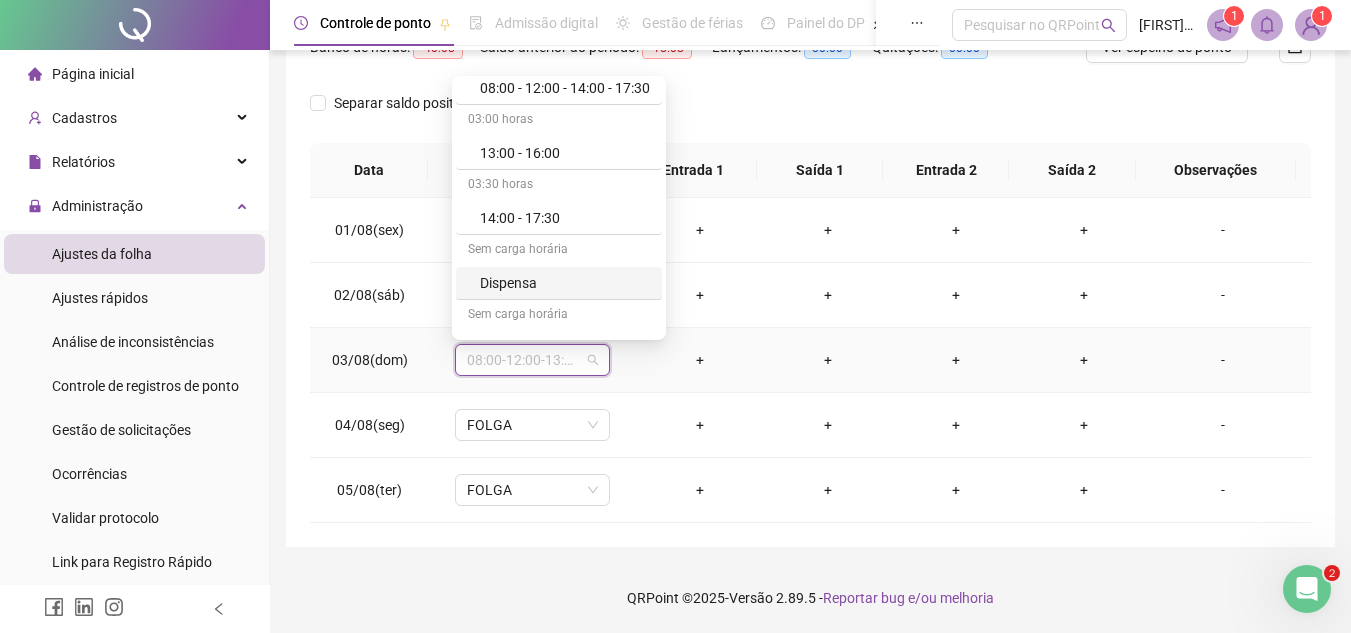 scroll, scrollTop: 400, scrollLeft: 0, axis: vertical 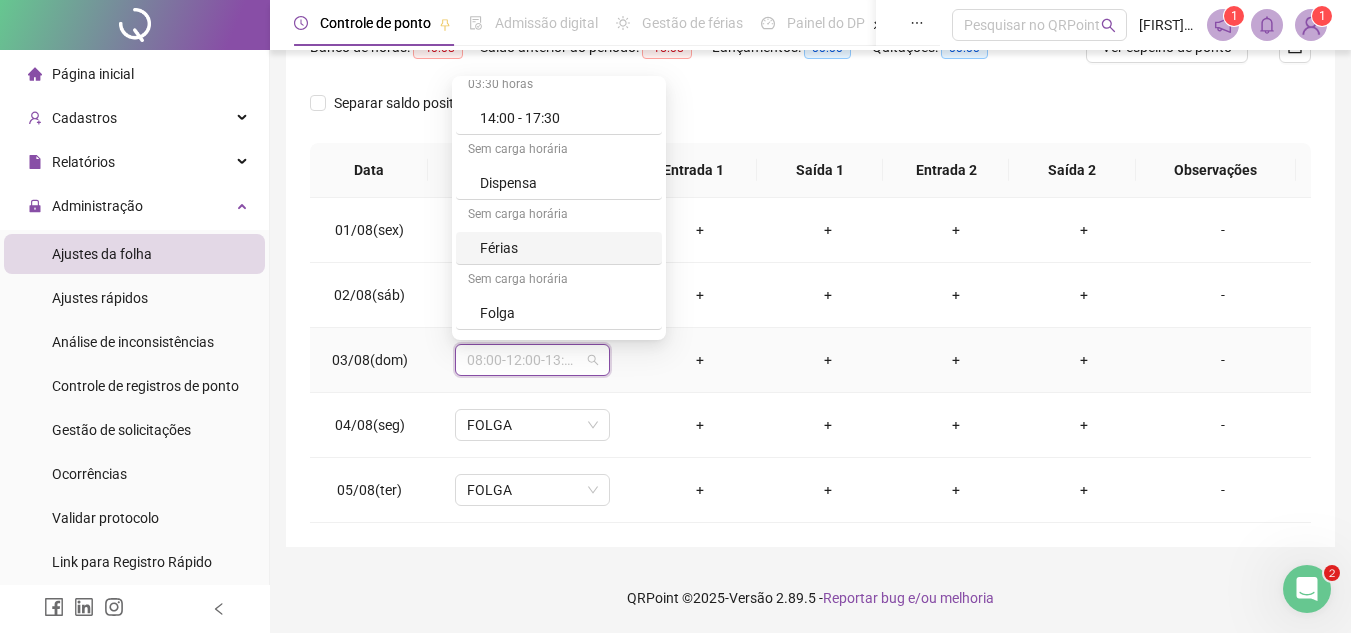 click on "Férias" at bounding box center (565, 248) 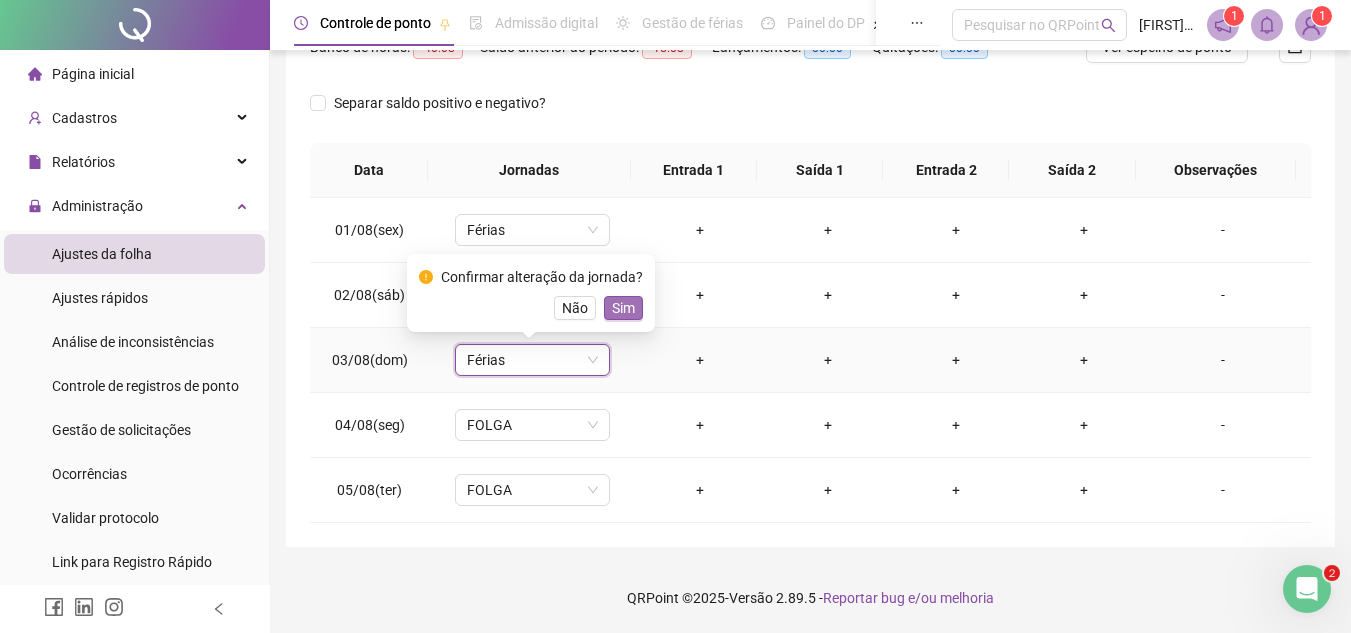 click on "Sim" at bounding box center [623, 308] 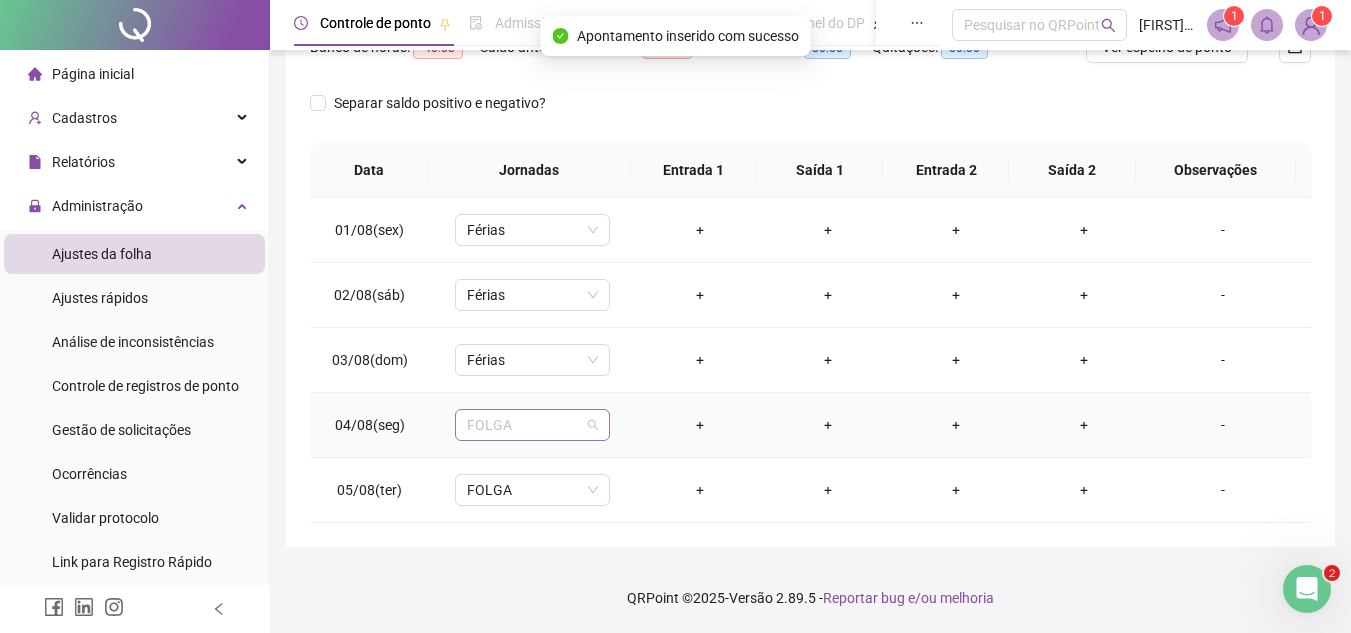 click on "FOLGA" at bounding box center [532, 425] 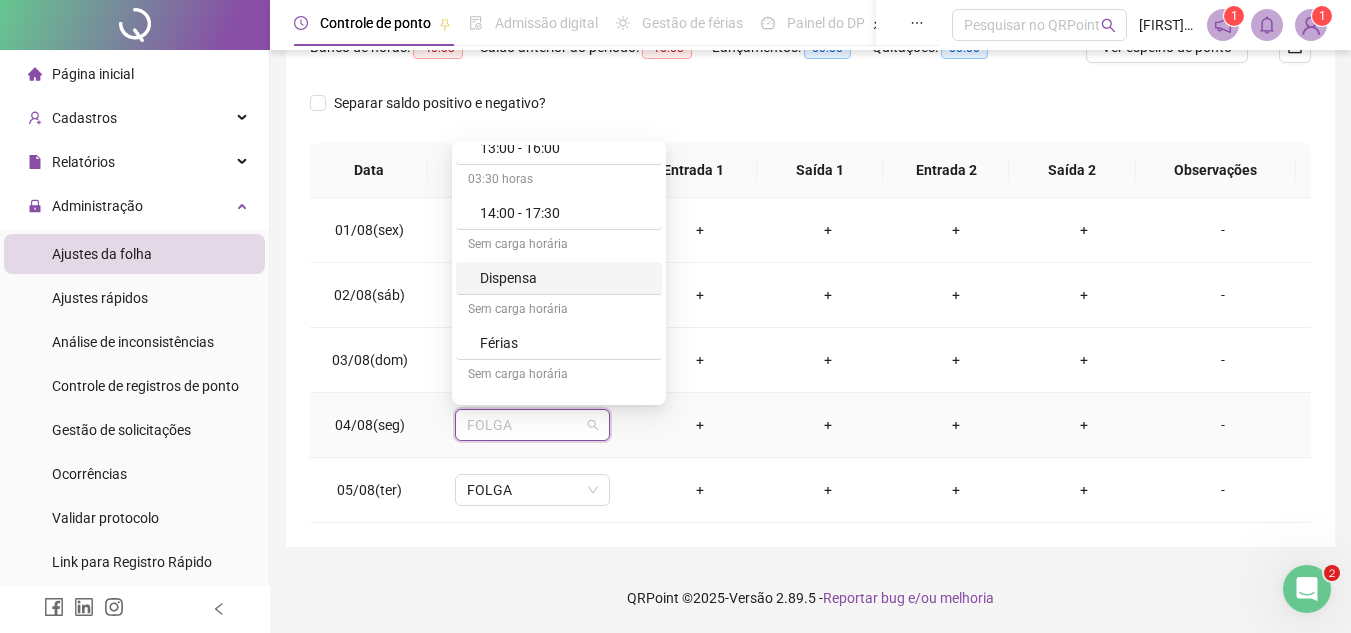 scroll, scrollTop: 400, scrollLeft: 0, axis: vertical 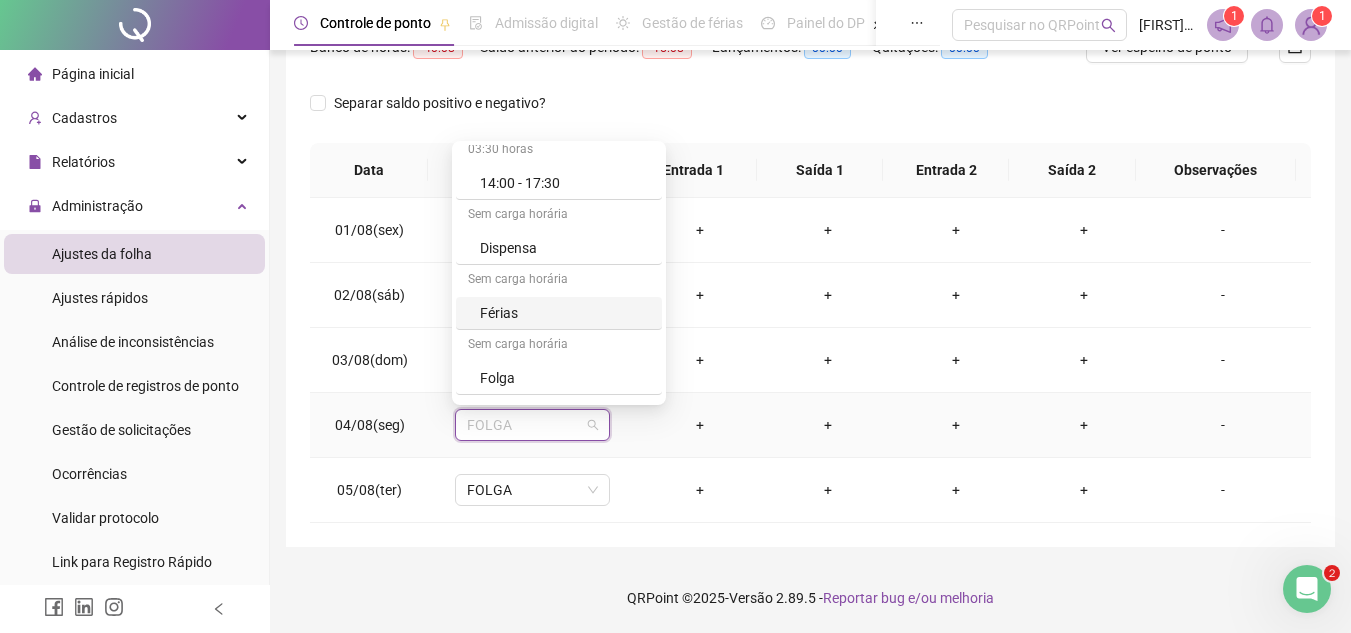 click on "Sem carga horária" at bounding box center [559, 281] 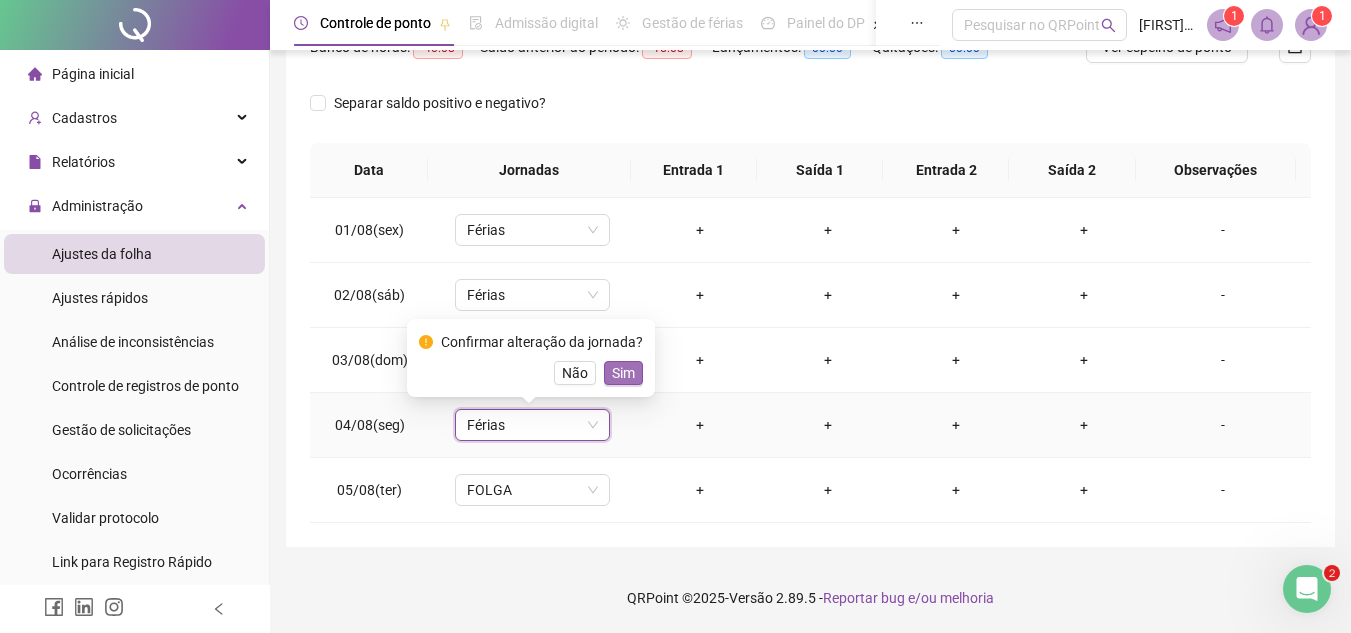 click on "Sim" at bounding box center [623, 373] 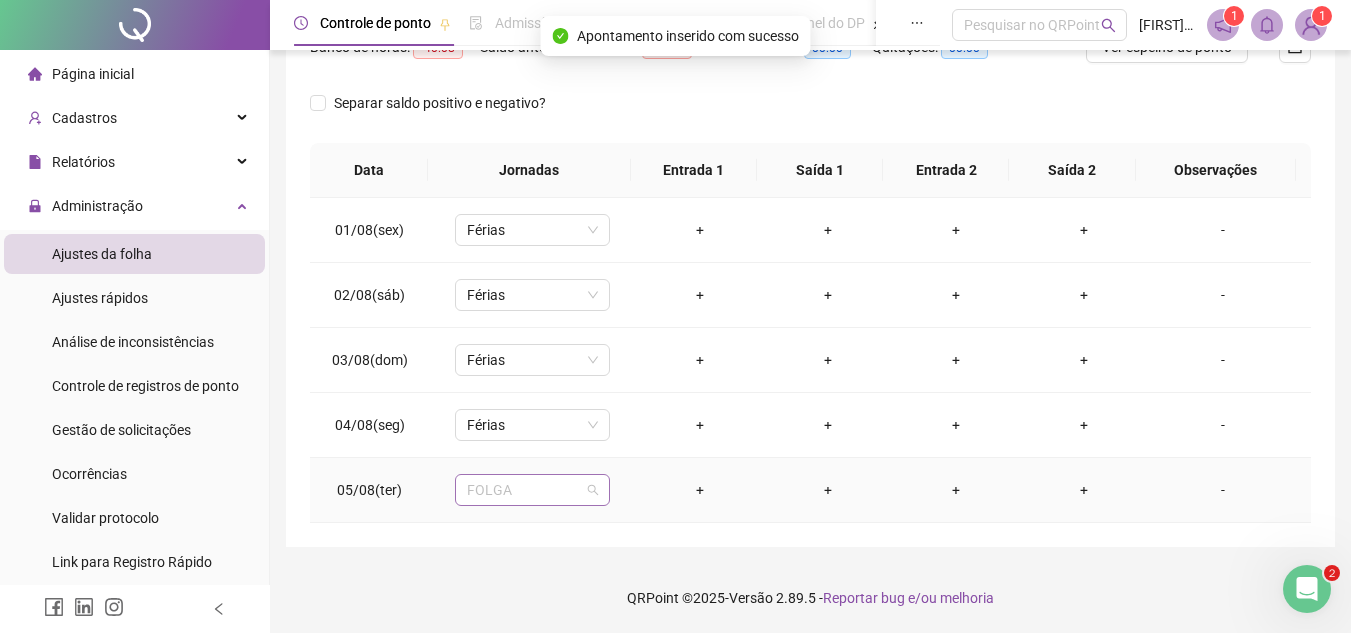 click on "FOLGA" at bounding box center [532, 490] 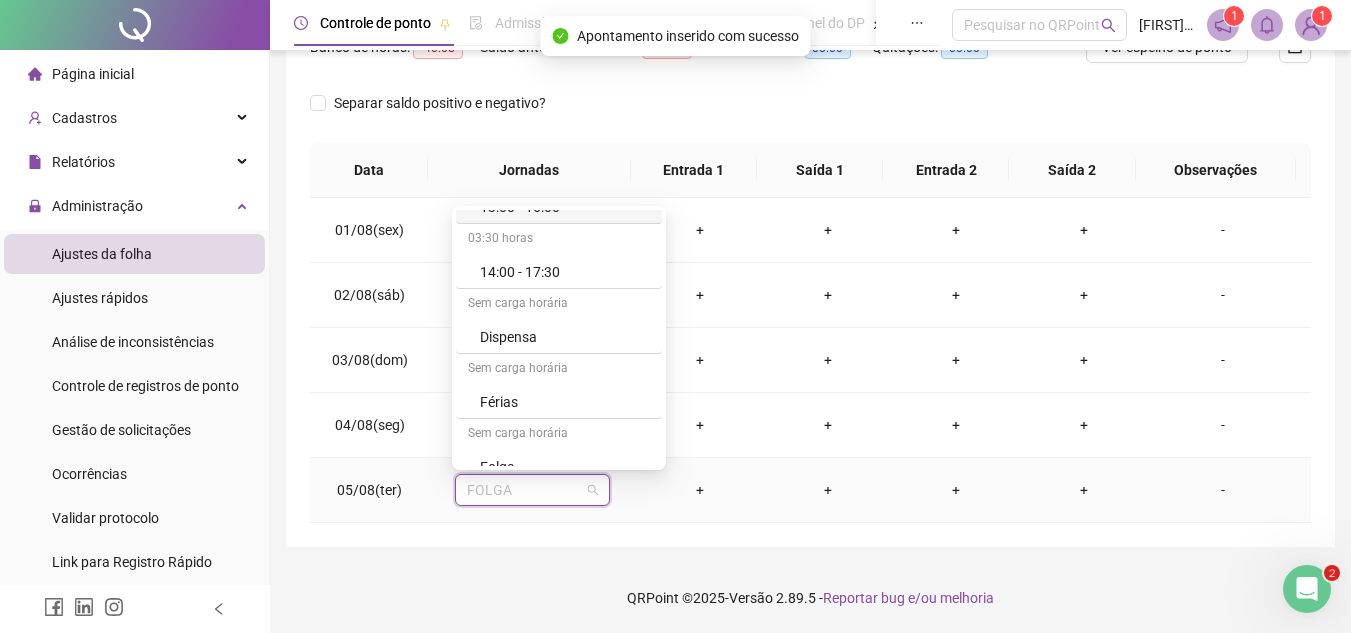 scroll, scrollTop: 500, scrollLeft: 0, axis: vertical 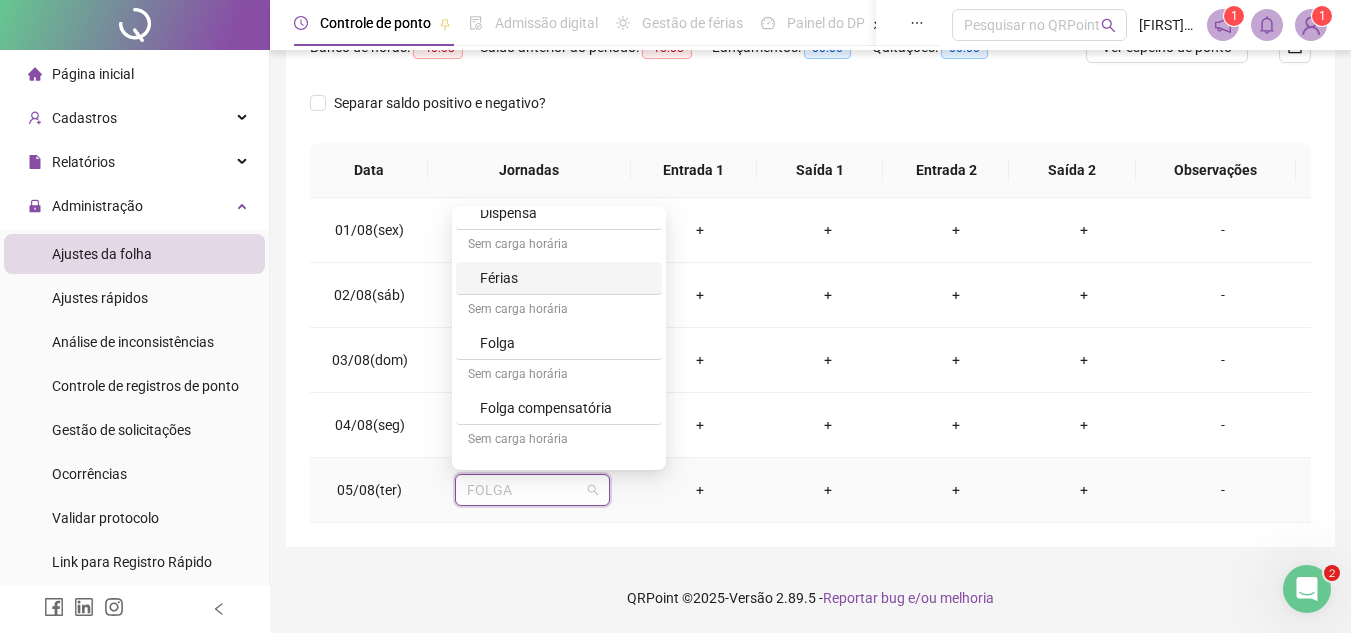 click on "Férias" at bounding box center [565, 278] 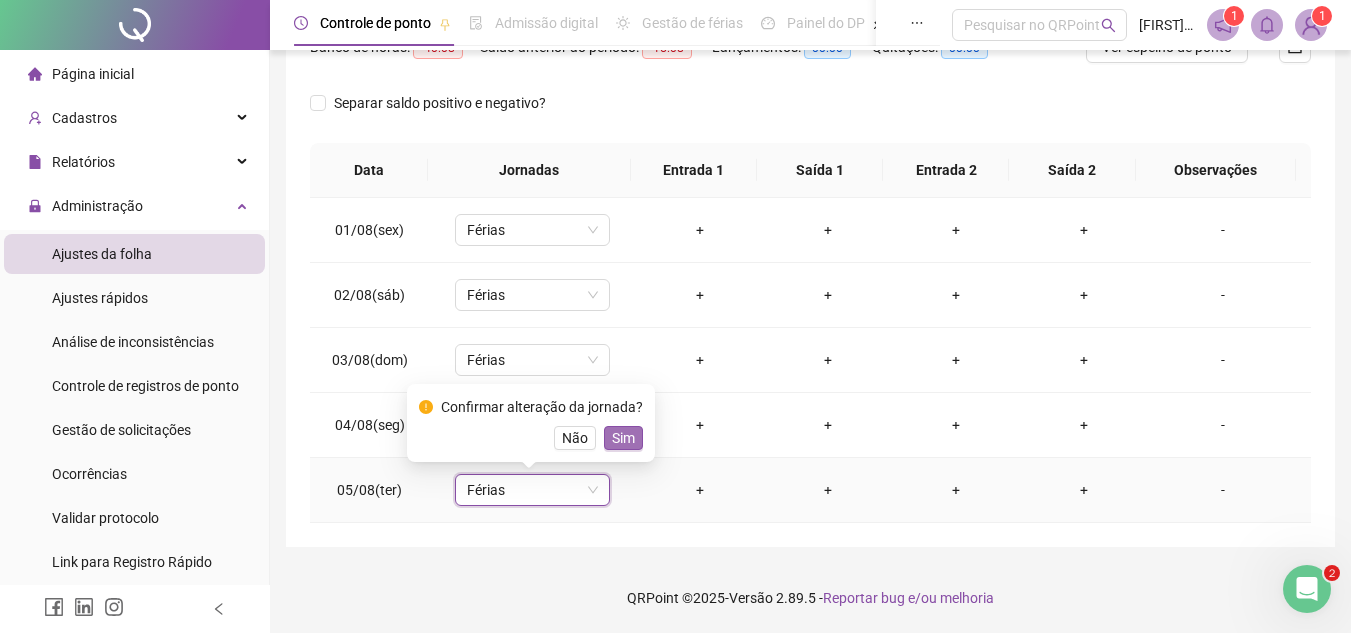 click on "Sim" at bounding box center [623, 438] 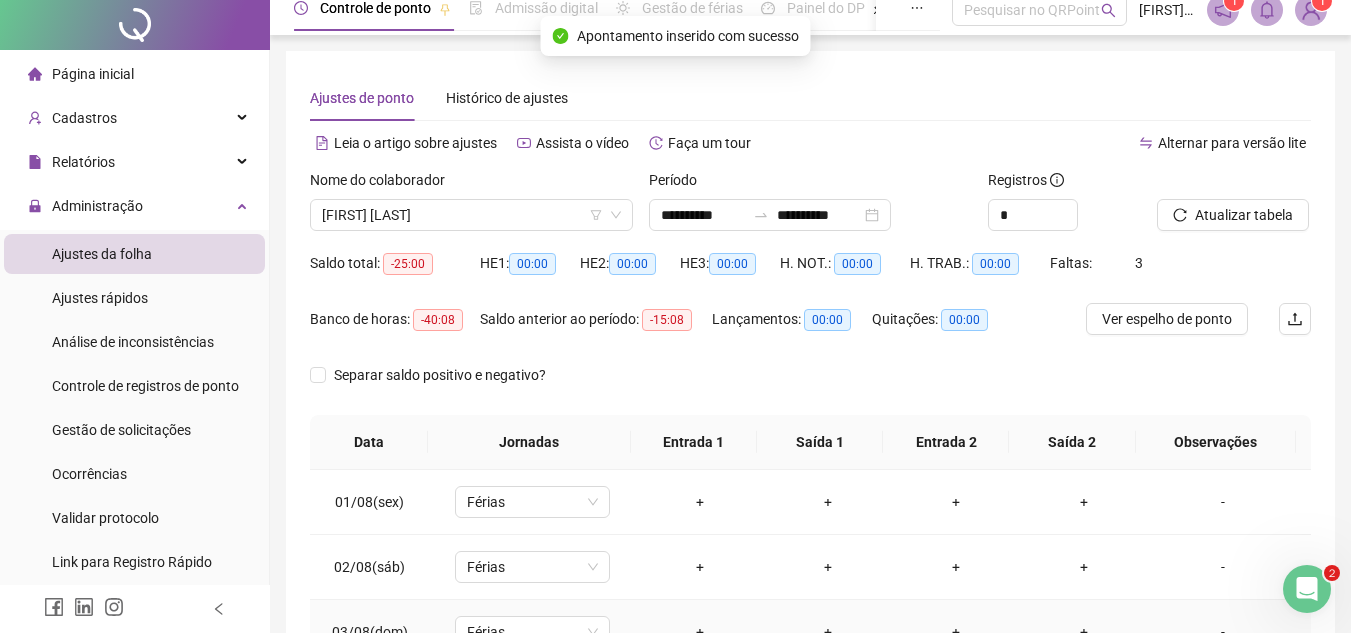 scroll, scrollTop: 0, scrollLeft: 0, axis: both 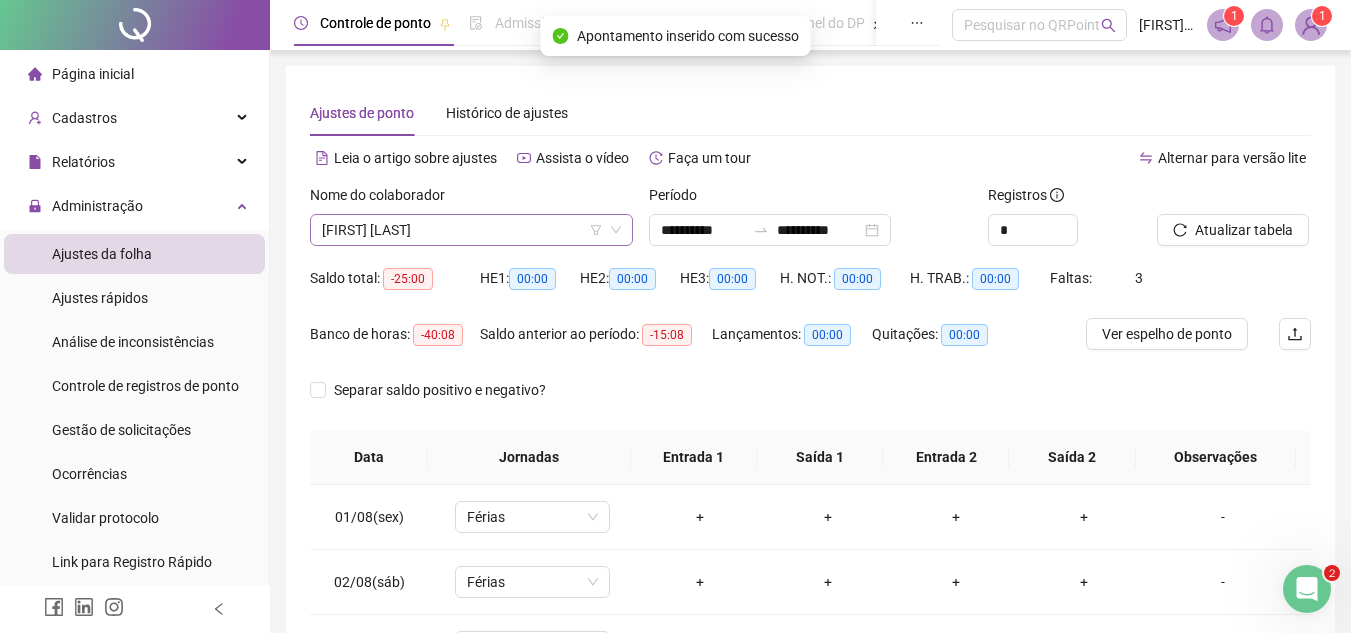 click on "[FIRST] [LAST]" at bounding box center [471, 230] 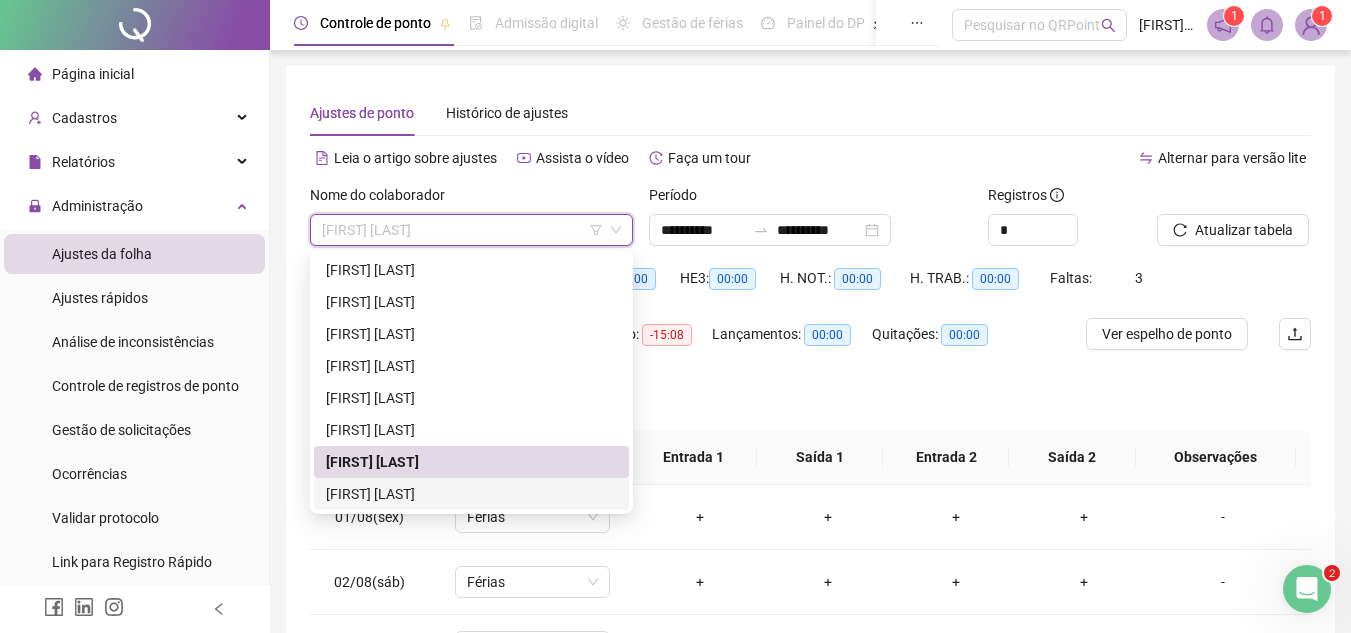 click on "[FIRST] [LAST]" at bounding box center (471, 494) 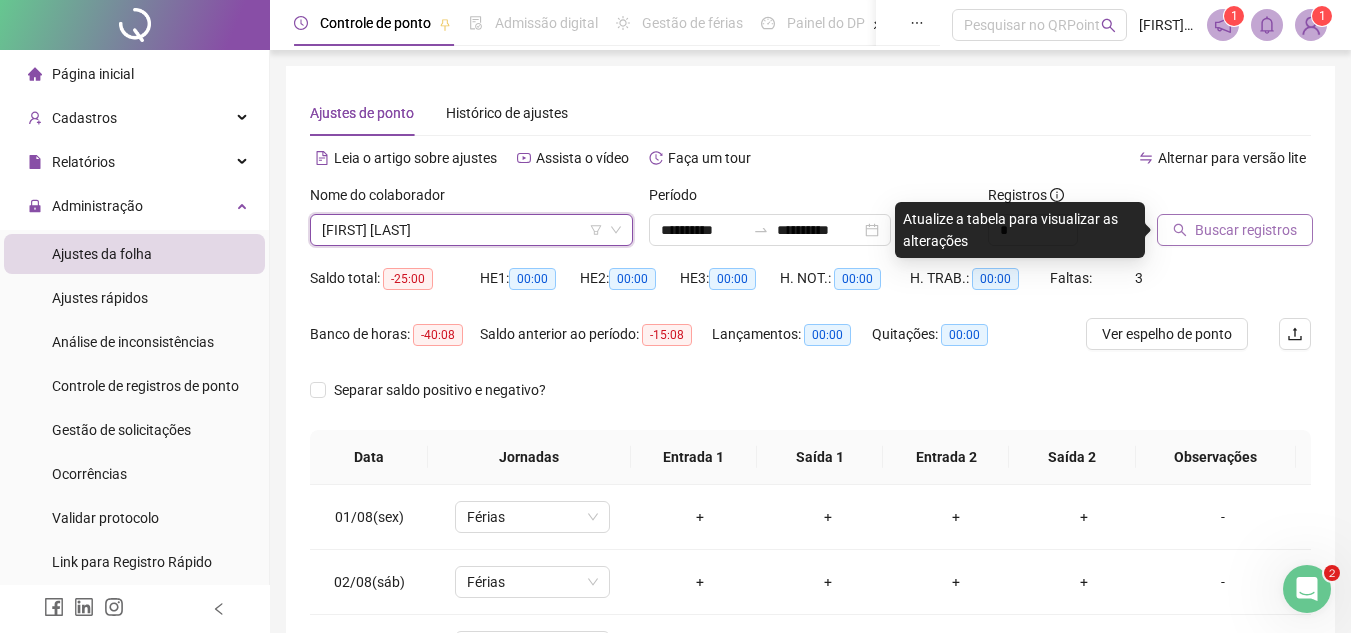 click on "Buscar registros" at bounding box center [1246, 230] 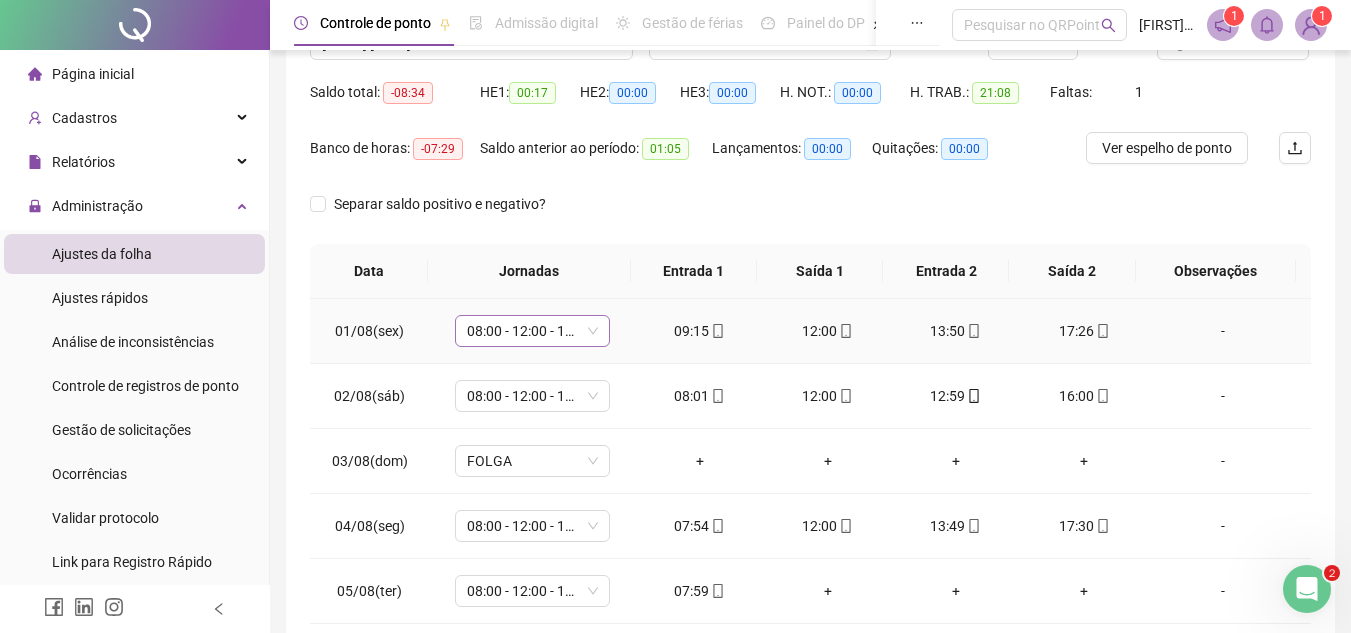 scroll, scrollTop: 0, scrollLeft: 0, axis: both 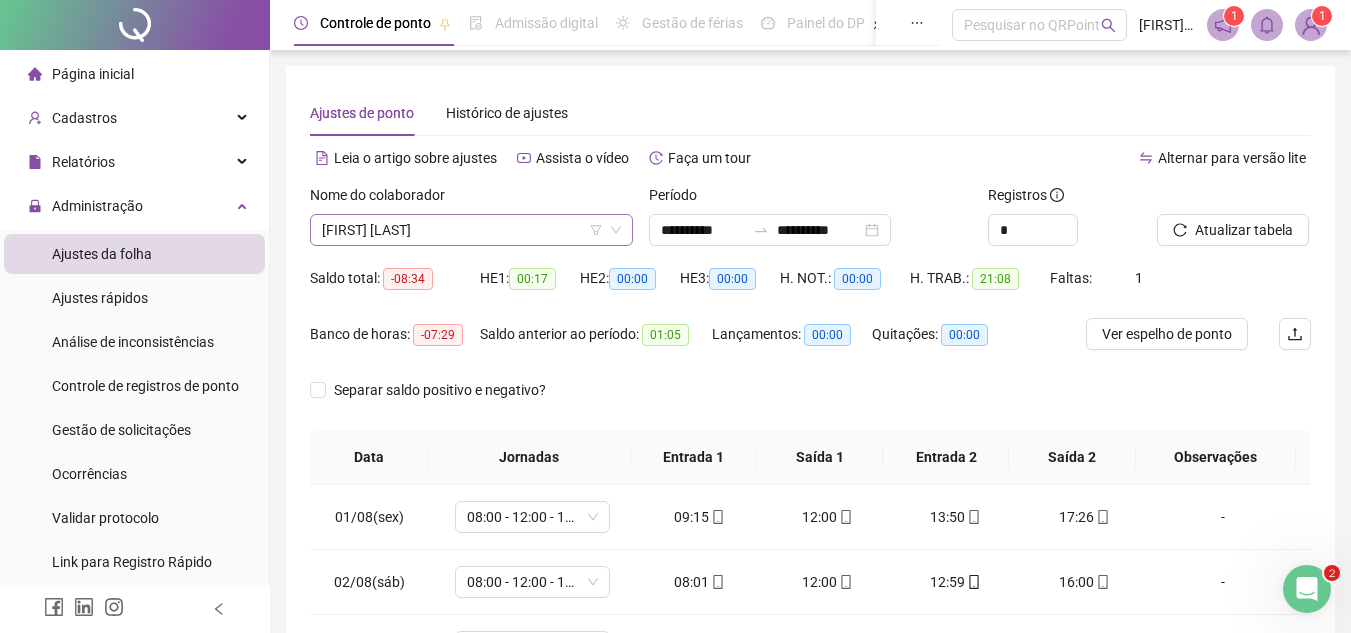 click on "[FIRST] [LAST]" at bounding box center [471, 230] 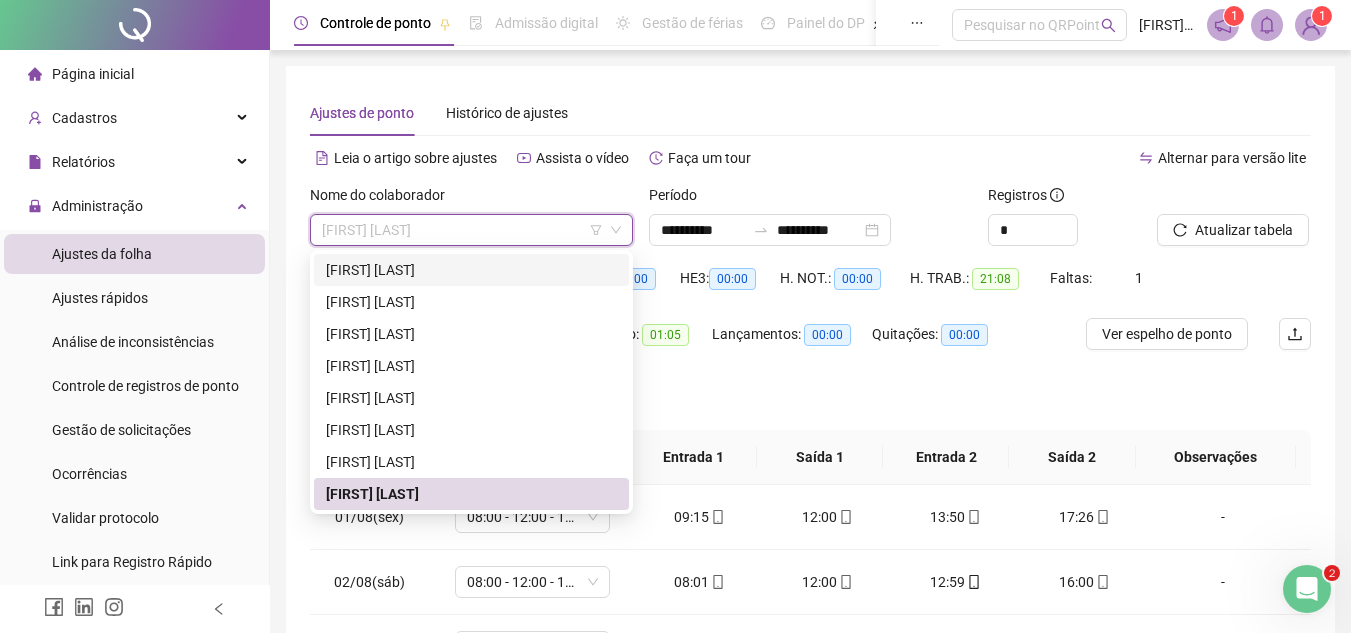 click on "[FIRST] [LAST]" at bounding box center (471, 270) 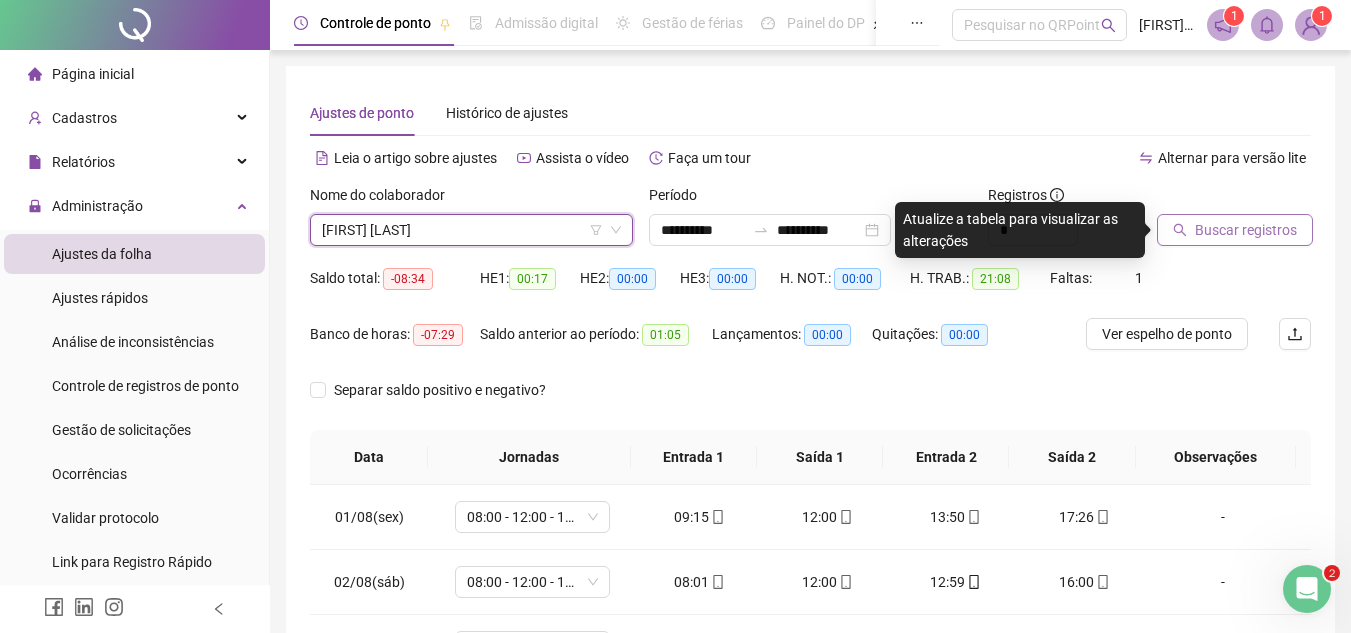 click on "Buscar registros" at bounding box center (1246, 230) 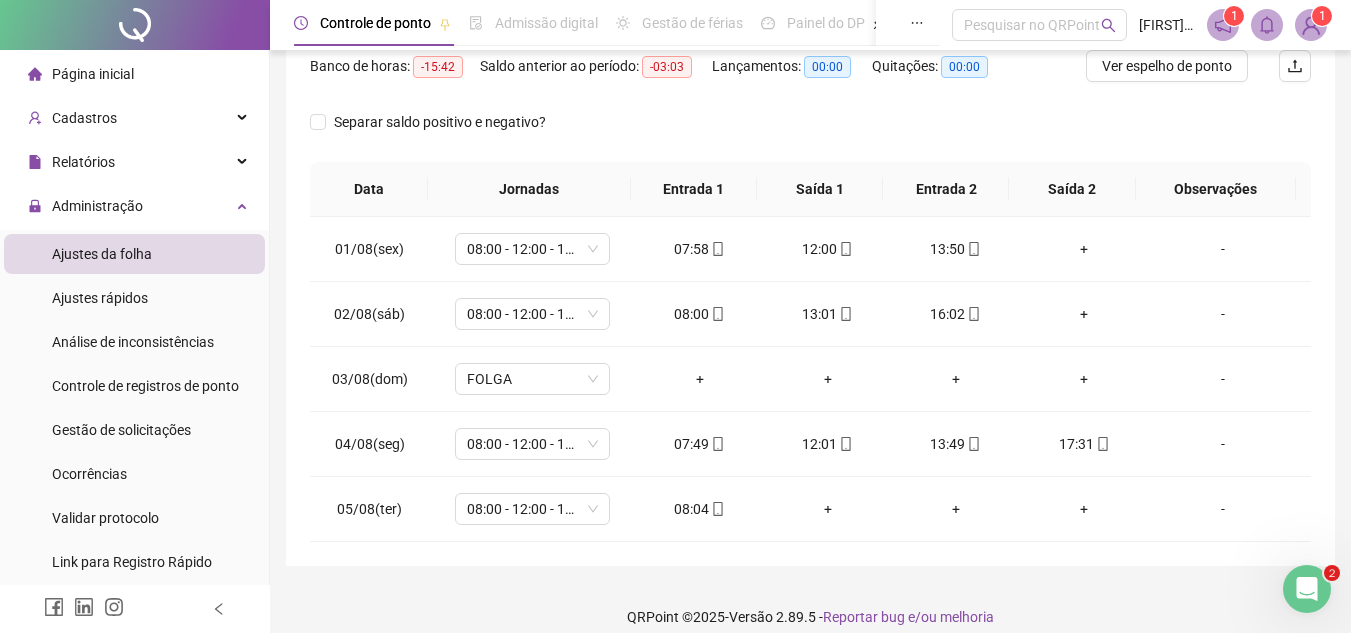 scroll, scrollTop: 287, scrollLeft: 0, axis: vertical 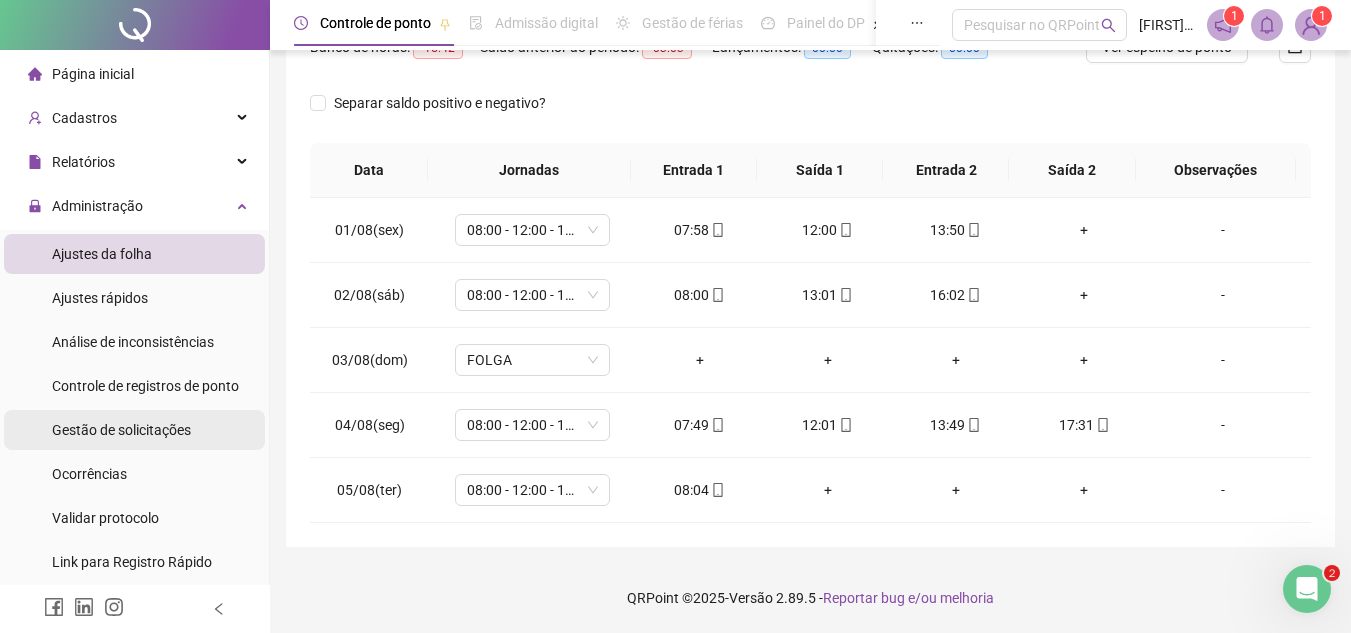 click on "Gestão de solicitações" at bounding box center [121, 430] 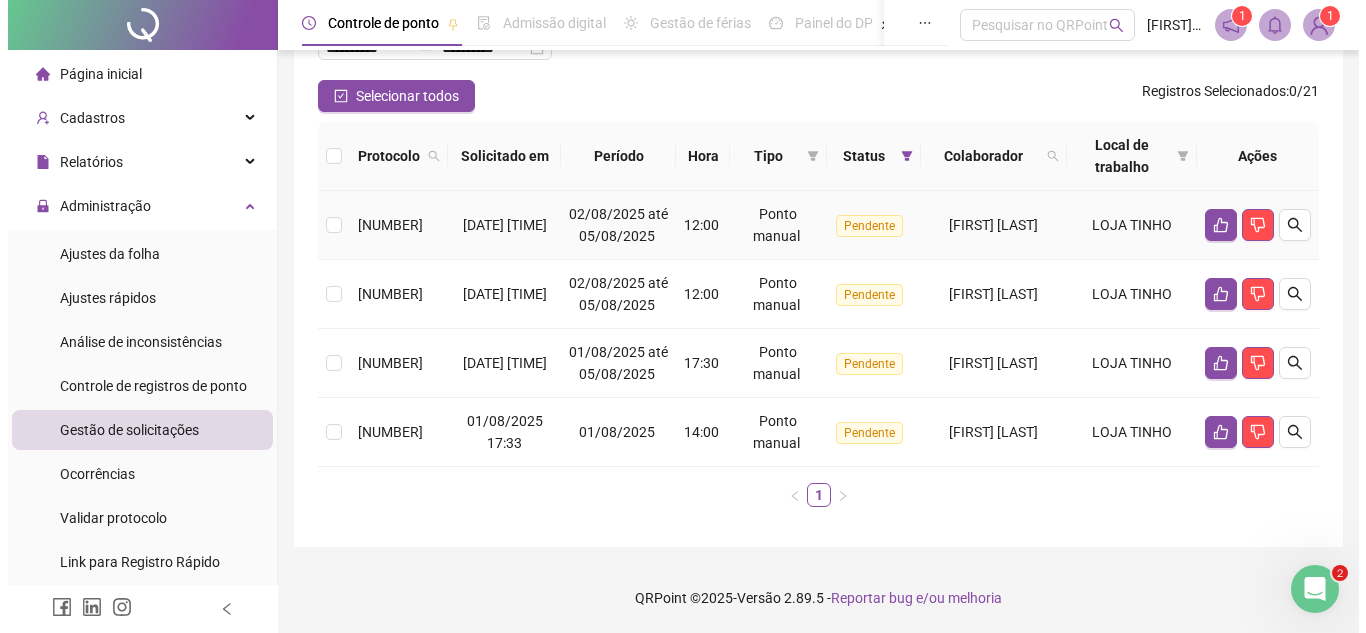 scroll, scrollTop: 200, scrollLeft: 0, axis: vertical 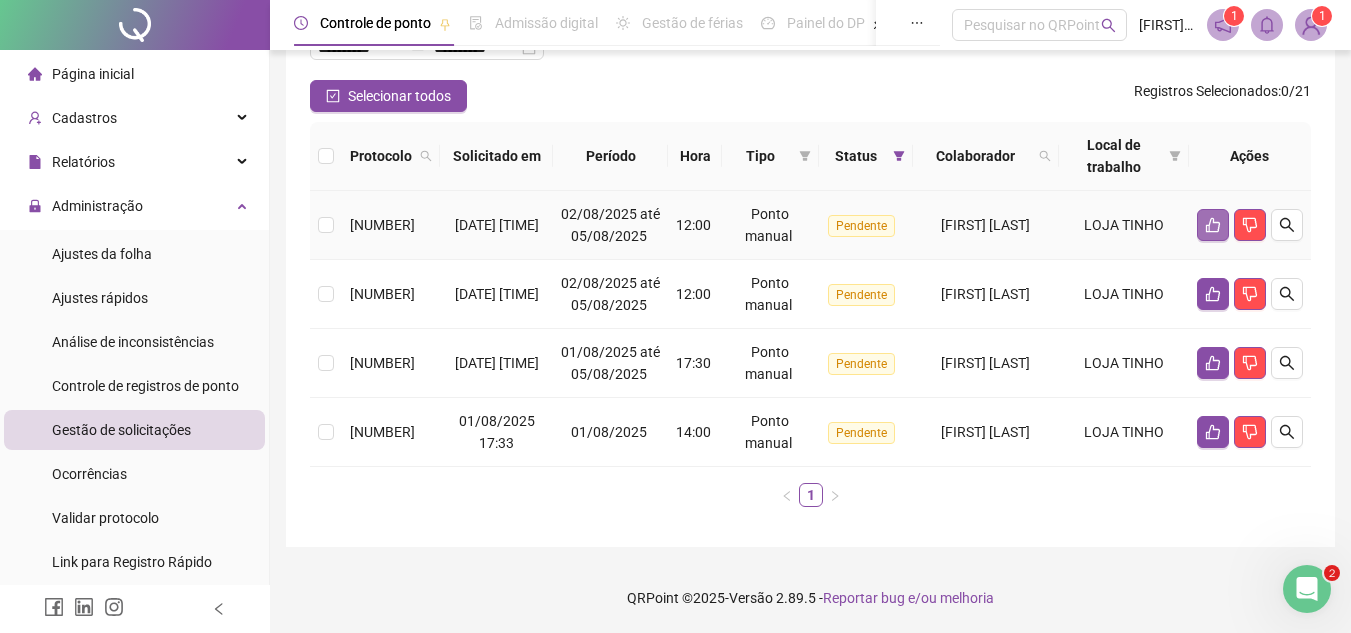 click 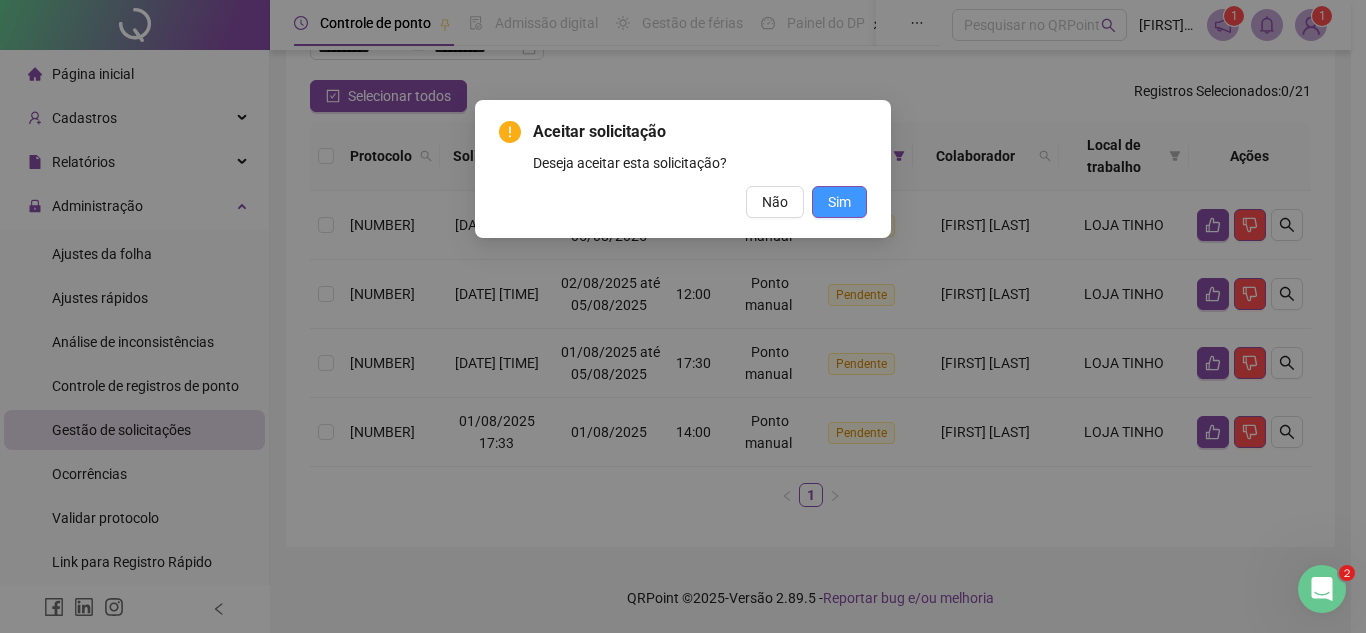 click on "Sim" at bounding box center (839, 202) 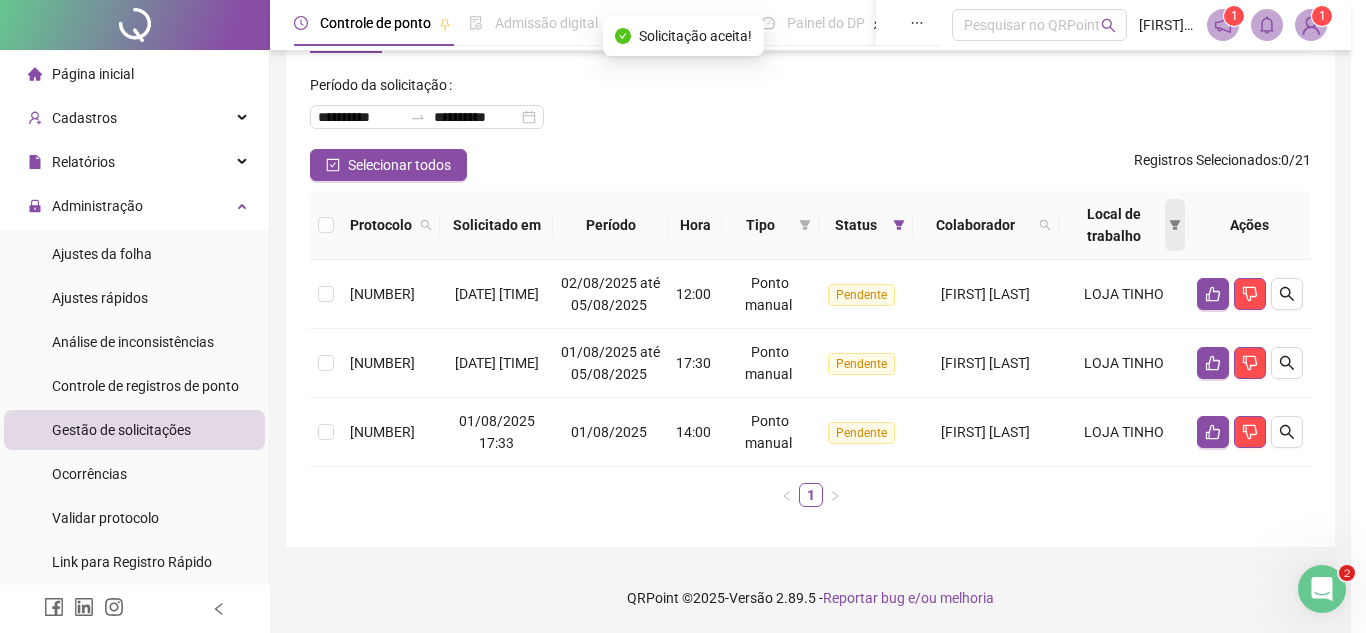 scroll, scrollTop: 127, scrollLeft: 0, axis: vertical 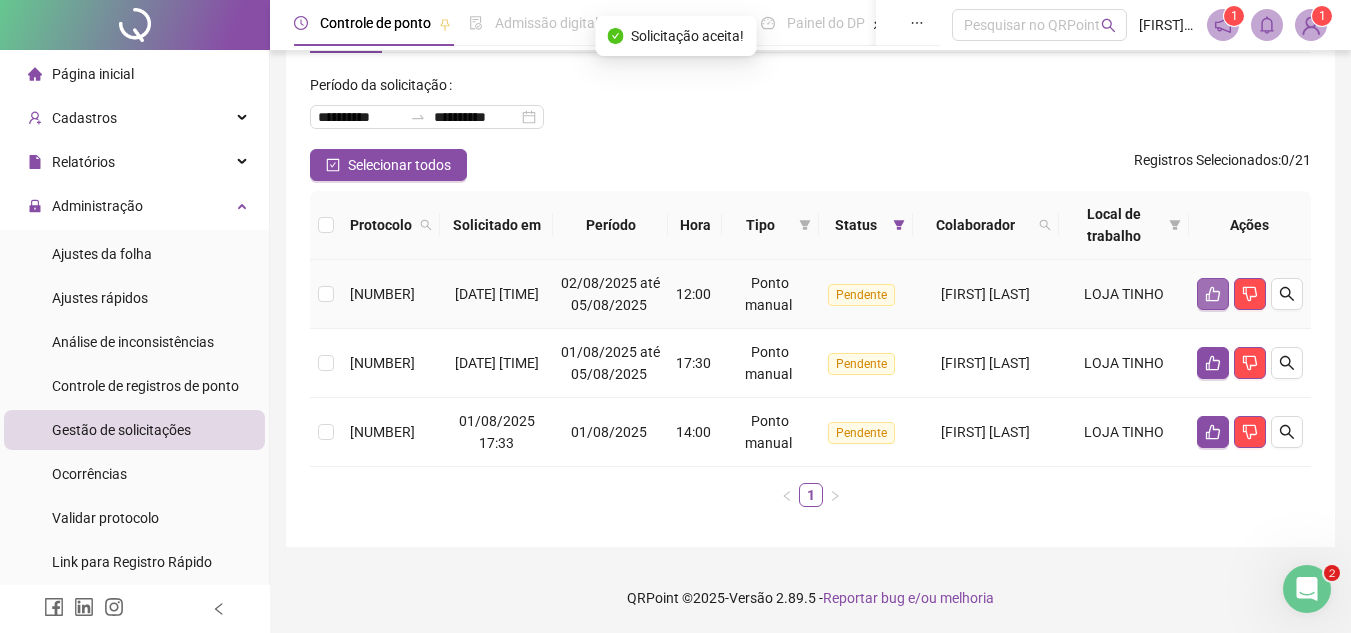 click 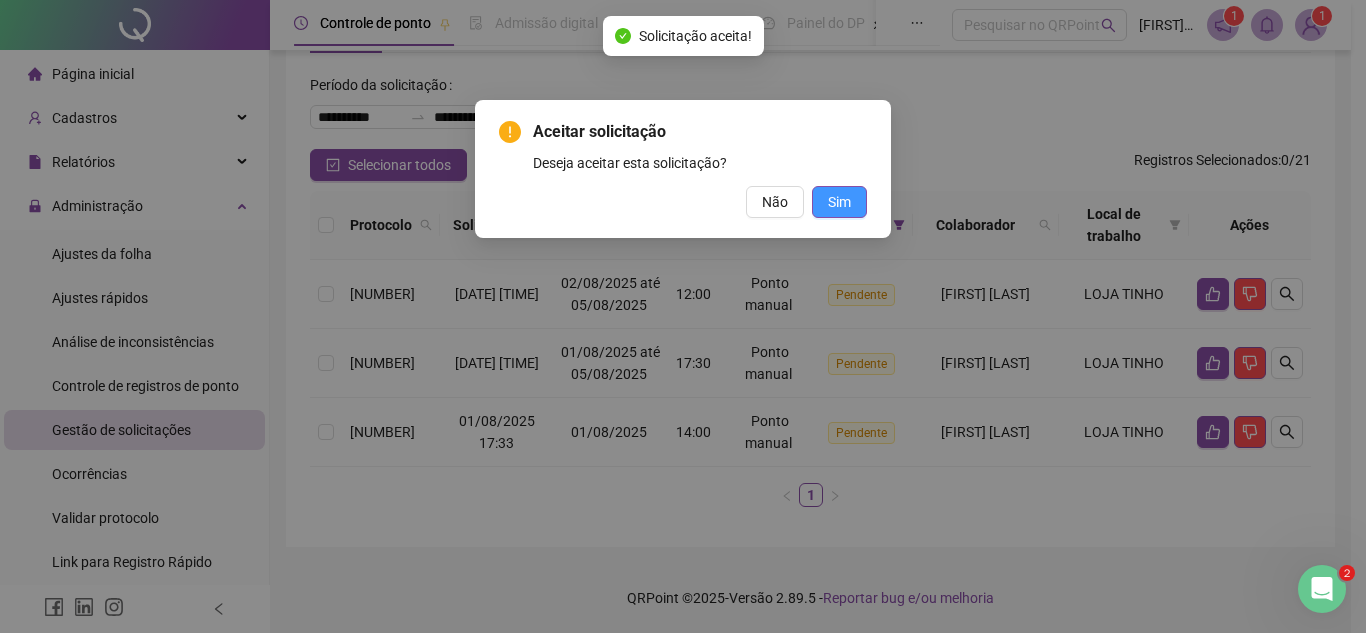 click on "Sim" at bounding box center (839, 202) 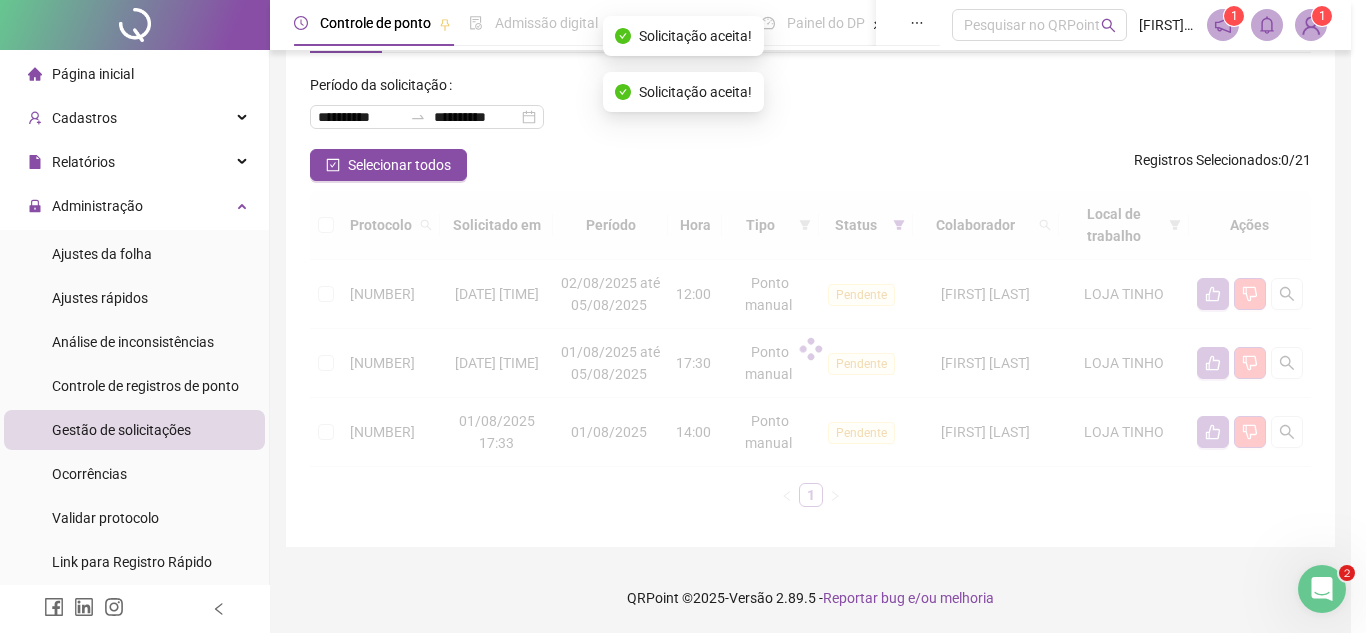 scroll, scrollTop: 36, scrollLeft: 0, axis: vertical 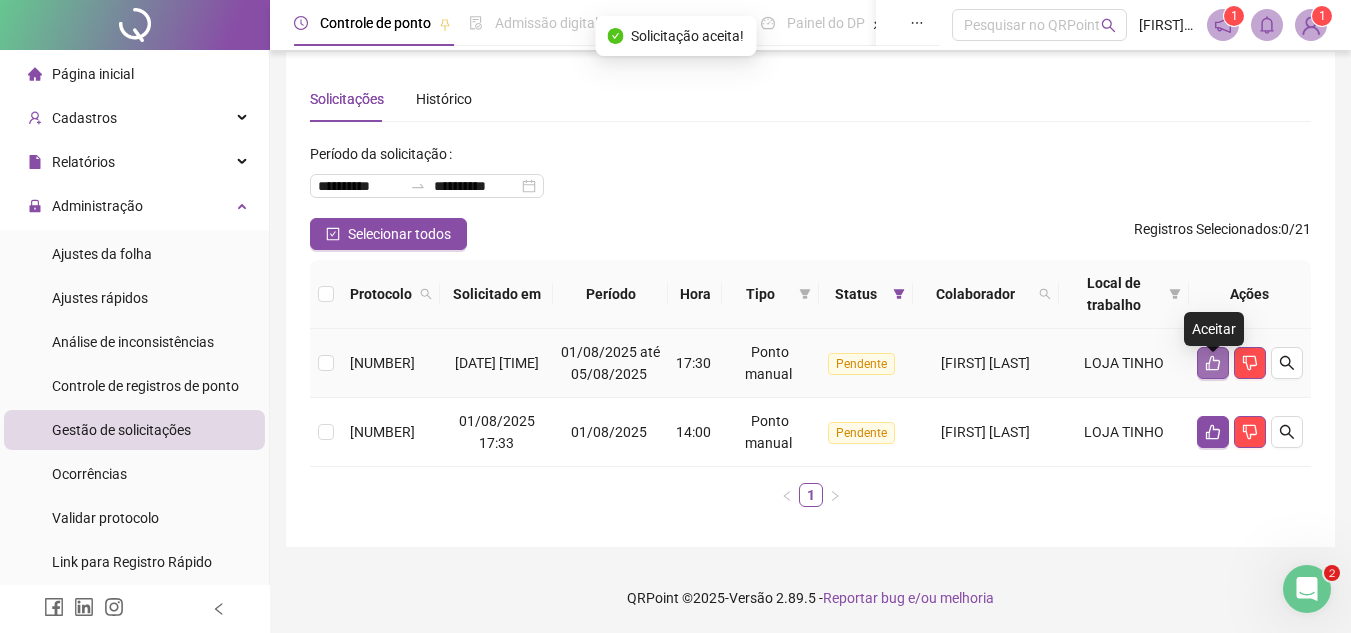 click 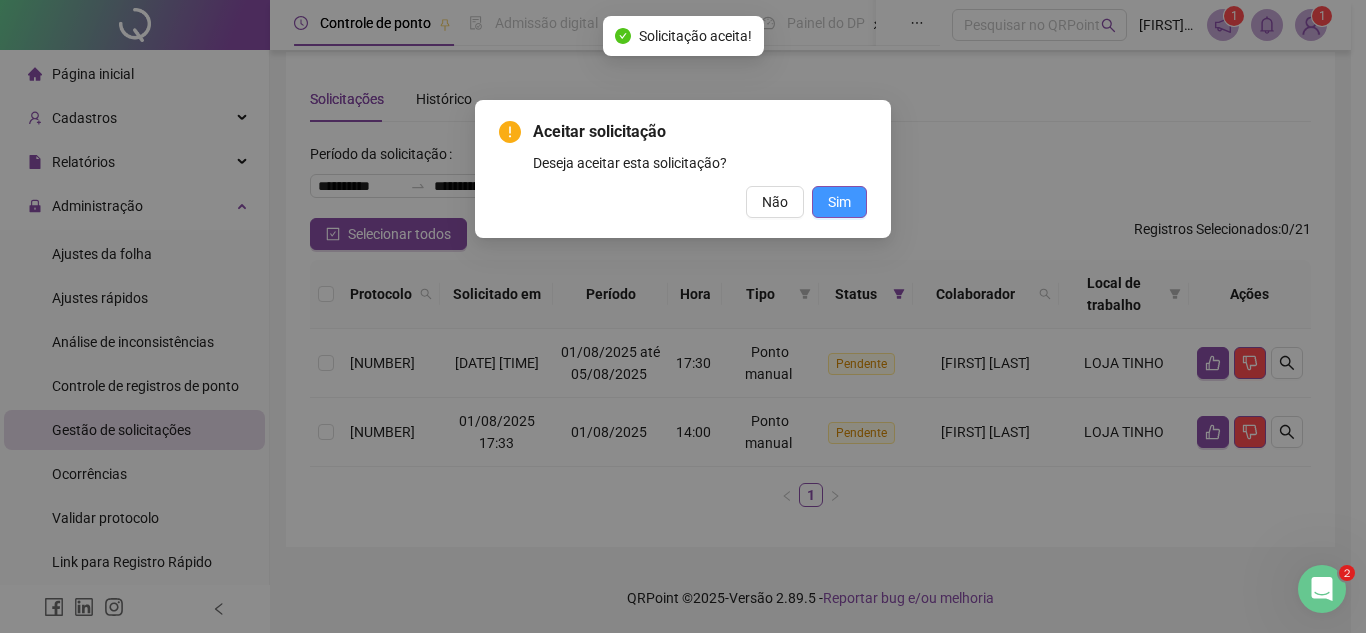 click on "Sim" at bounding box center (839, 202) 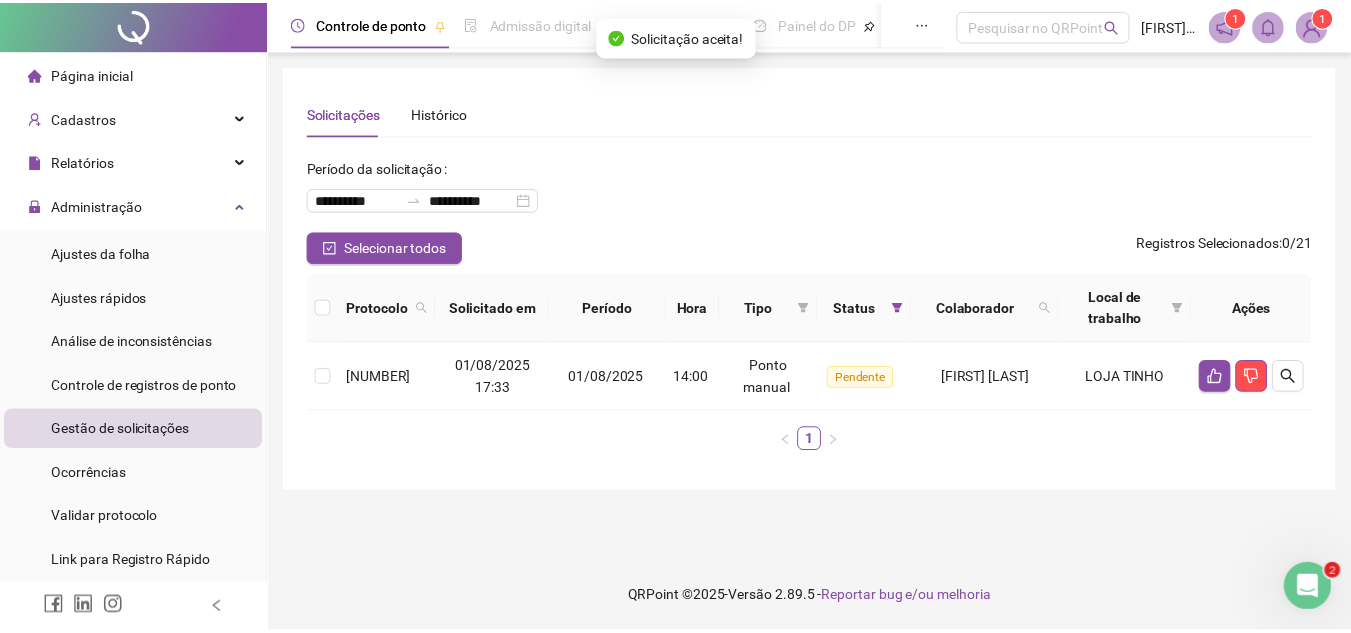 scroll, scrollTop: 0, scrollLeft: 0, axis: both 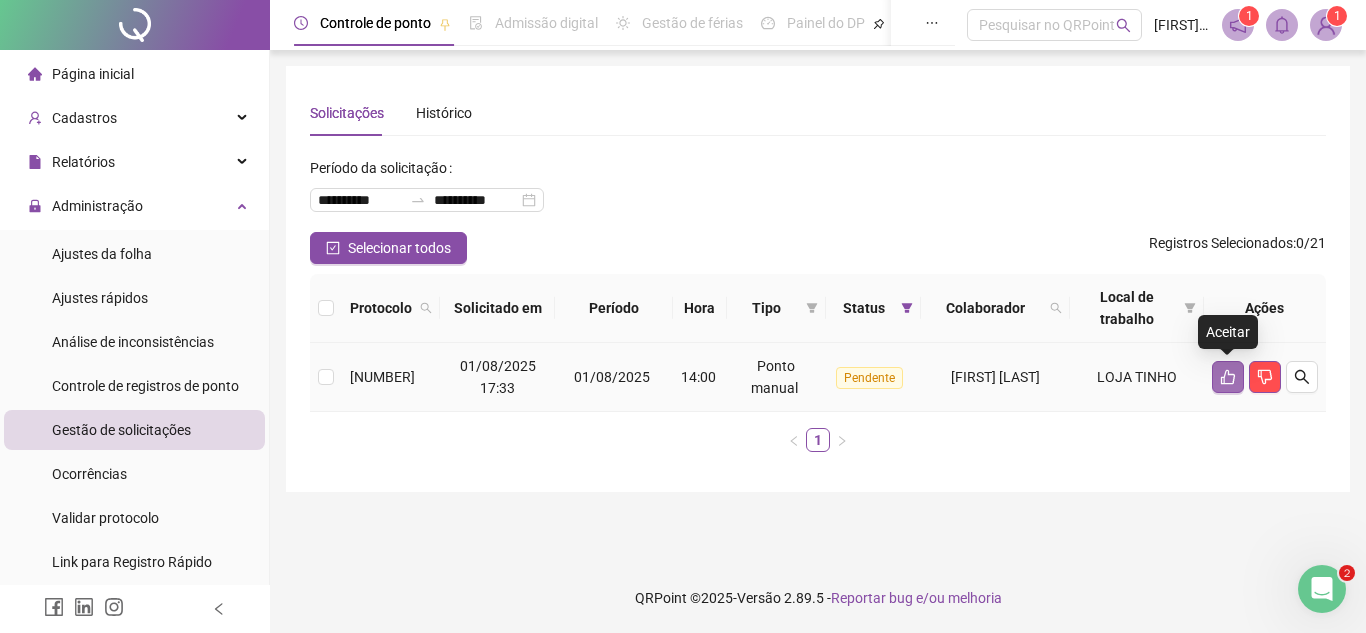click at bounding box center (1228, 377) 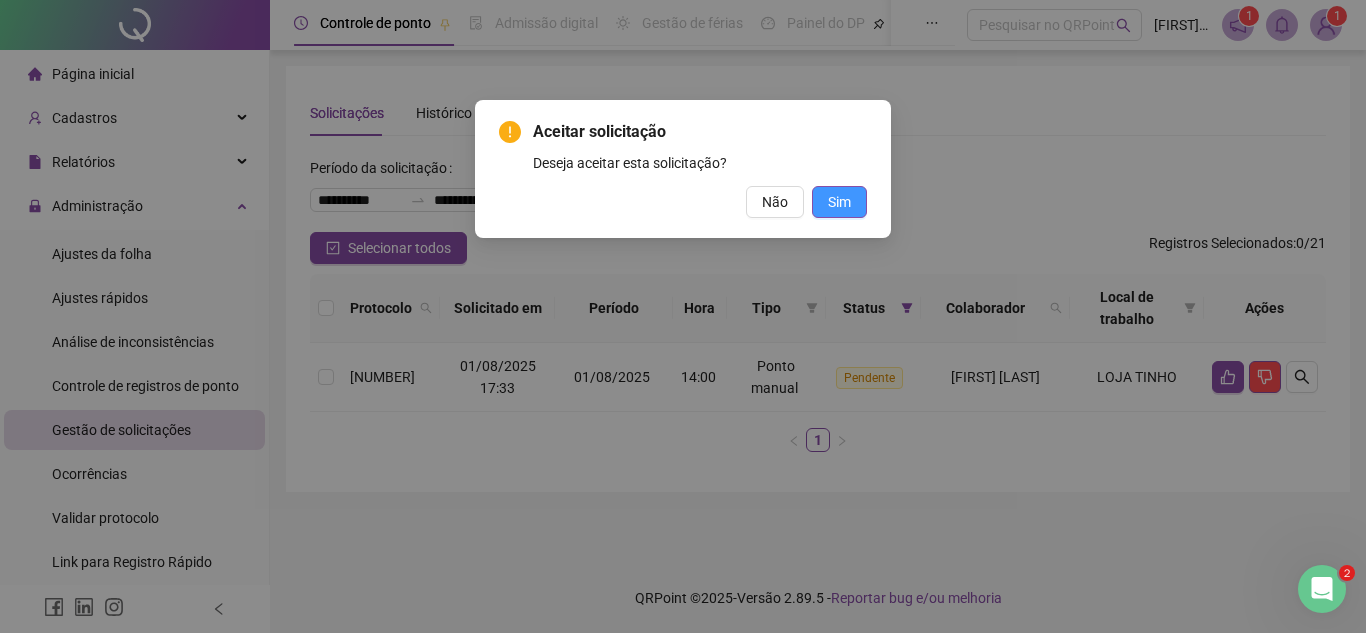 click on "Sim" at bounding box center [839, 202] 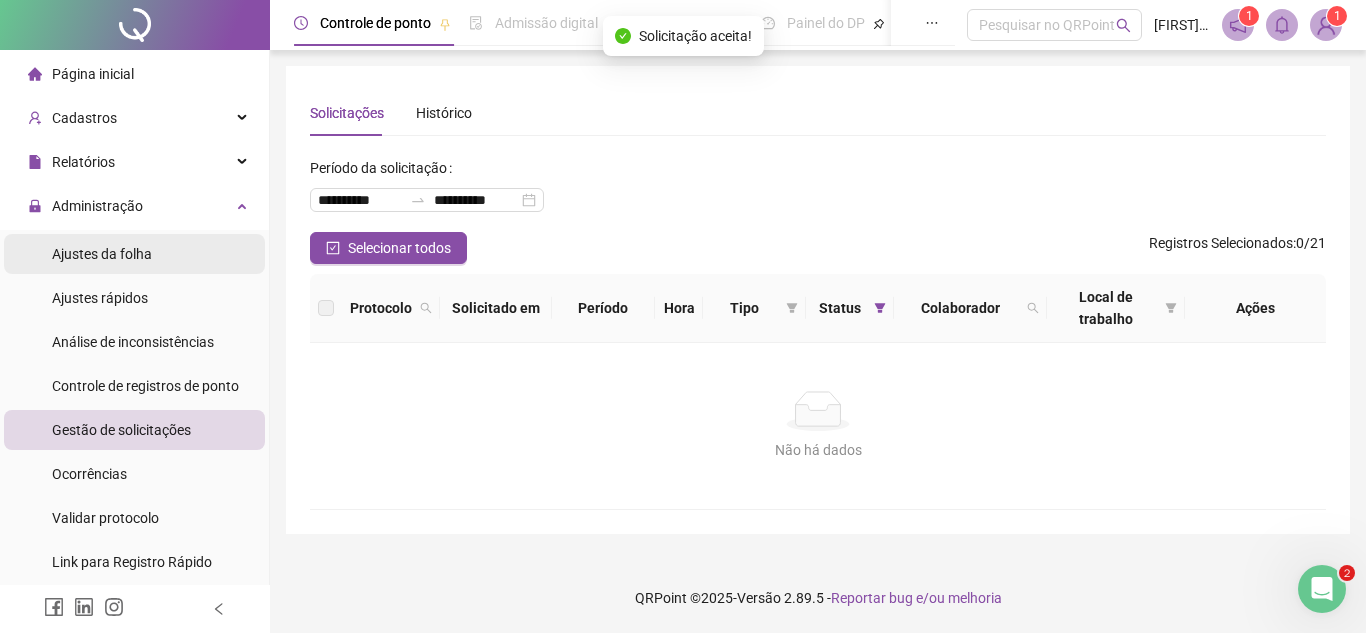 click on "Ajustes da folha" at bounding box center (102, 254) 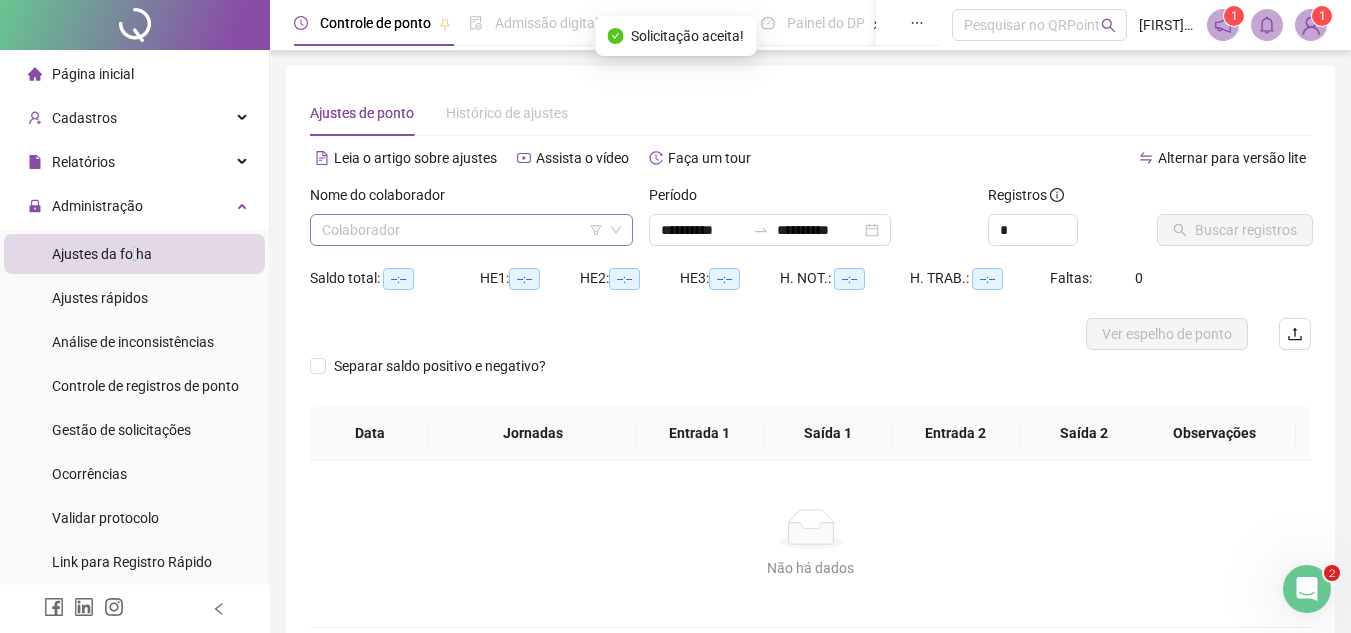 drag, startPoint x: 382, startPoint y: 225, endPoint x: 393, endPoint y: 226, distance: 11.045361 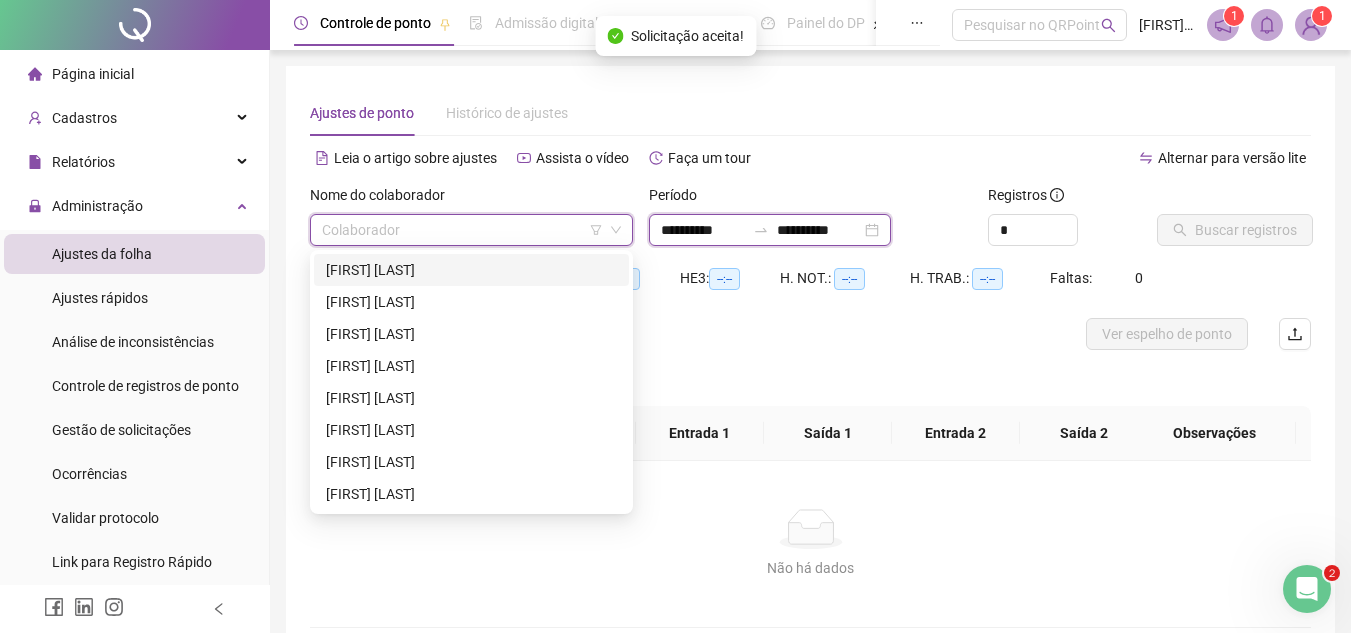 click on "**********" at bounding box center [703, 230] 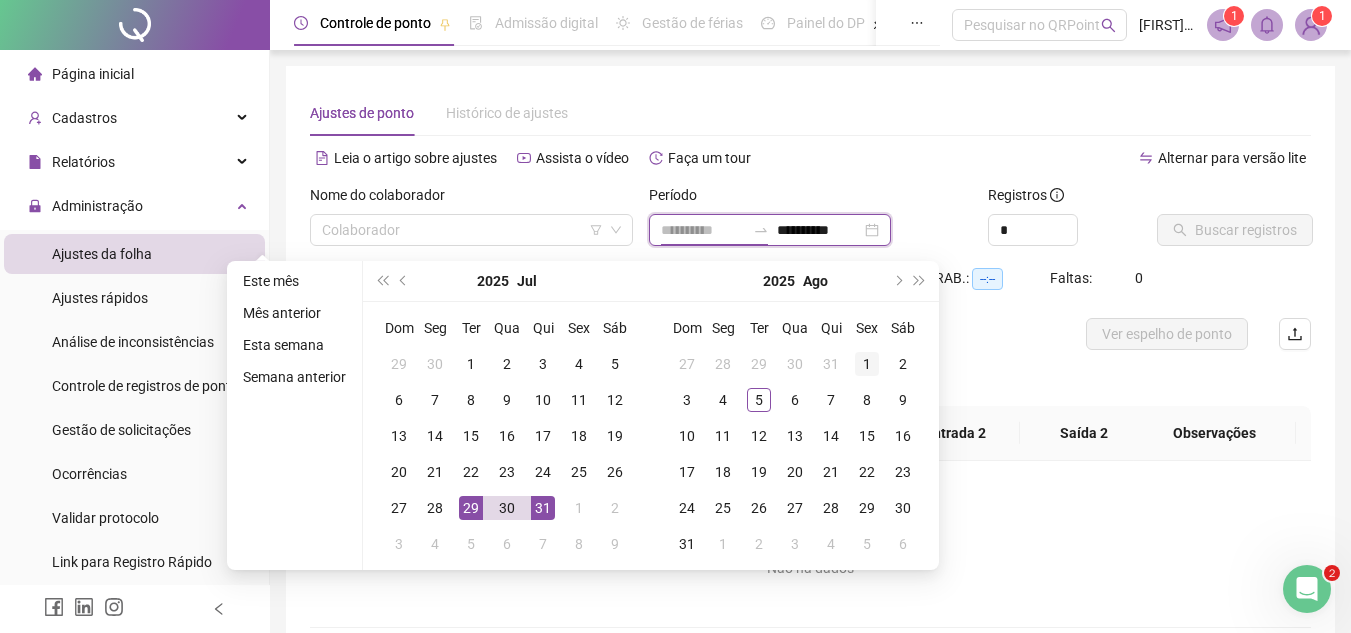 type on "**********" 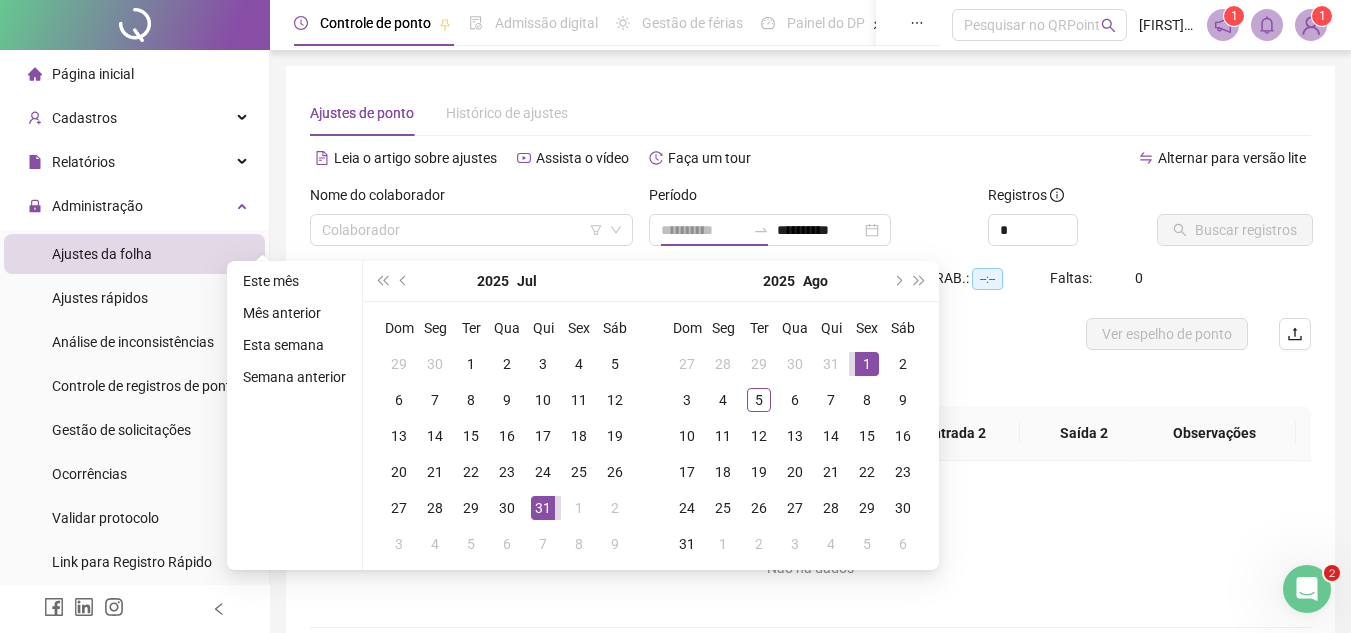 drag, startPoint x: 860, startPoint y: 362, endPoint x: 846, endPoint y: 315, distance: 49.0408 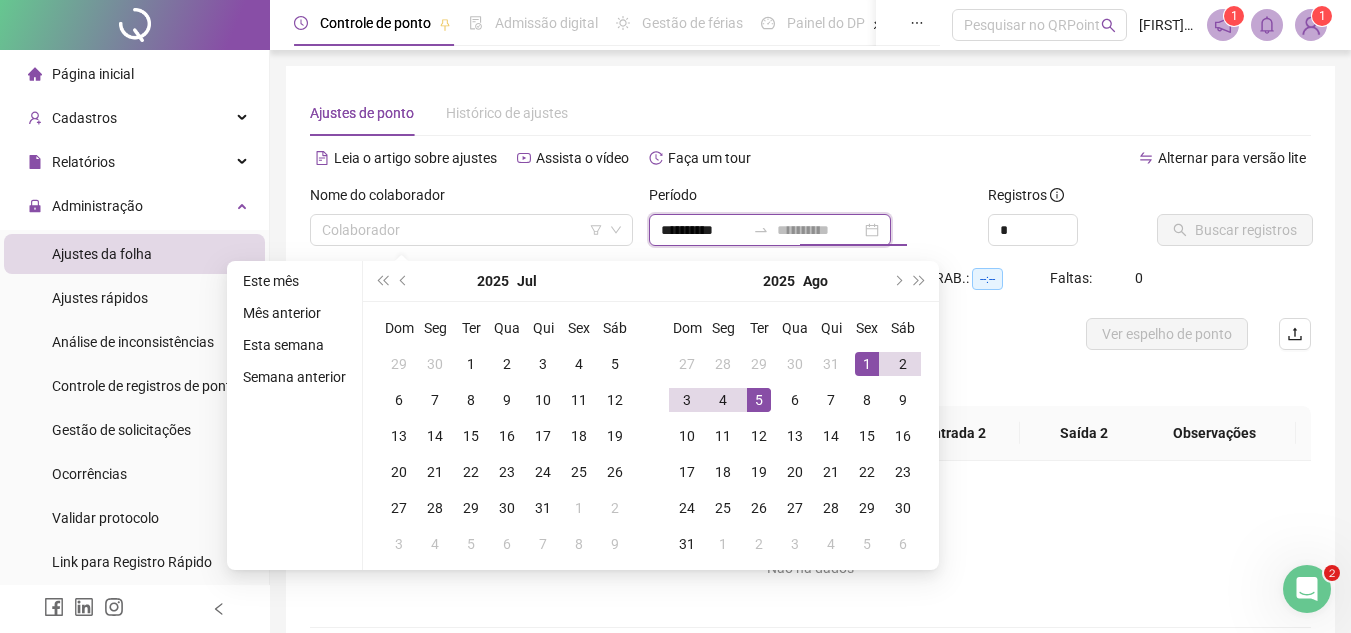 type on "**********" 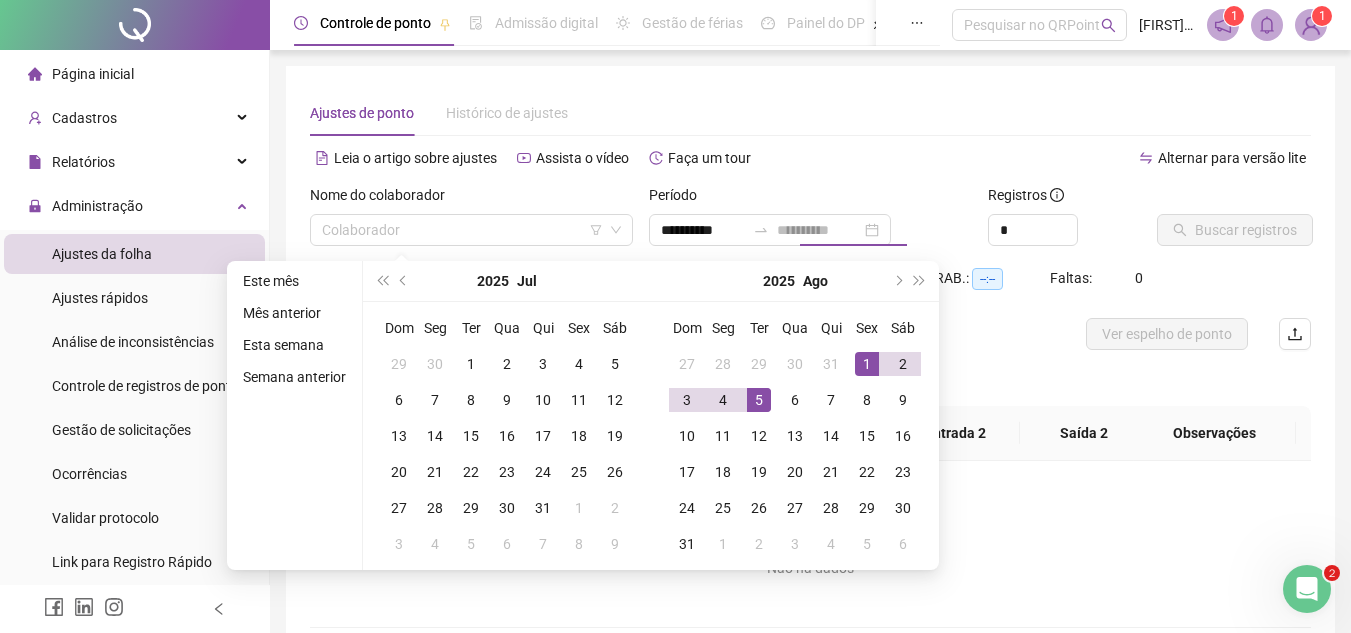 click on "5" at bounding box center (759, 400) 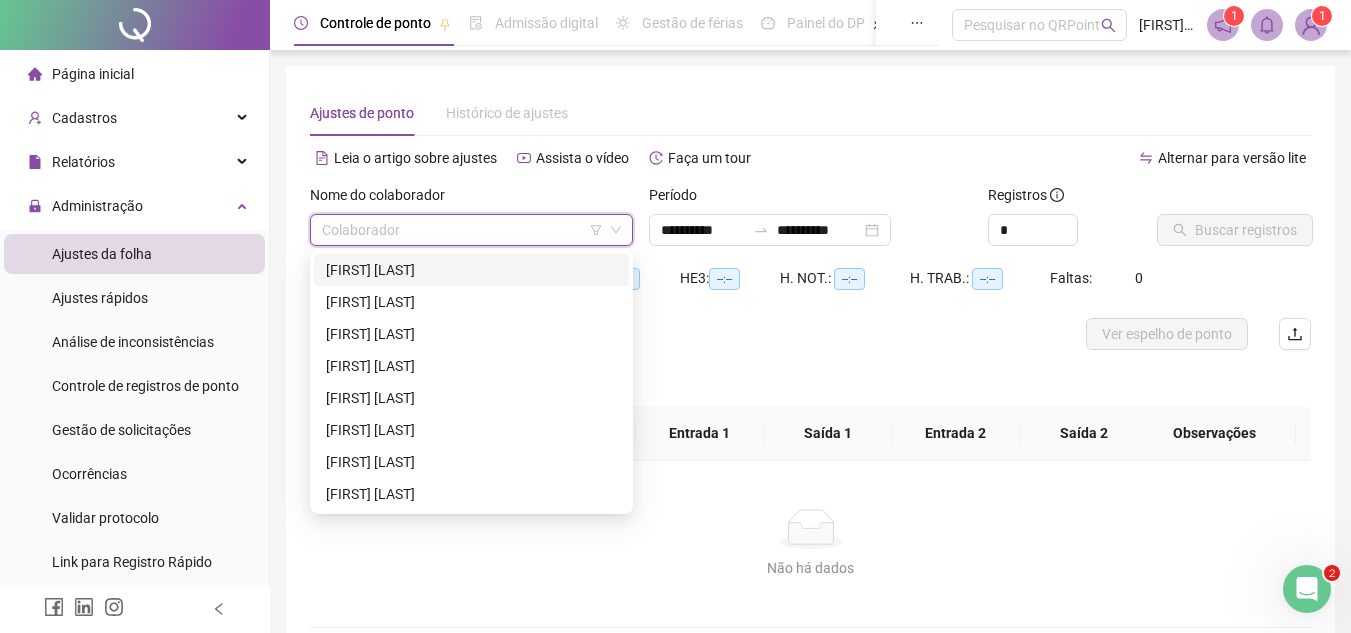 drag, startPoint x: 479, startPoint y: 235, endPoint x: 458, endPoint y: 242, distance: 22.135944 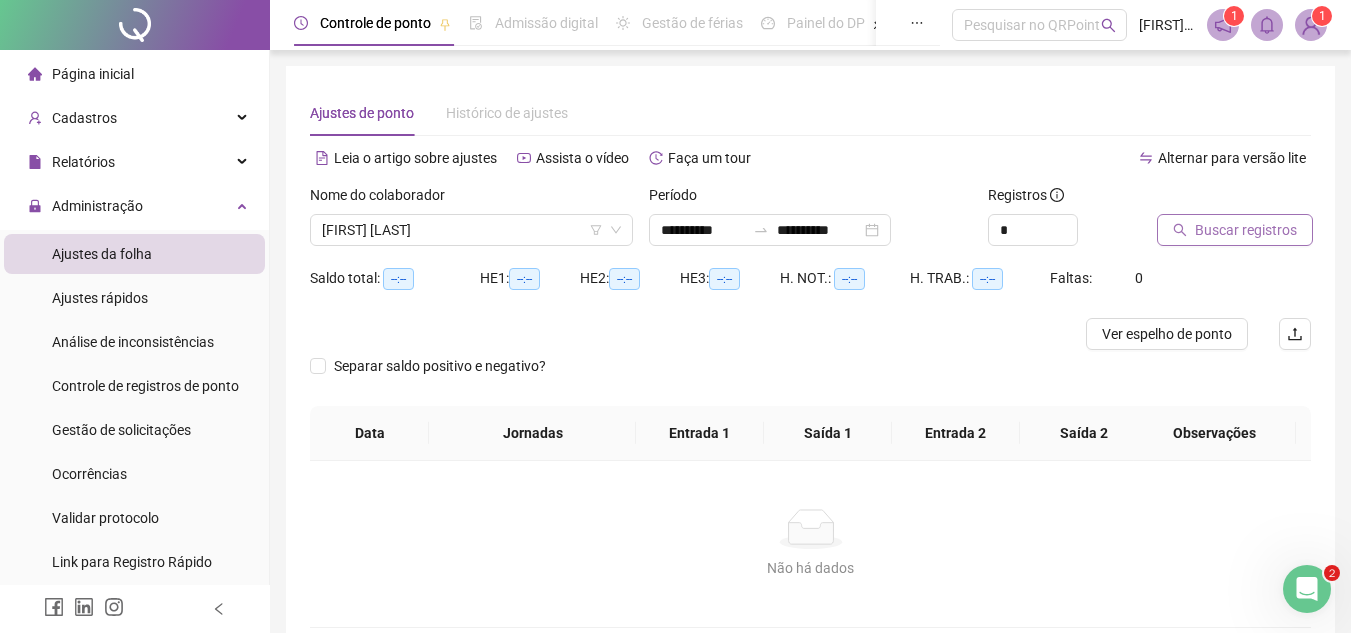 click 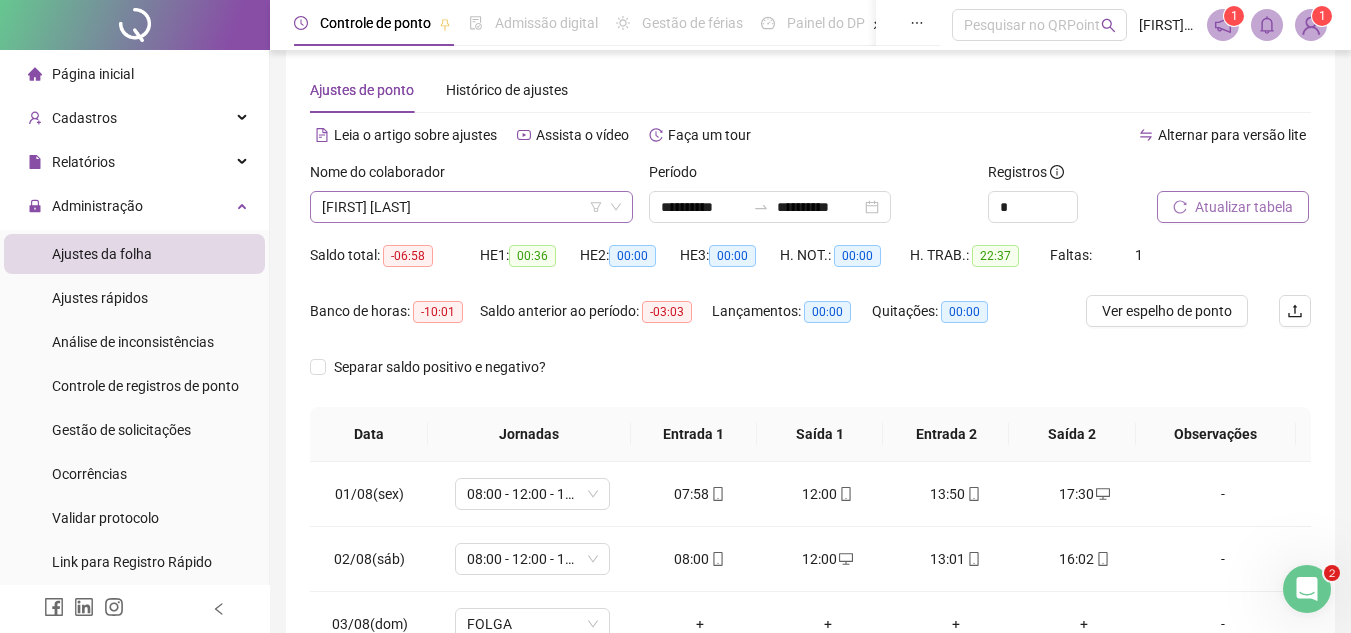 scroll, scrollTop: 0, scrollLeft: 0, axis: both 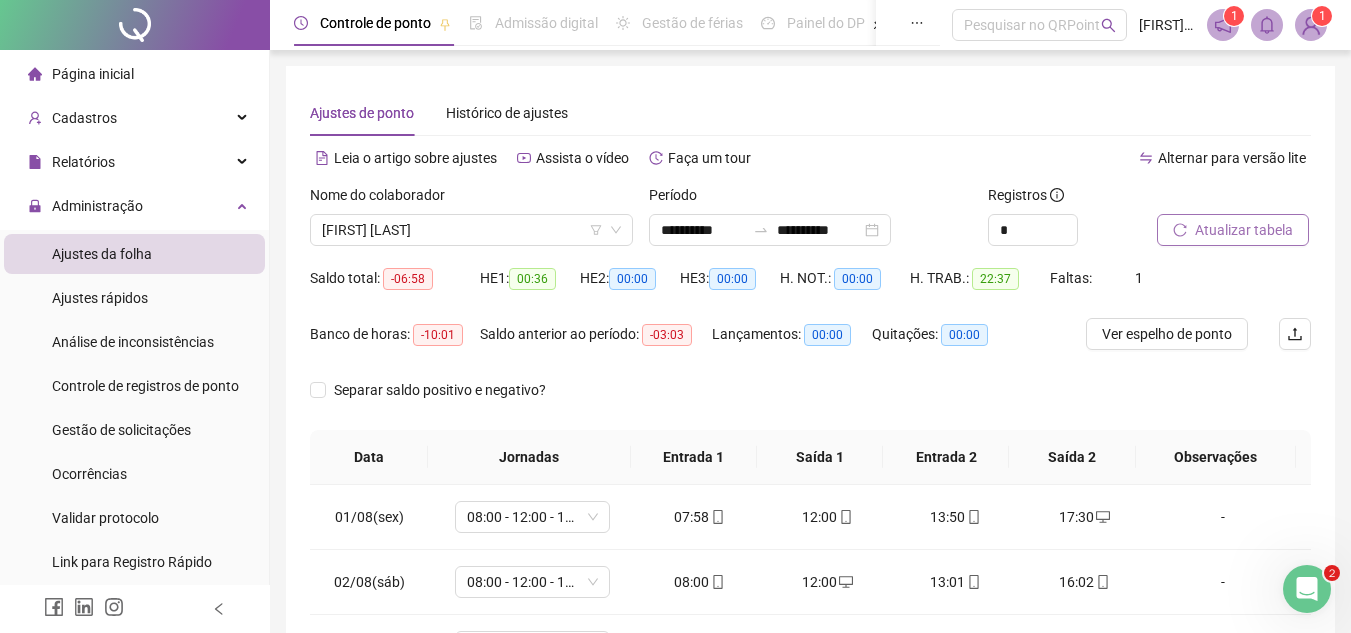 click on "Nome do colaborador" at bounding box center [471, 199] 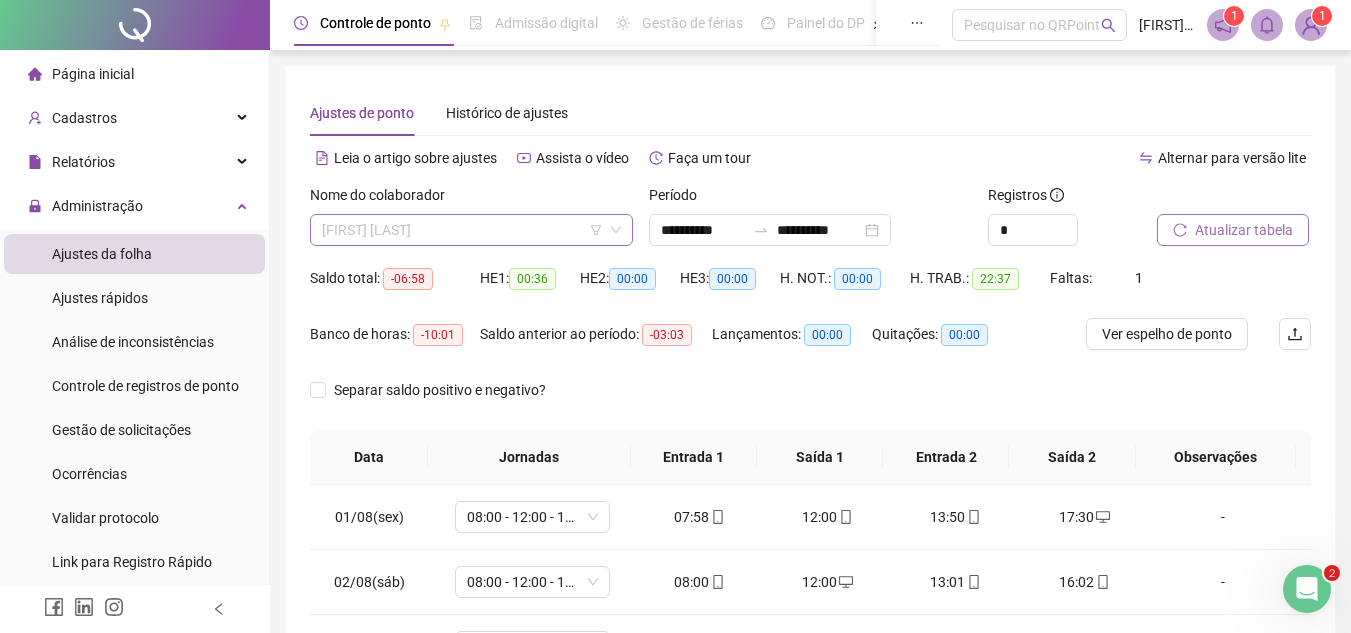 click on "[FIRST] [LAST]" at bounding box center (471, 230) 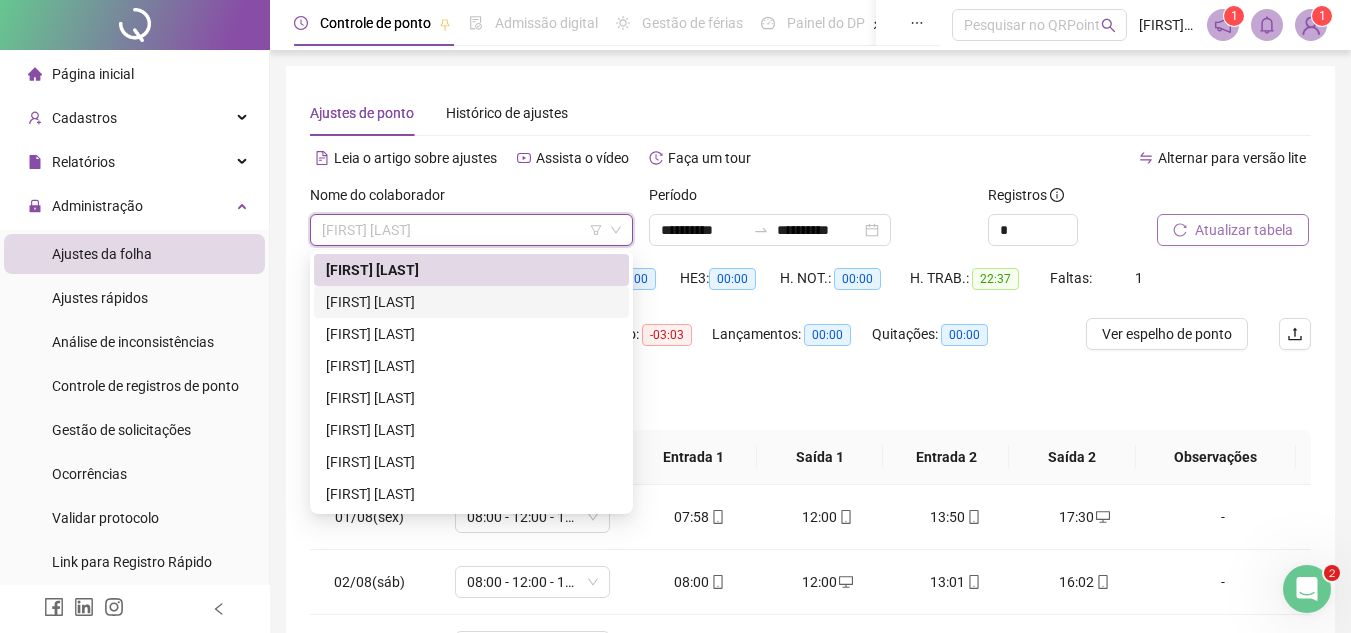 click on "[FIRST] [LAST]" at bounding box center [471, 302] 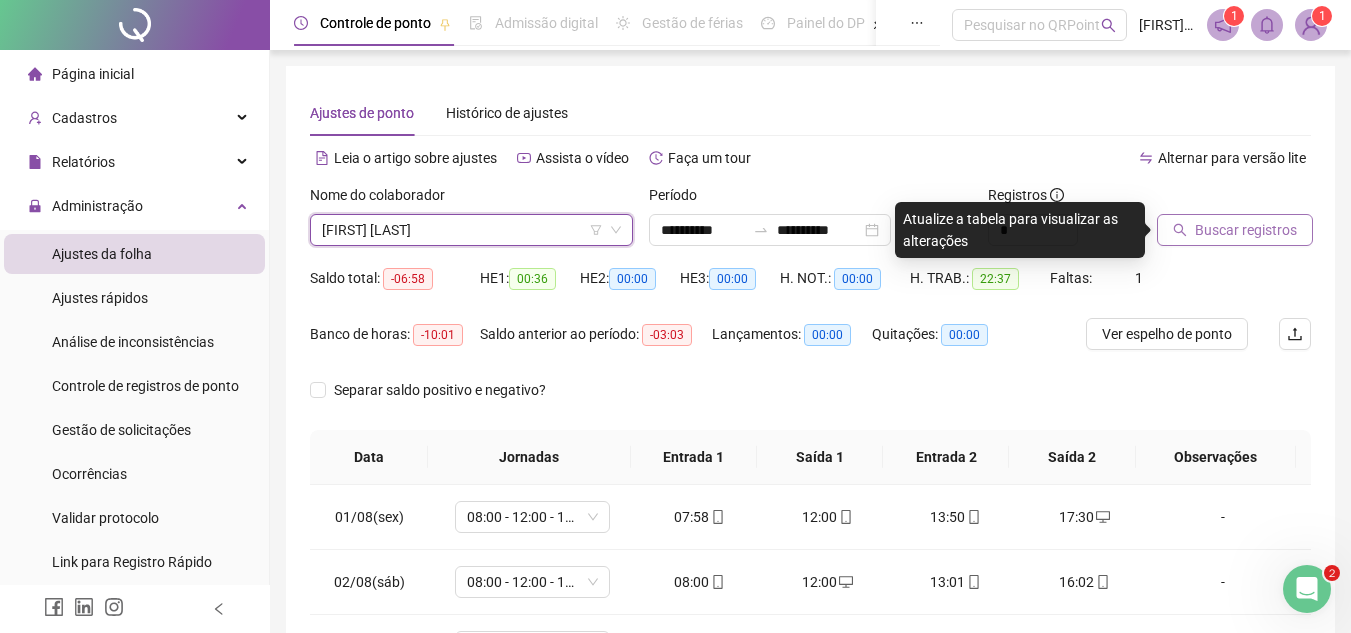click on "Buscar registros" at bounding box center (1246, 230) 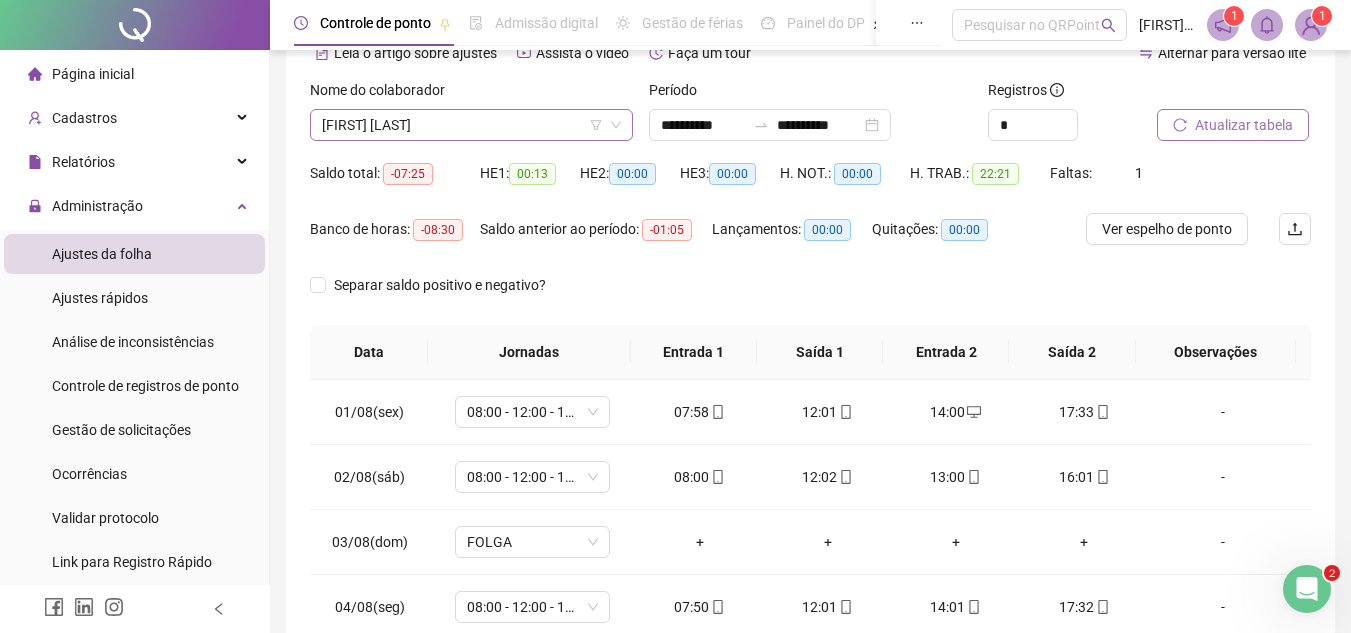 scroll, scrollTop: 0, scrollLeft: 0, axis: both 